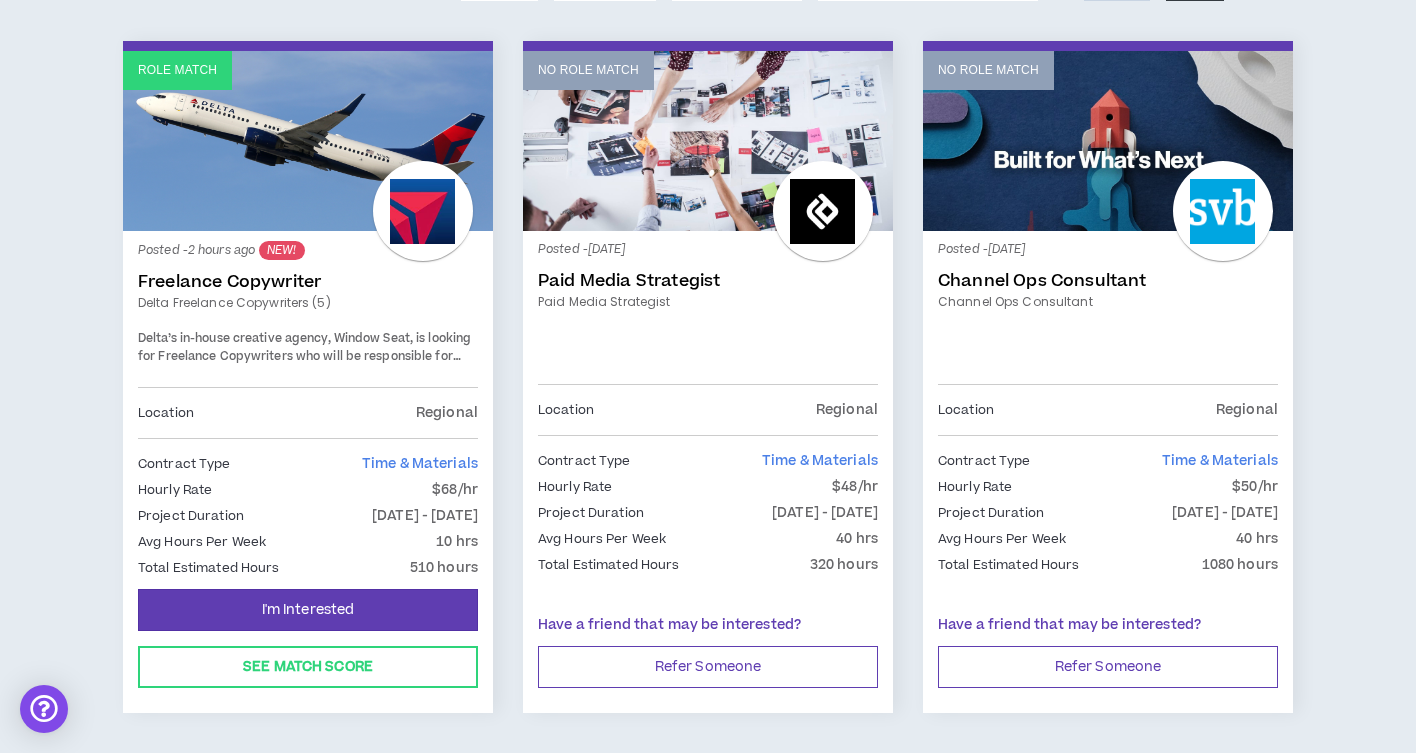 scroll, scrollTop: 321, scrollLeft: 0, axis: vertical 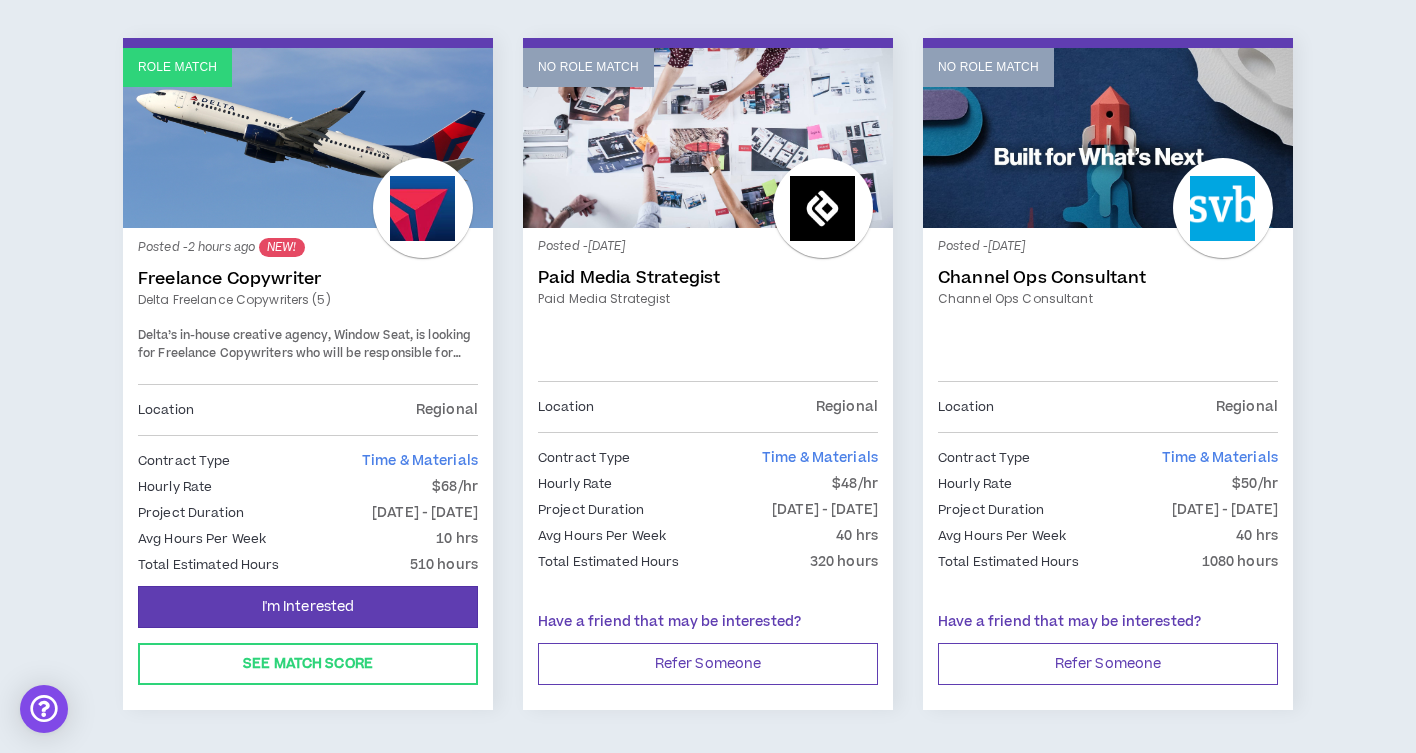 click on "Freelance Copywriter" at bounding box center [308, 279] 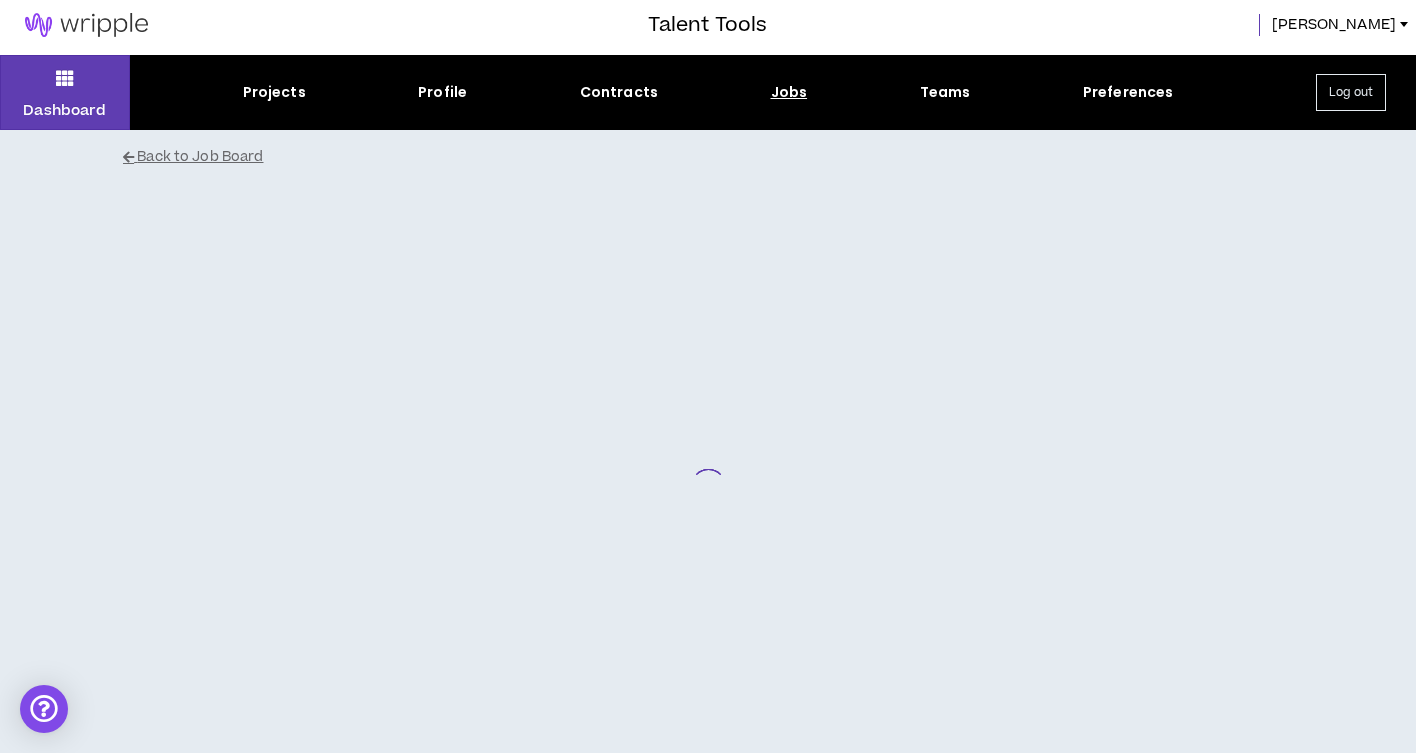scroll, scrollTop: 0, scrollLeft: 0, axis: both 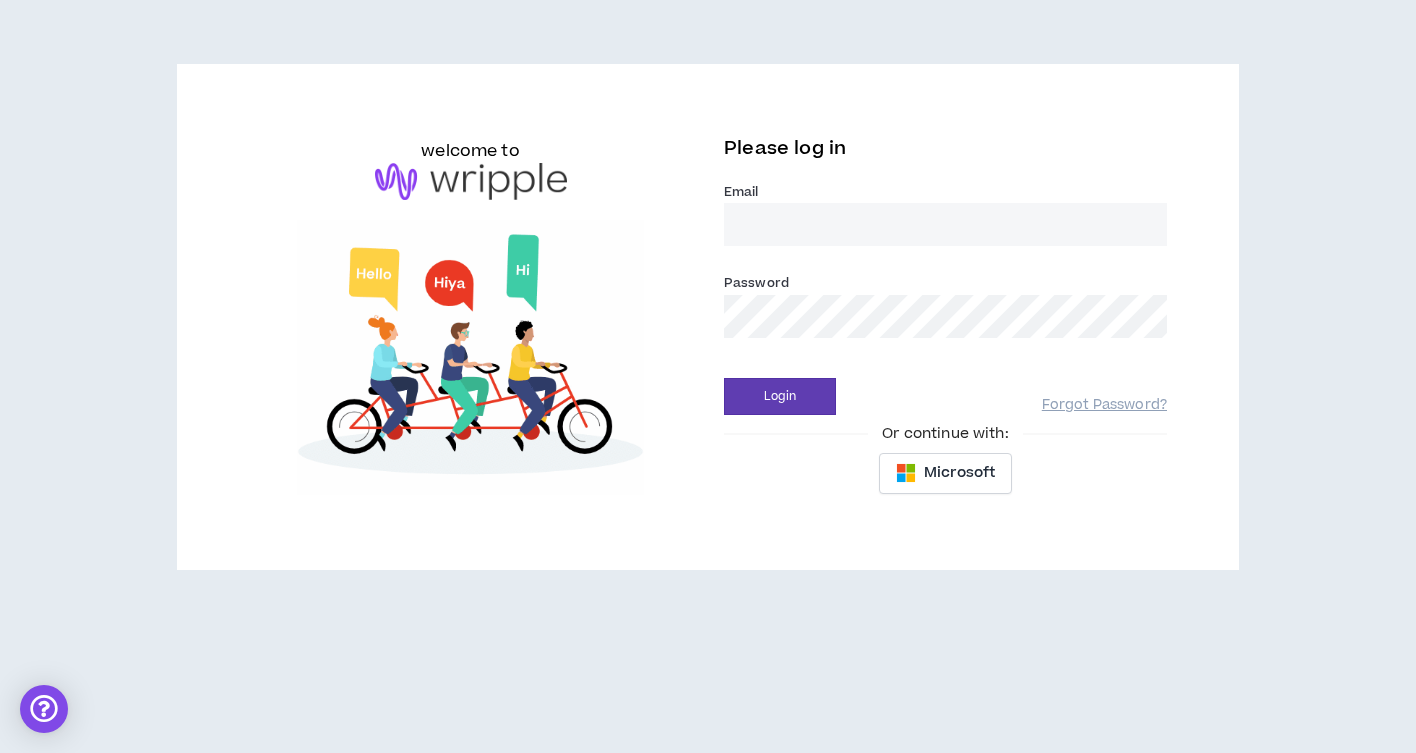 type on "[PERSON_NAME][EMAIL_ADDRESS][DOMAIN_NAME]" 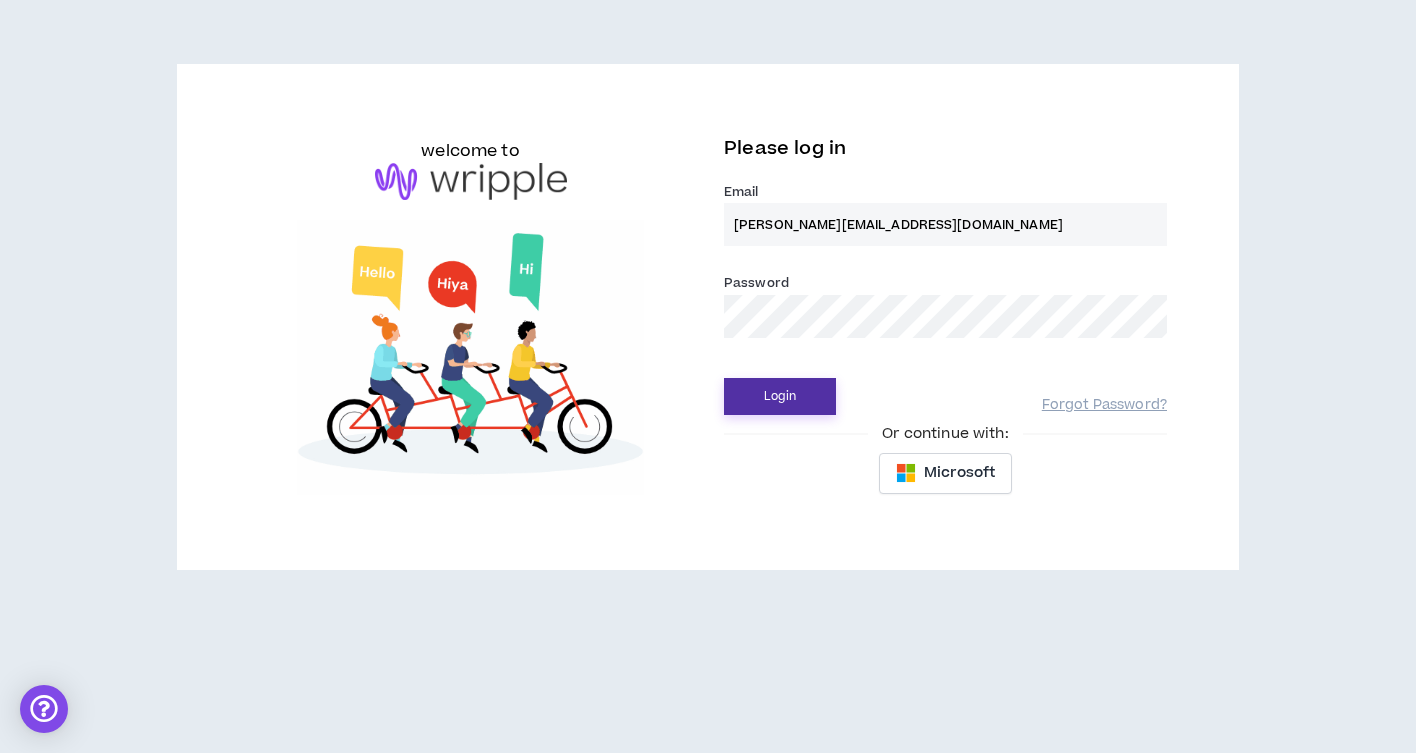 click on "Login" at bounding box center (780, 396) 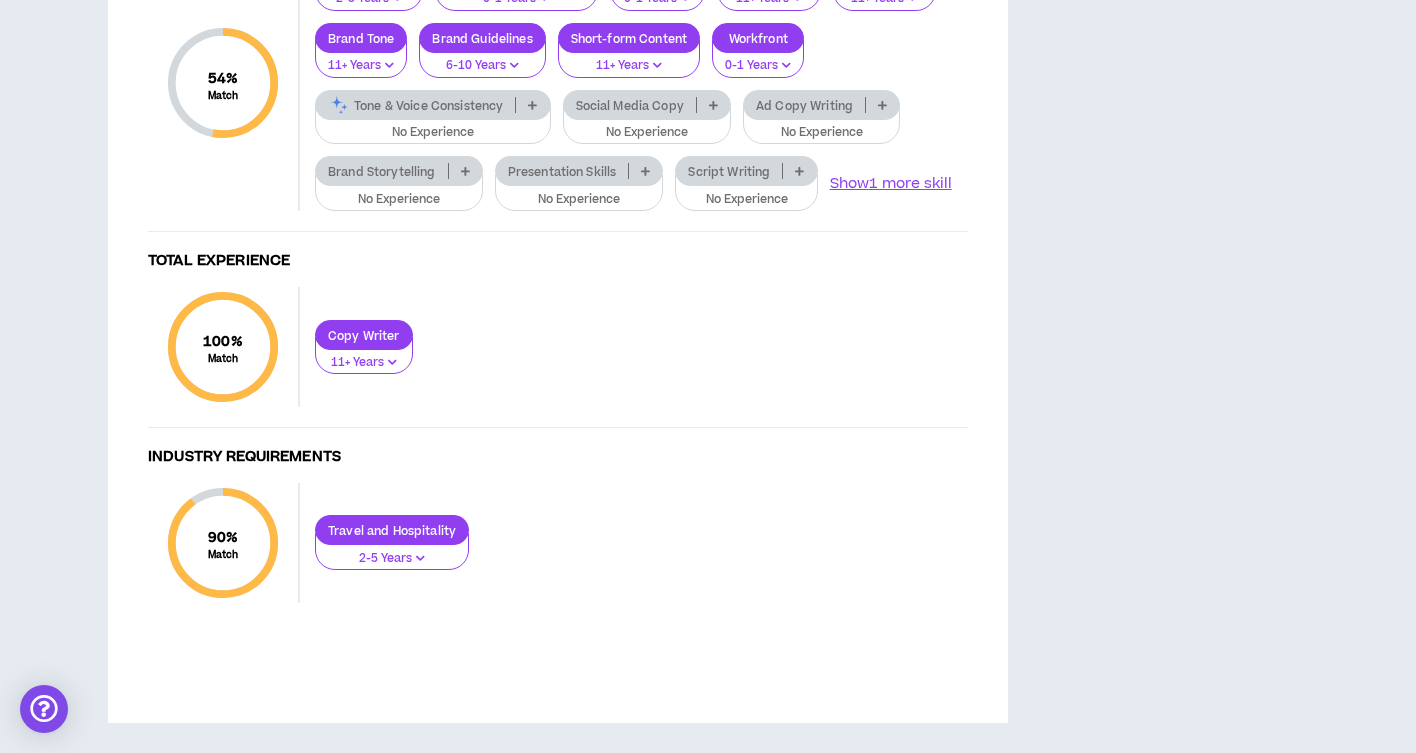 scroll, scrollTop: 1959, scrollLeft: 0, axis: vertical 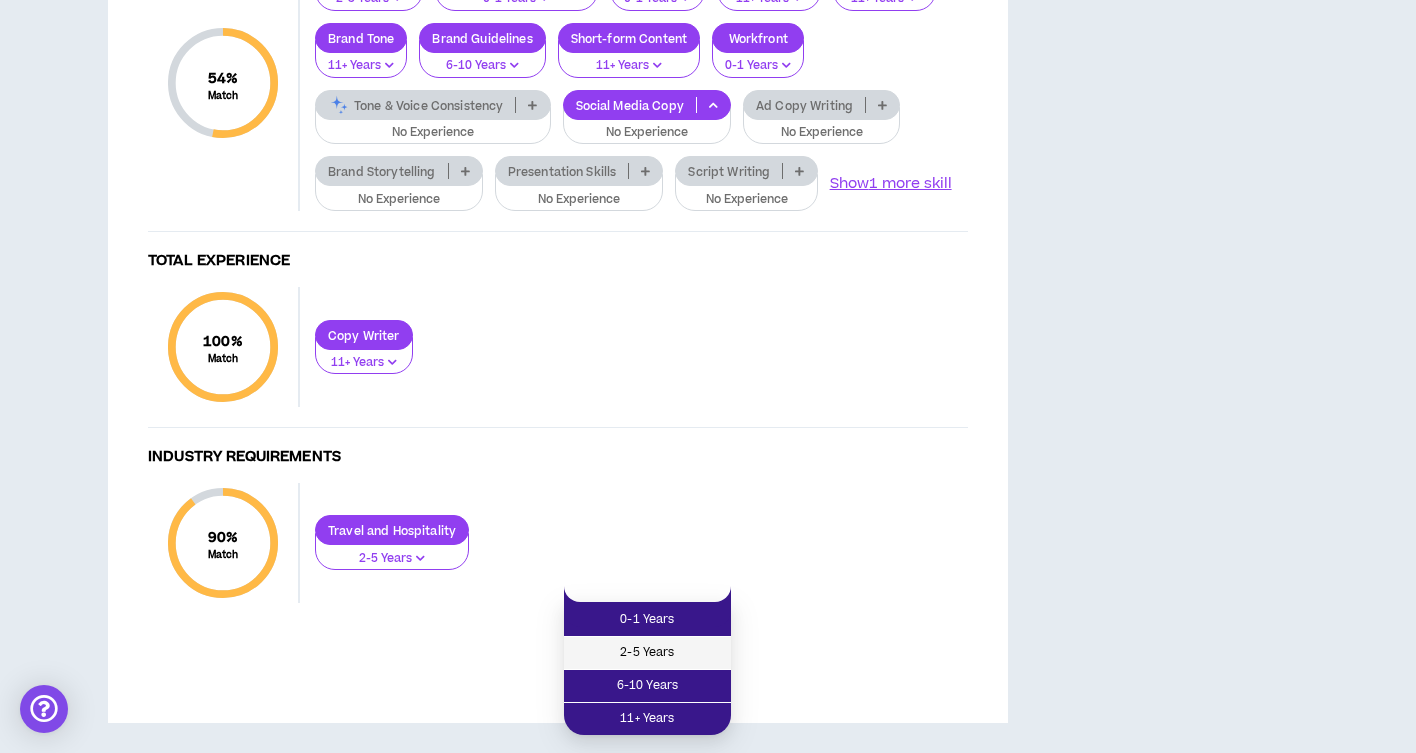 click on "2-5 Years" at bounding box center (647, 653) 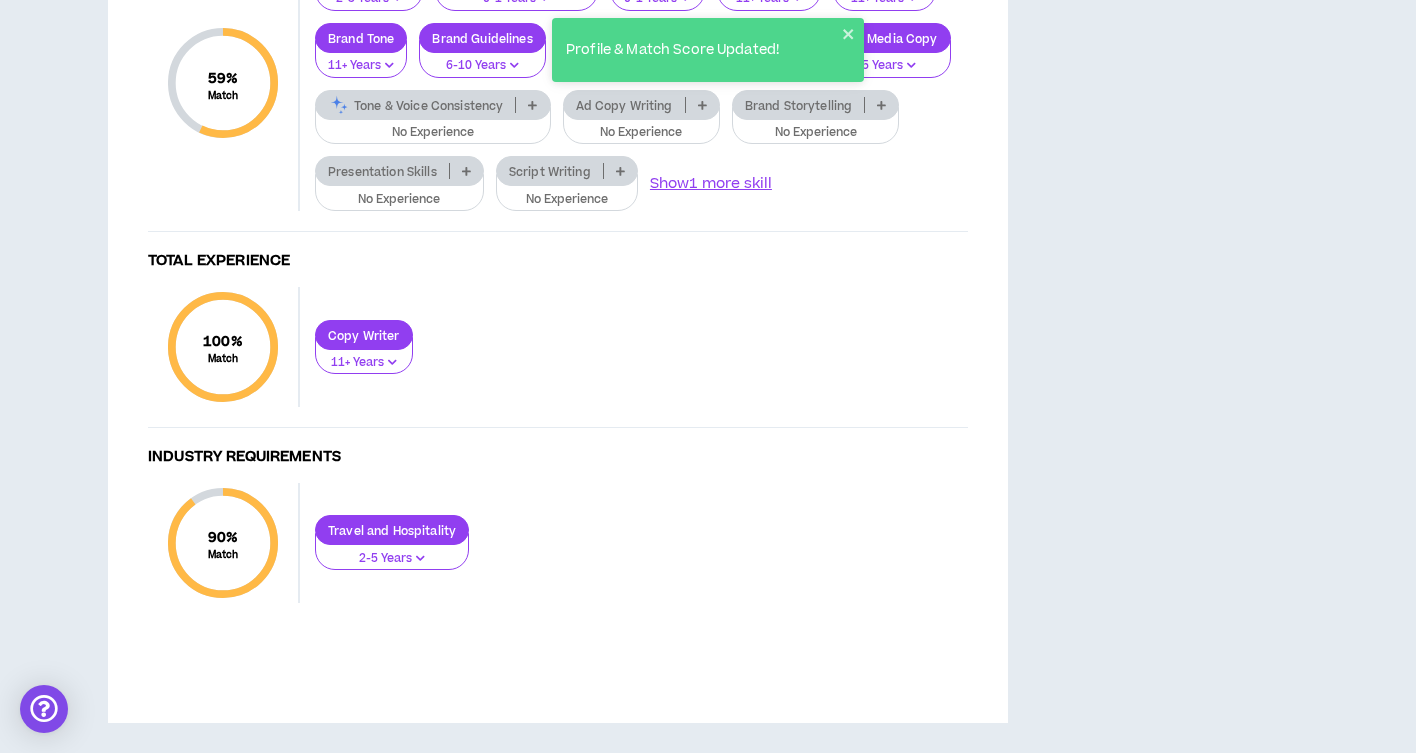 click on "Ad Copy Writing" at bounding box center (624, 105) 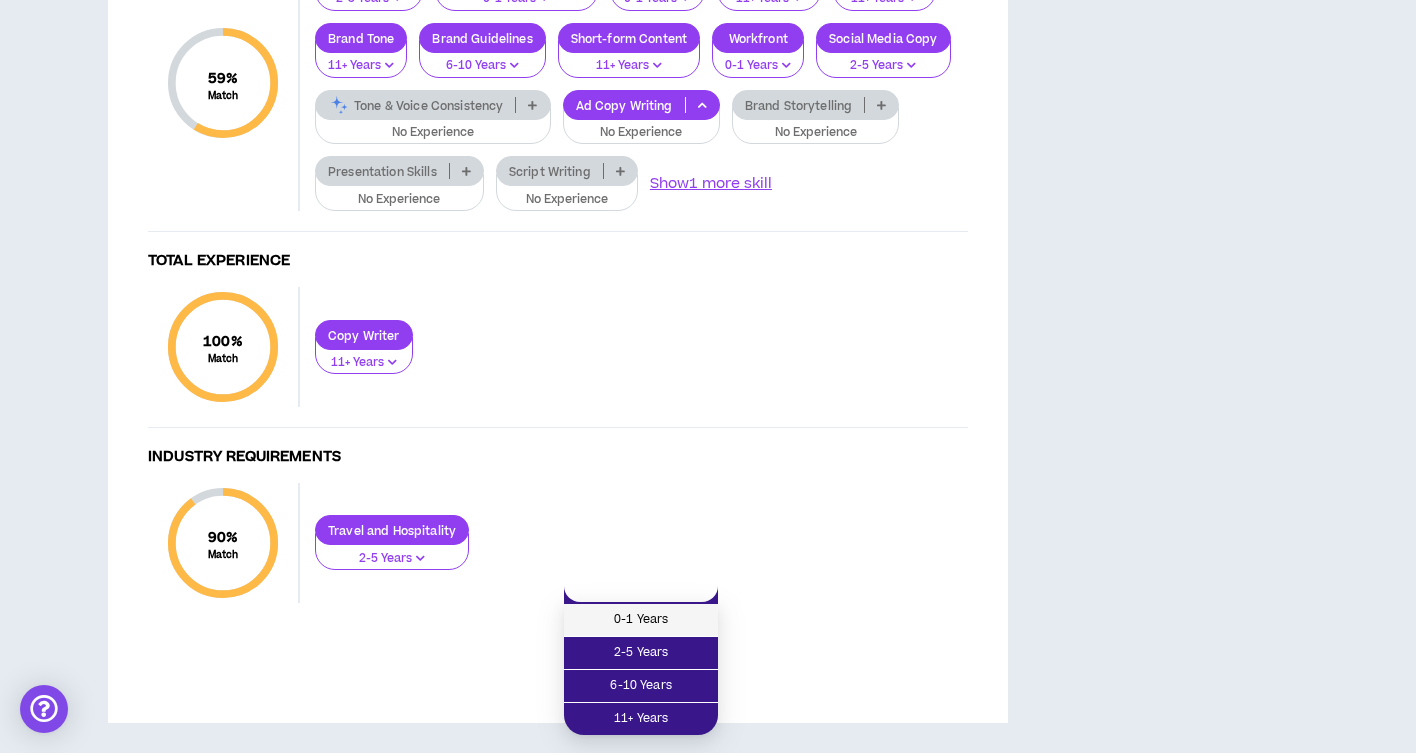 click on "0-1 Years" at bounding box center [641, 620] 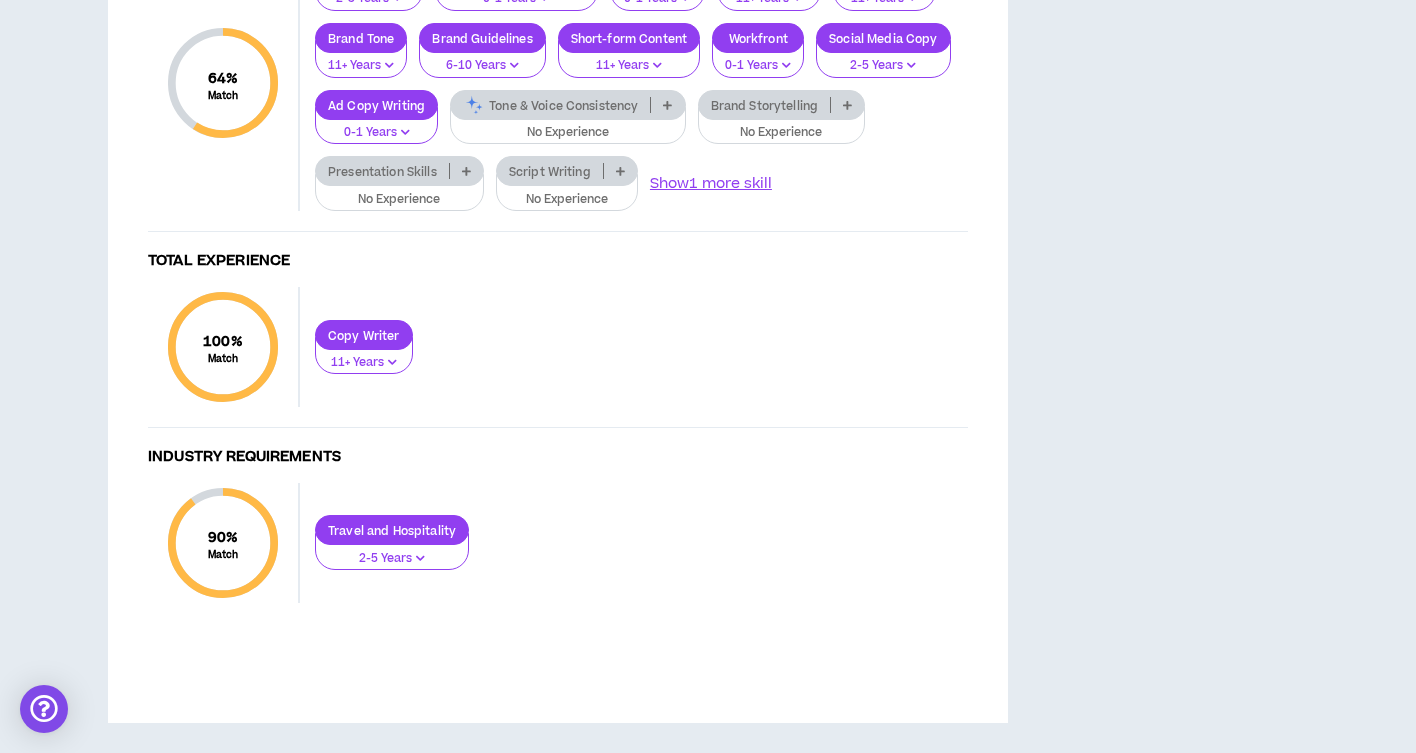 click on "Ad Copy Writing" at bounding box center [376, 105] 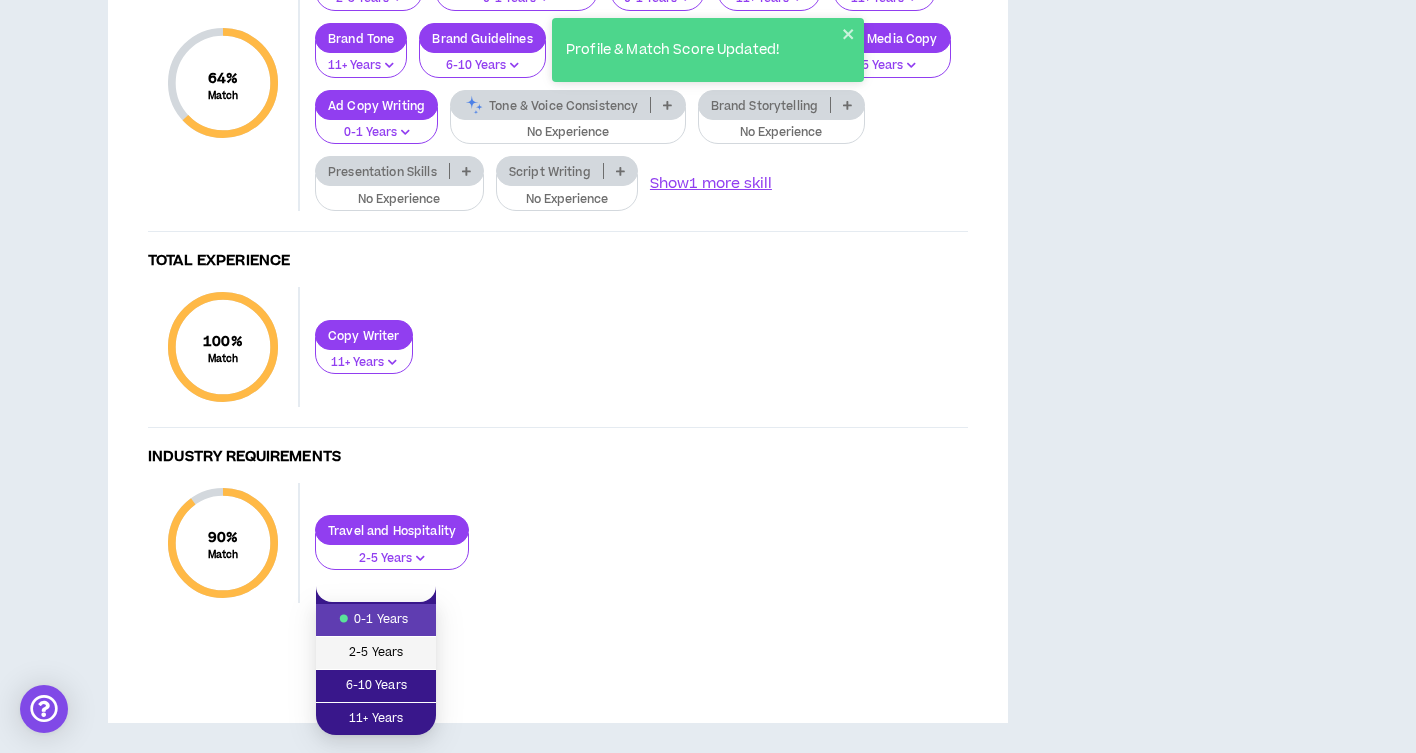 click on "2-5 Years" at bounding box center [376, 653] 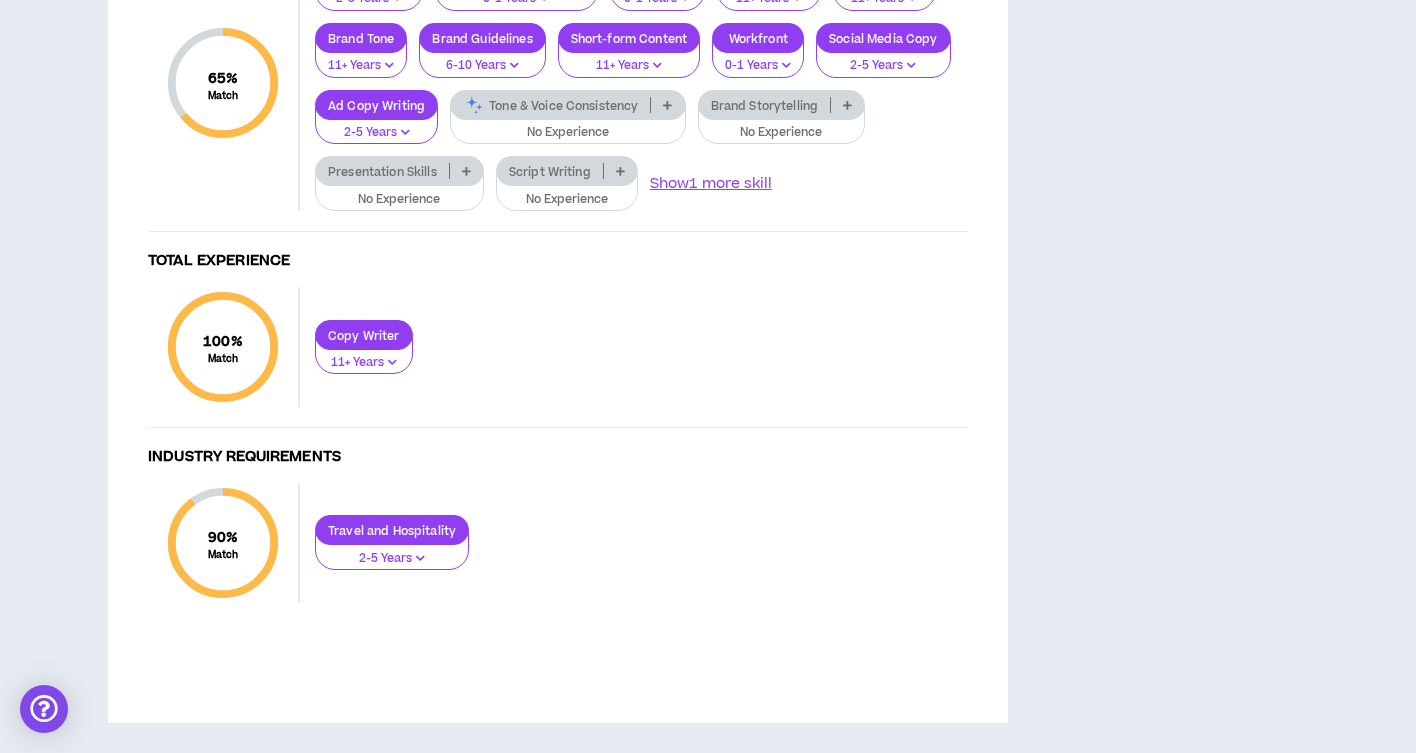 click on "Tone & Voice Consistency" at bounding box center [550, 105] 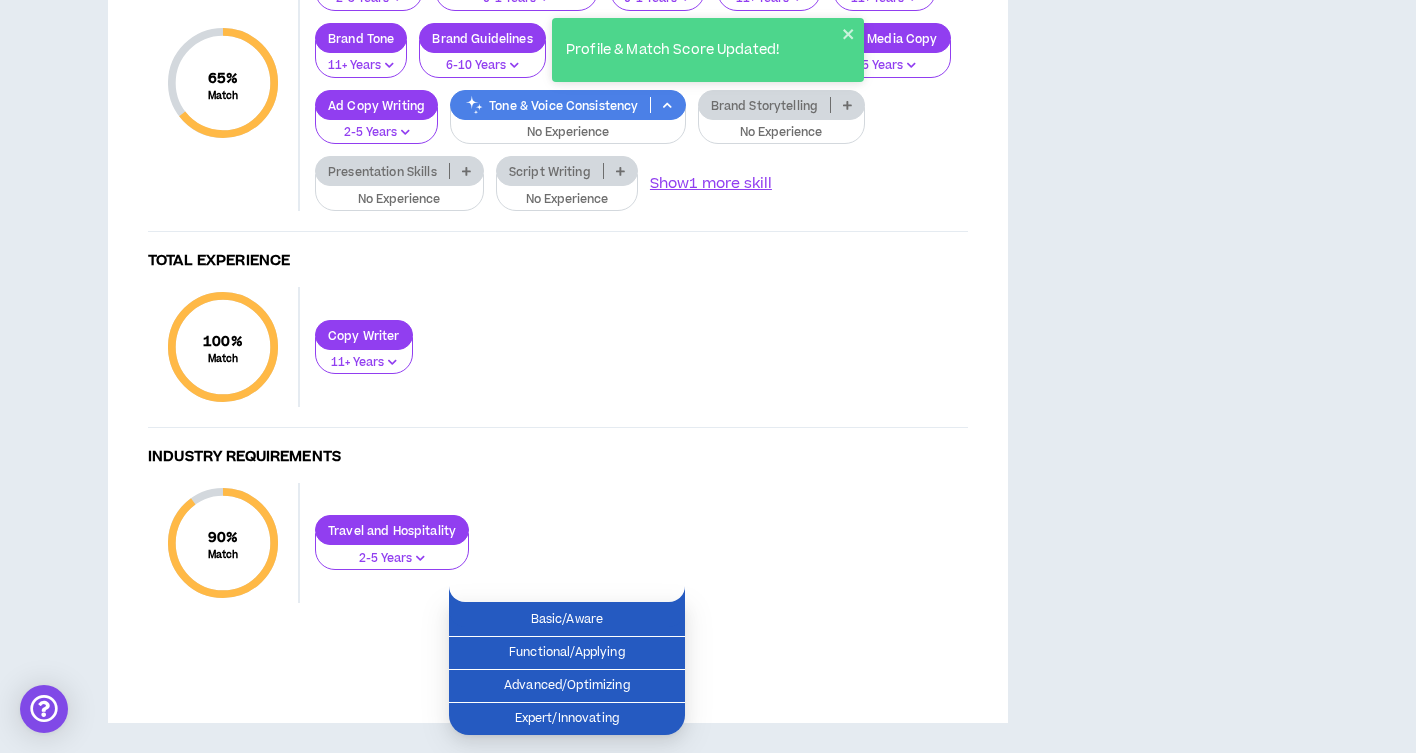 click on "Total Experience" at bounding box center [558, 261] 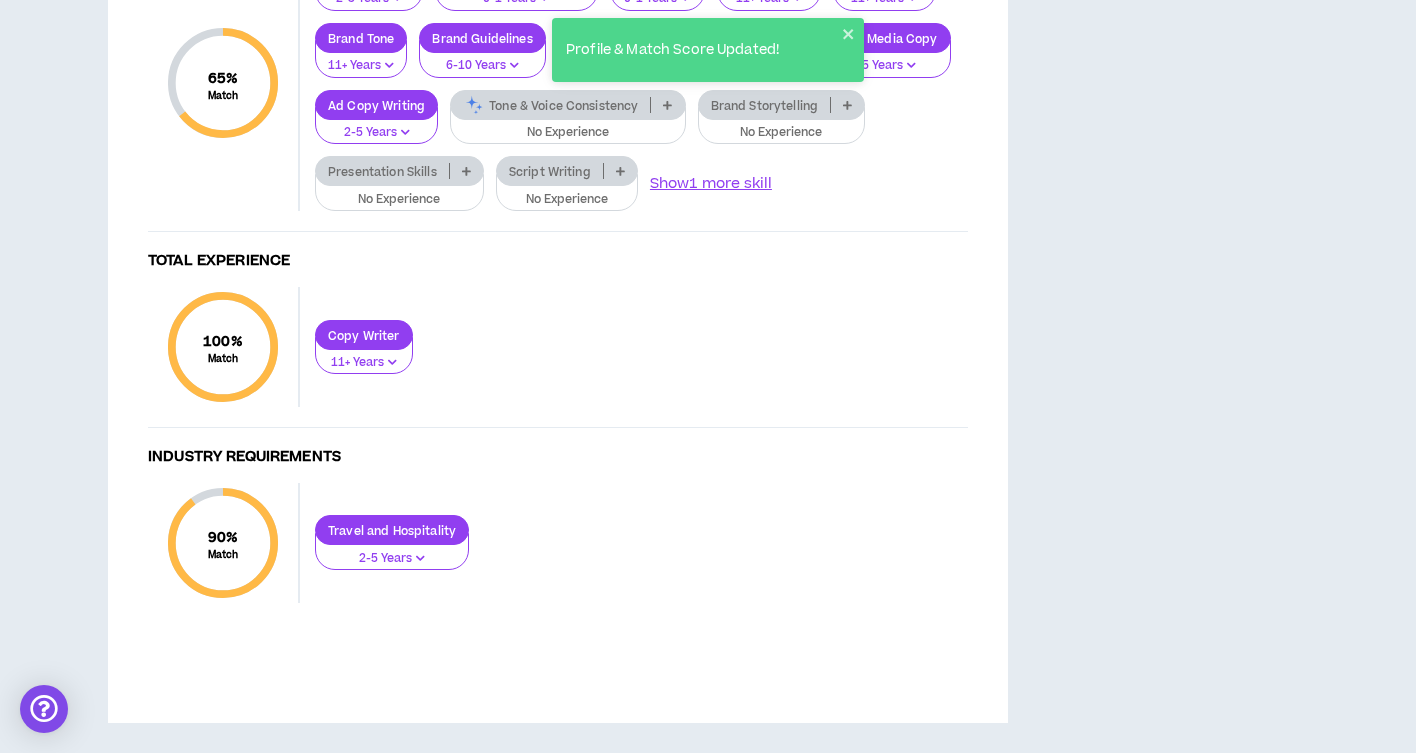 click on "No Experience" at bounding box center (568, 133) 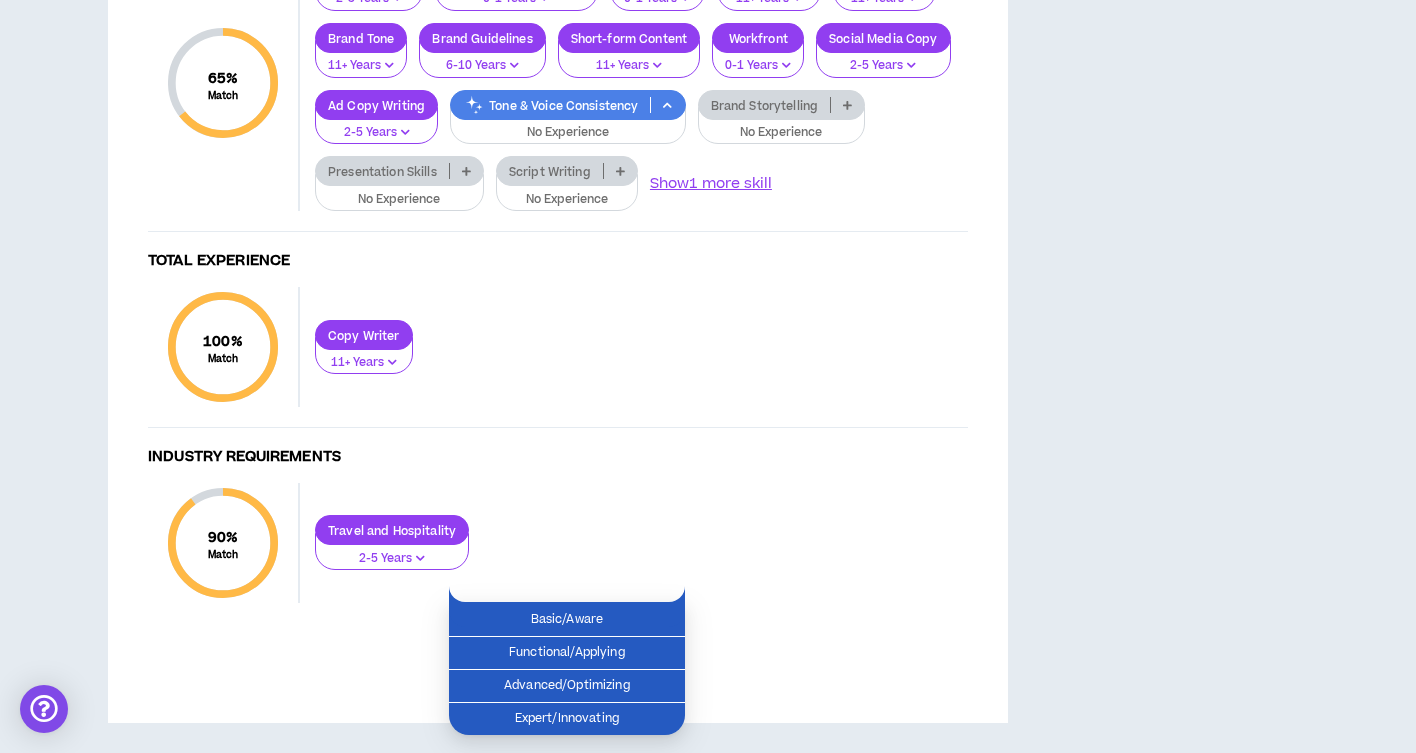 click on "100 % Match Total Experience Copy Writer 11+ Years" at bounding box center [558, 357] 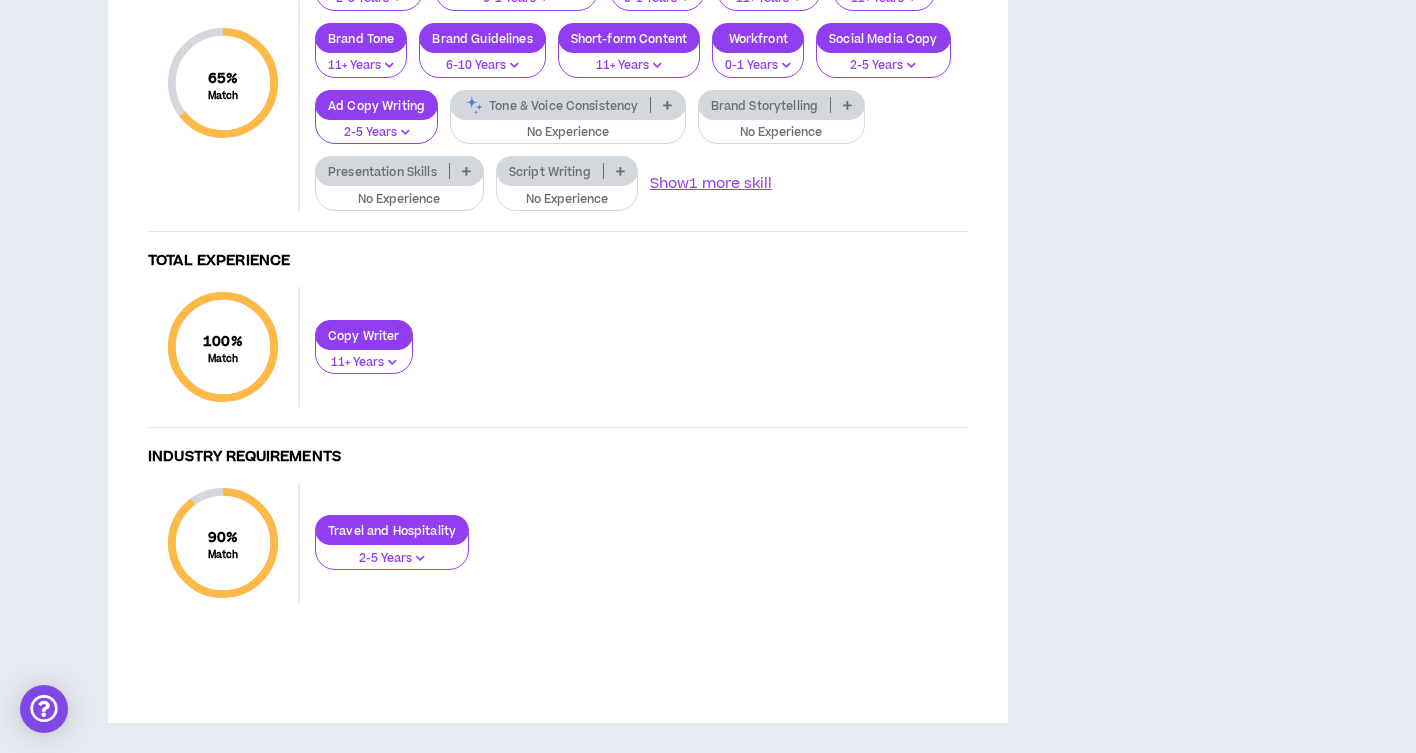 click at bounding box center [667, 105] 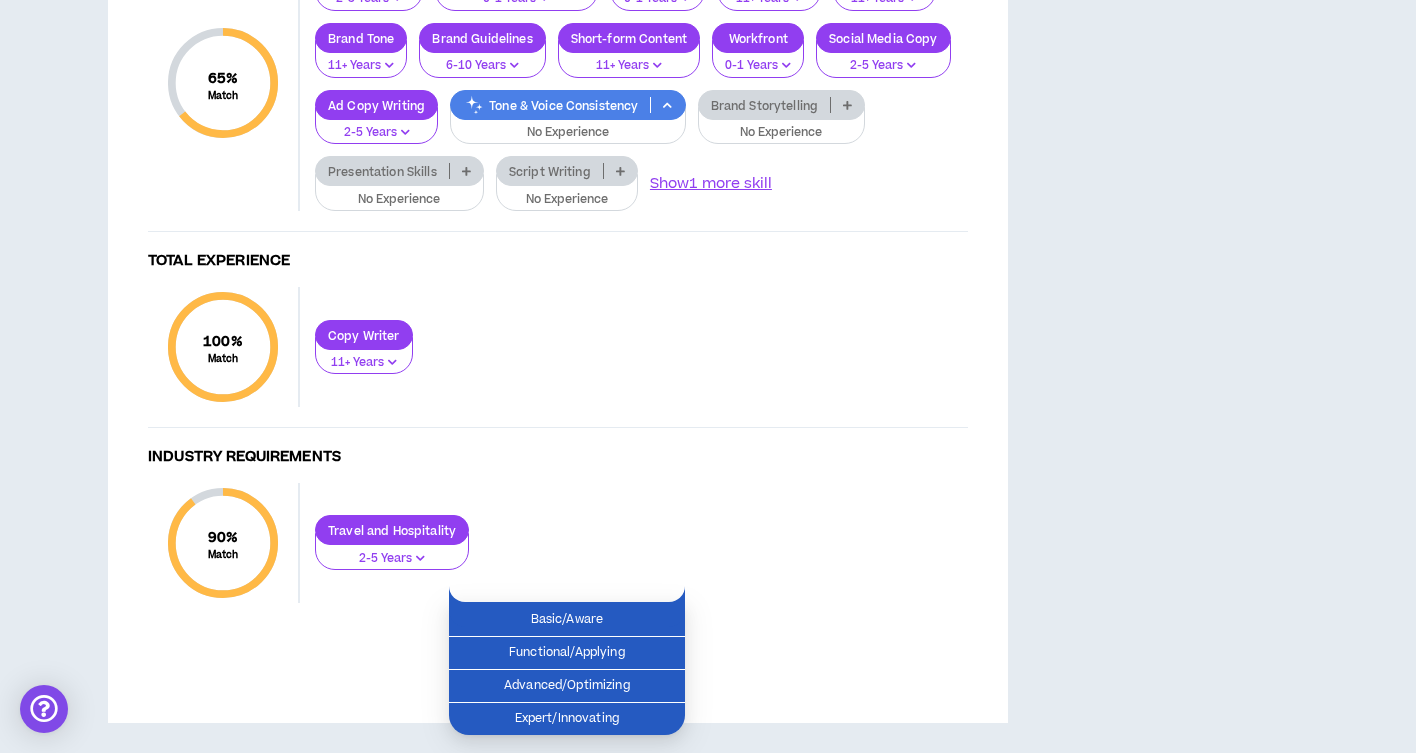 click at bounding box center (667, 105) 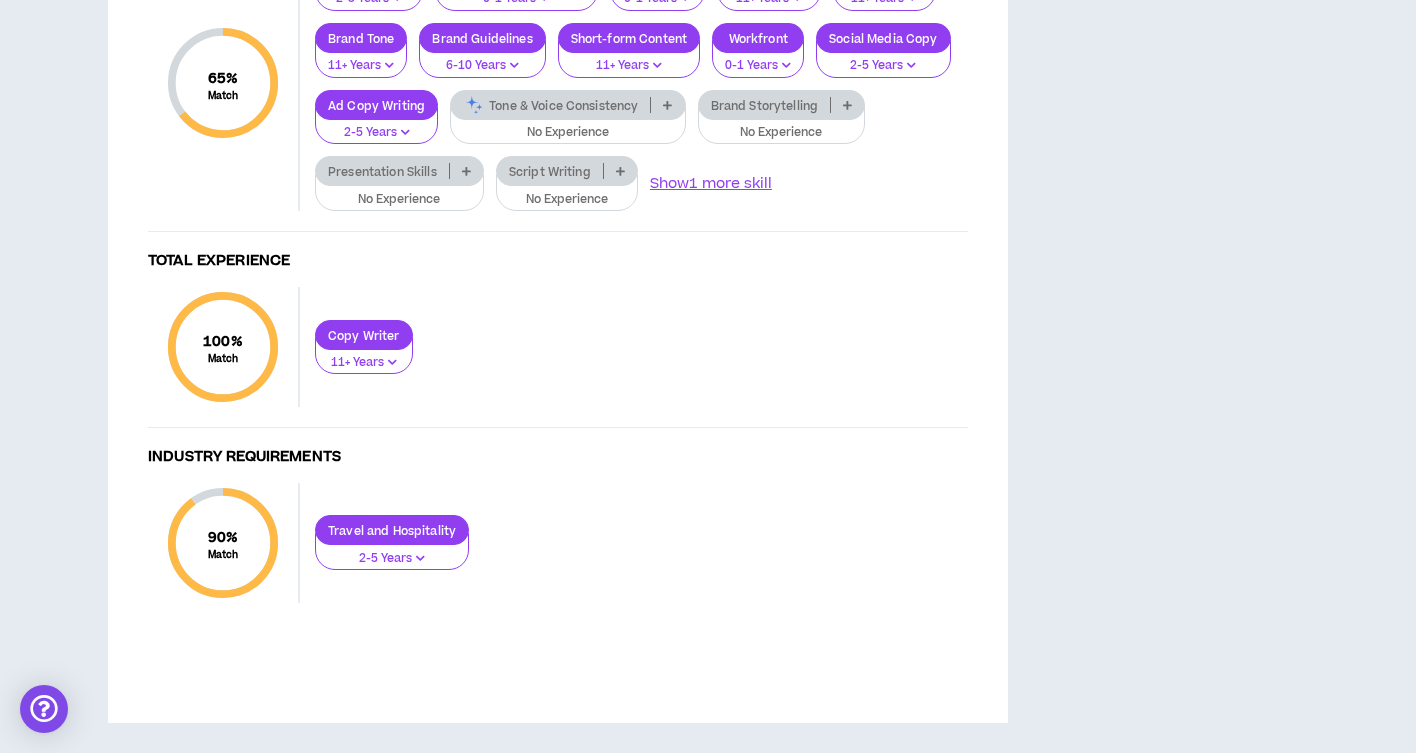 click on "Total Experience" at bounding box center (558, 261) 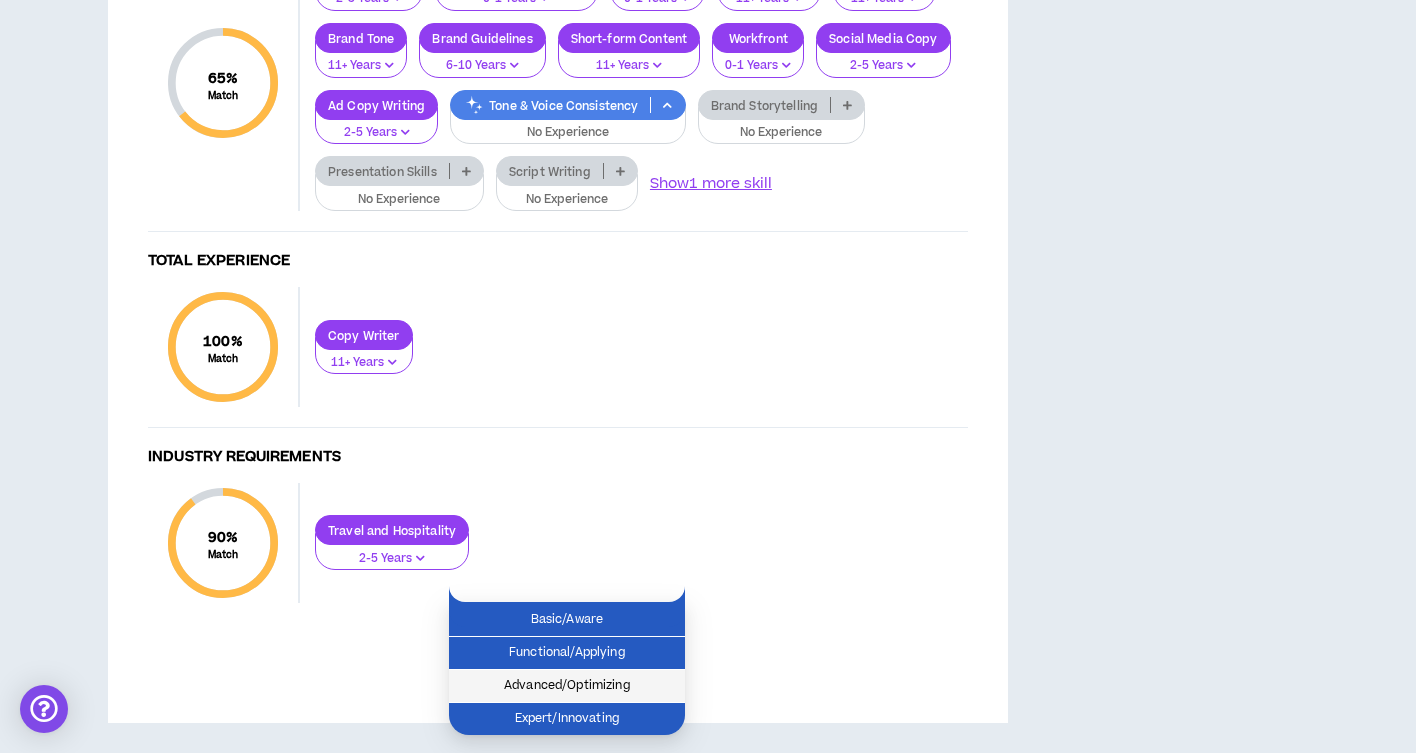 click on "Advanced/Optimizing" at bounding box center [567, 686] 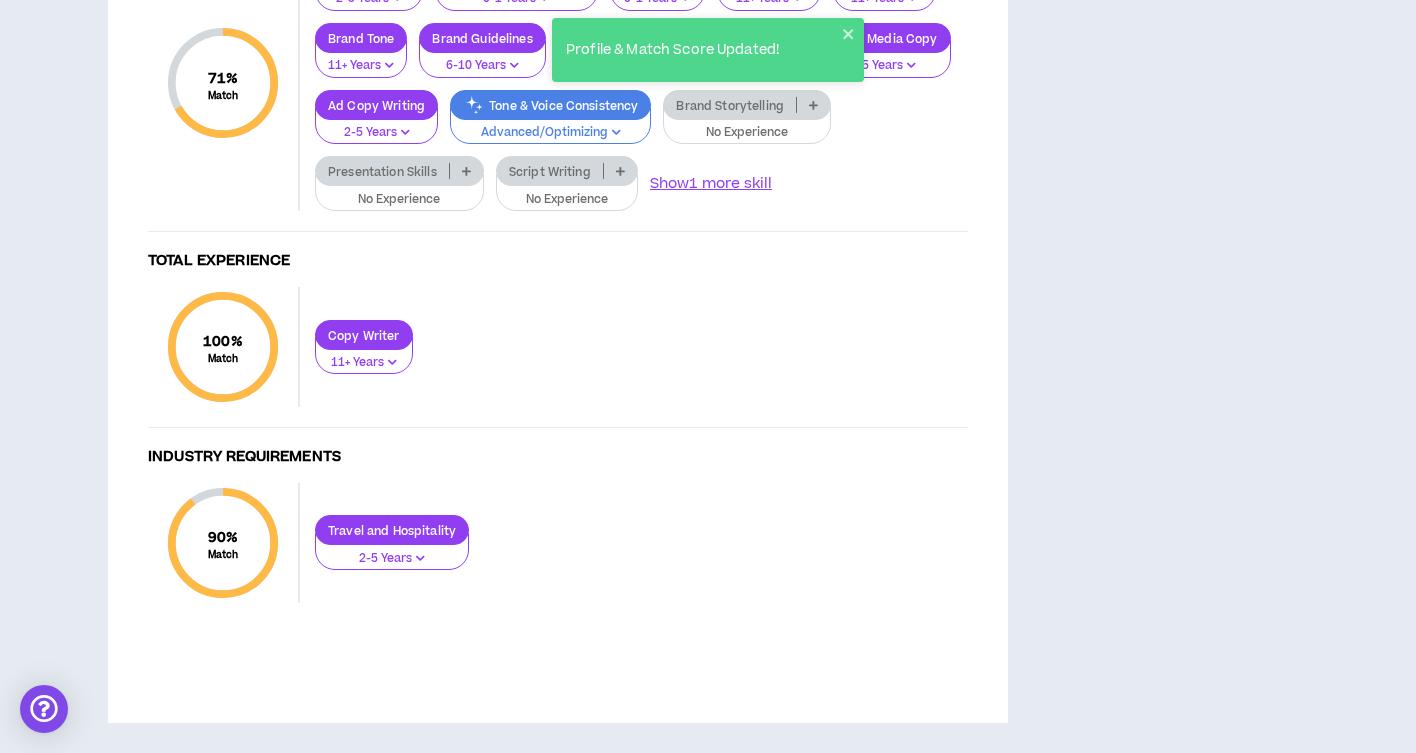 click on "No Experience" at bounding box center [747, 133] 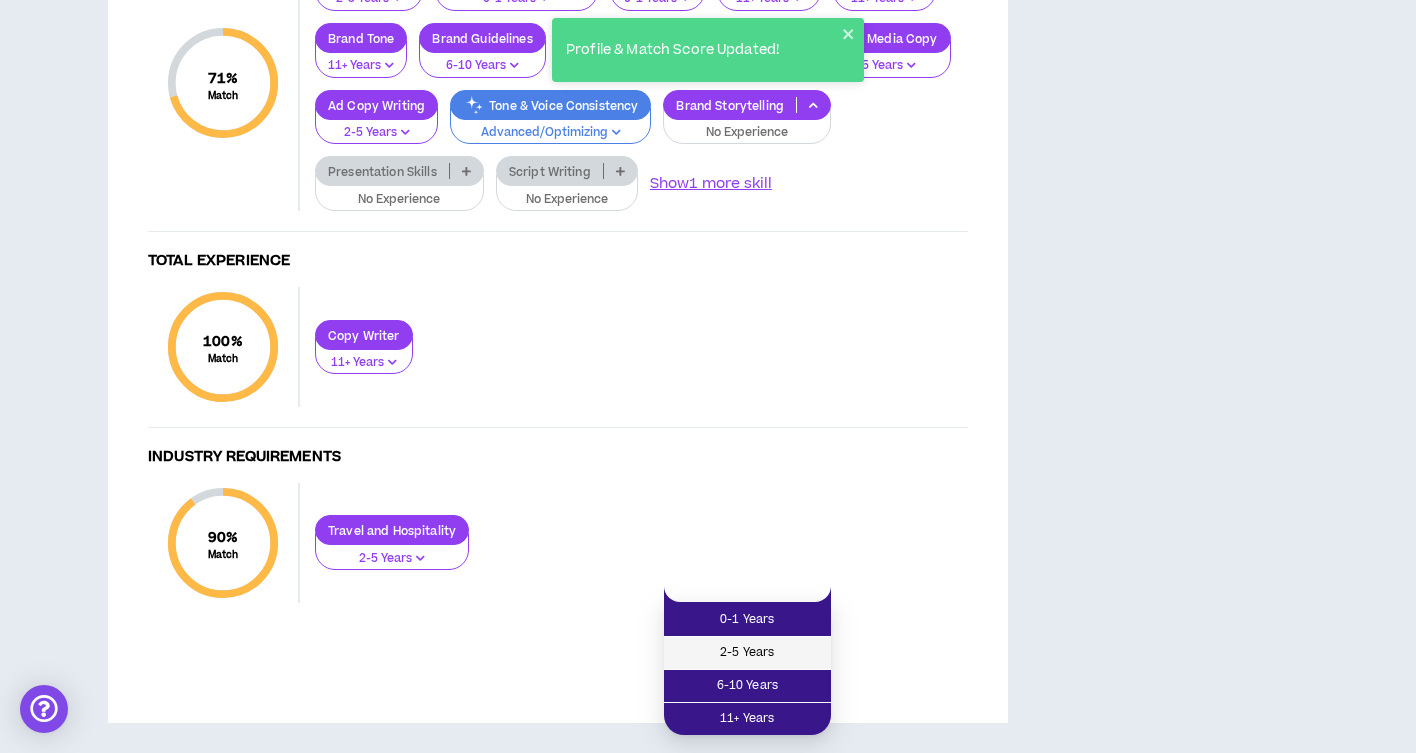 click on "2-5 Years" at bounding box center (747, 653) 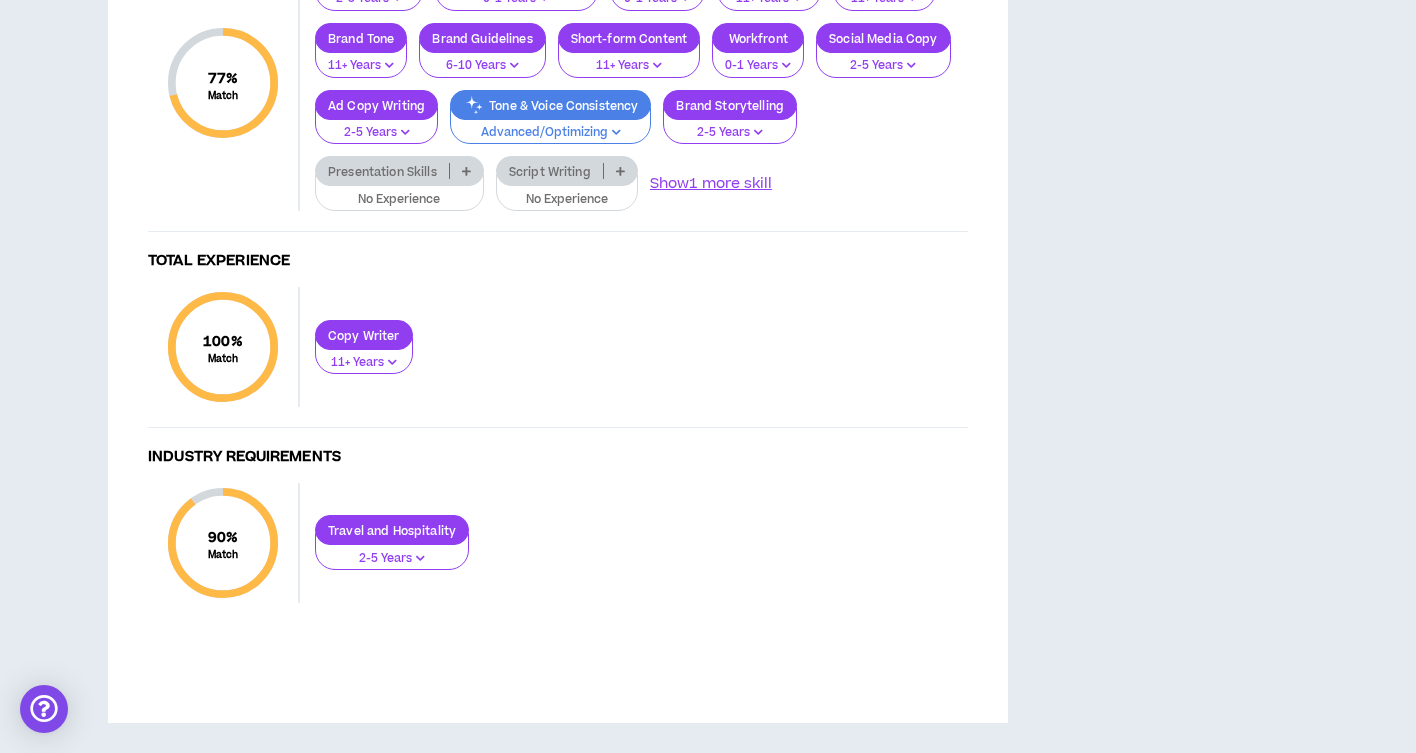click on "No Experience" at bounding box center (399, 200) 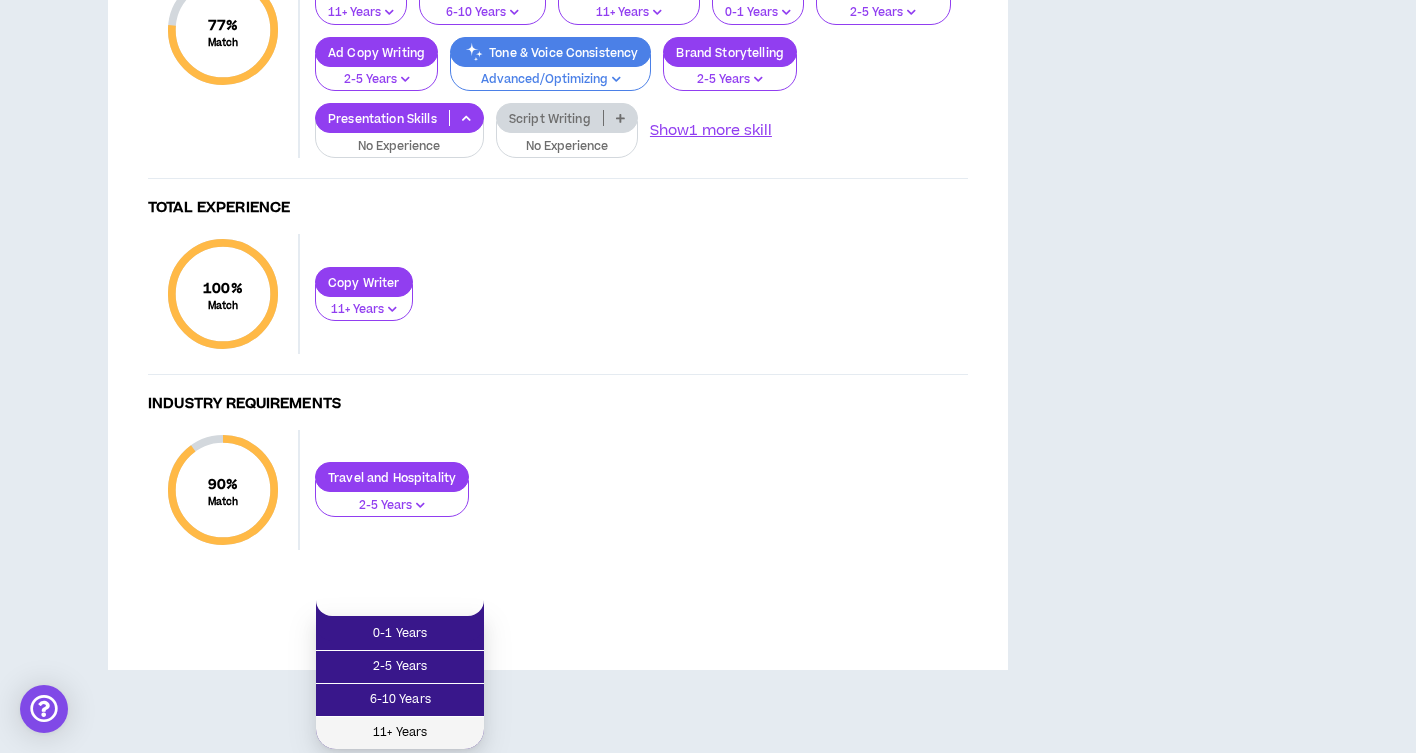 click on "11+ Years" at bounding box center [400, 733] 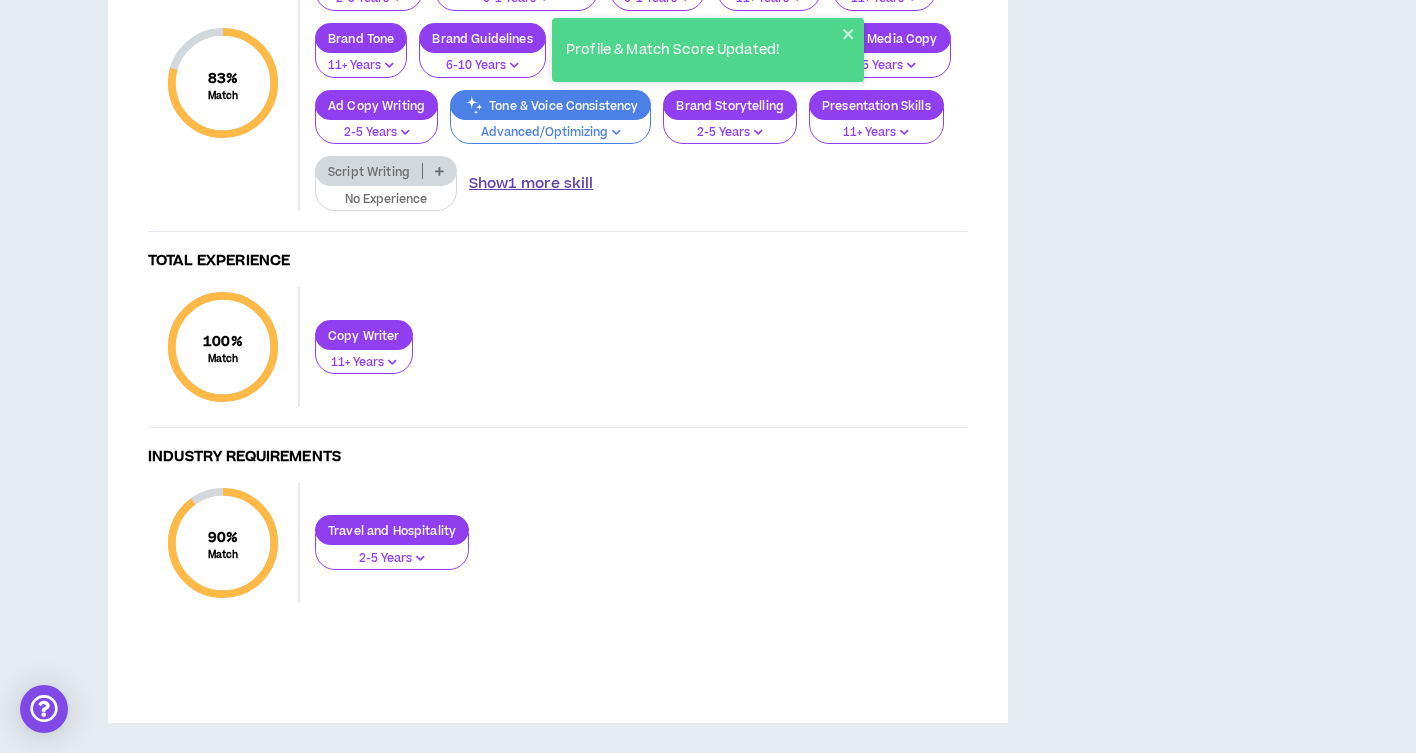 click on "Show  1 more skill" at bounding box center (531, 184) 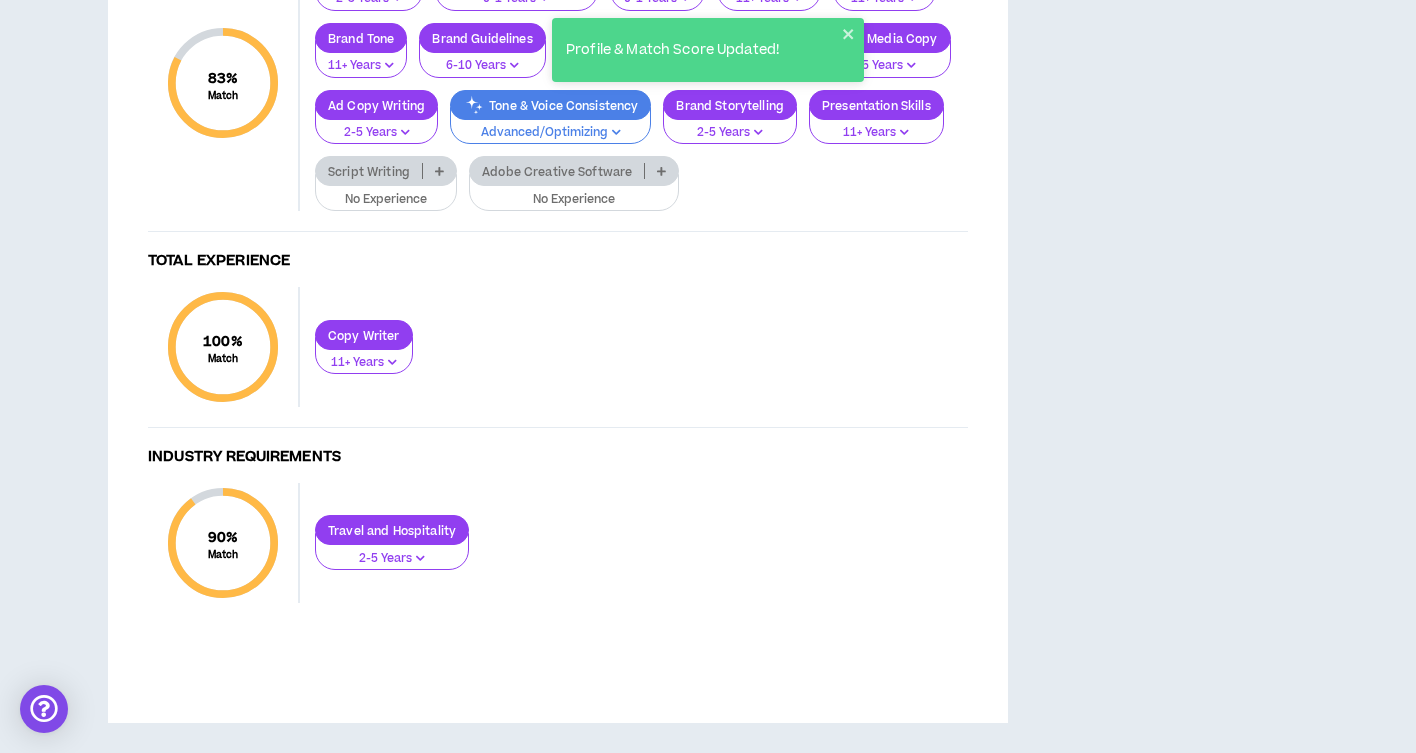 click on "No Experience" at bounding box center (574, 200) 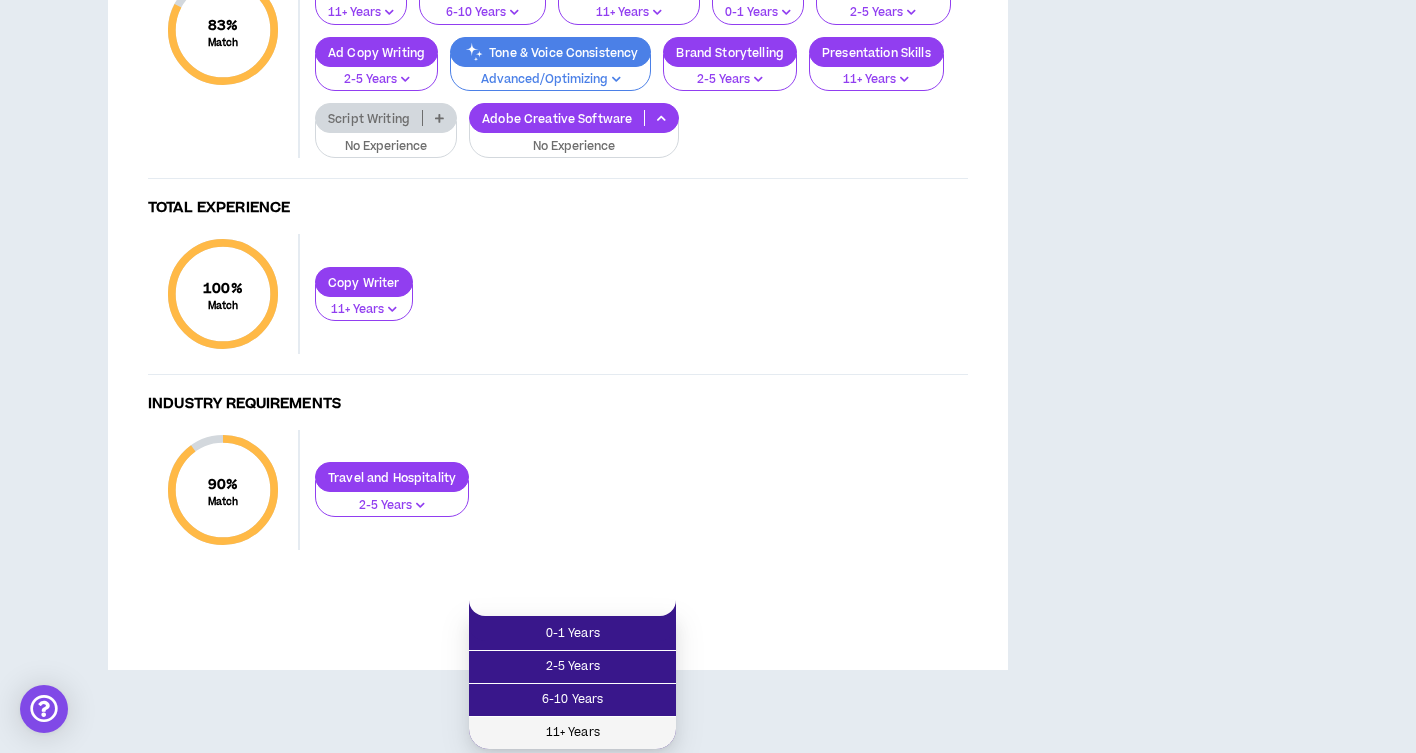 click on "11+ Years" at bounding box center [572, 733] 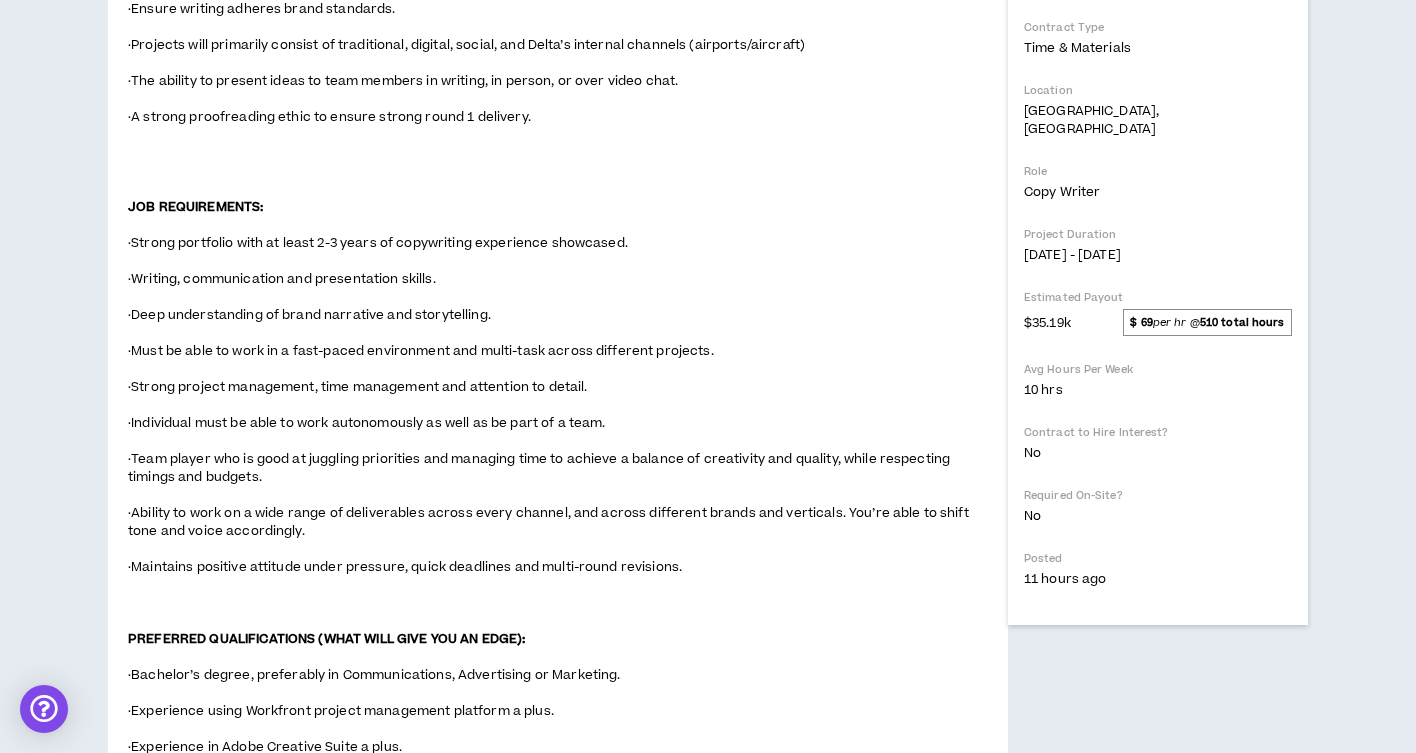 scroll, scrollTop: 0, scrollLeft: 0, axis: both 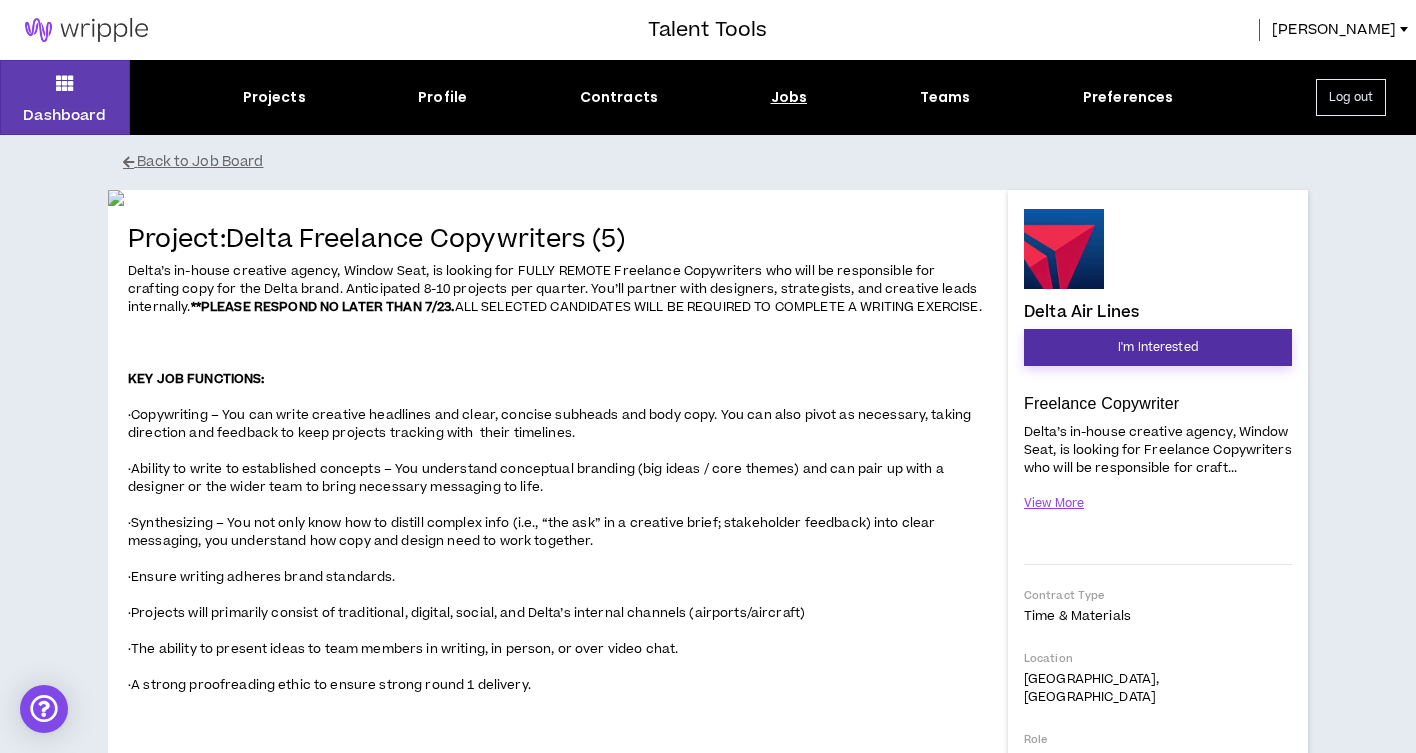 click on "I'm Interested" at bounding box center [1158, 347] 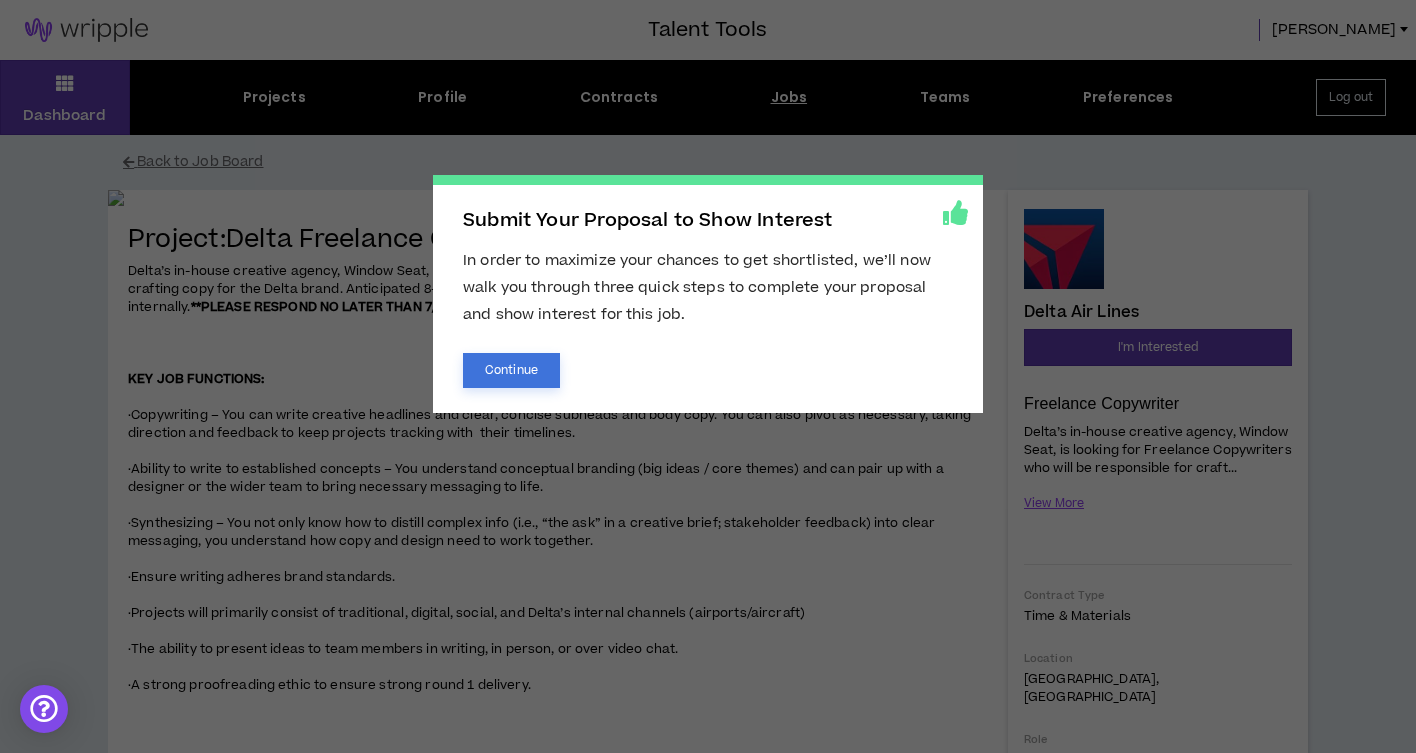 click on "Continue" at bounding box center [511, 370] 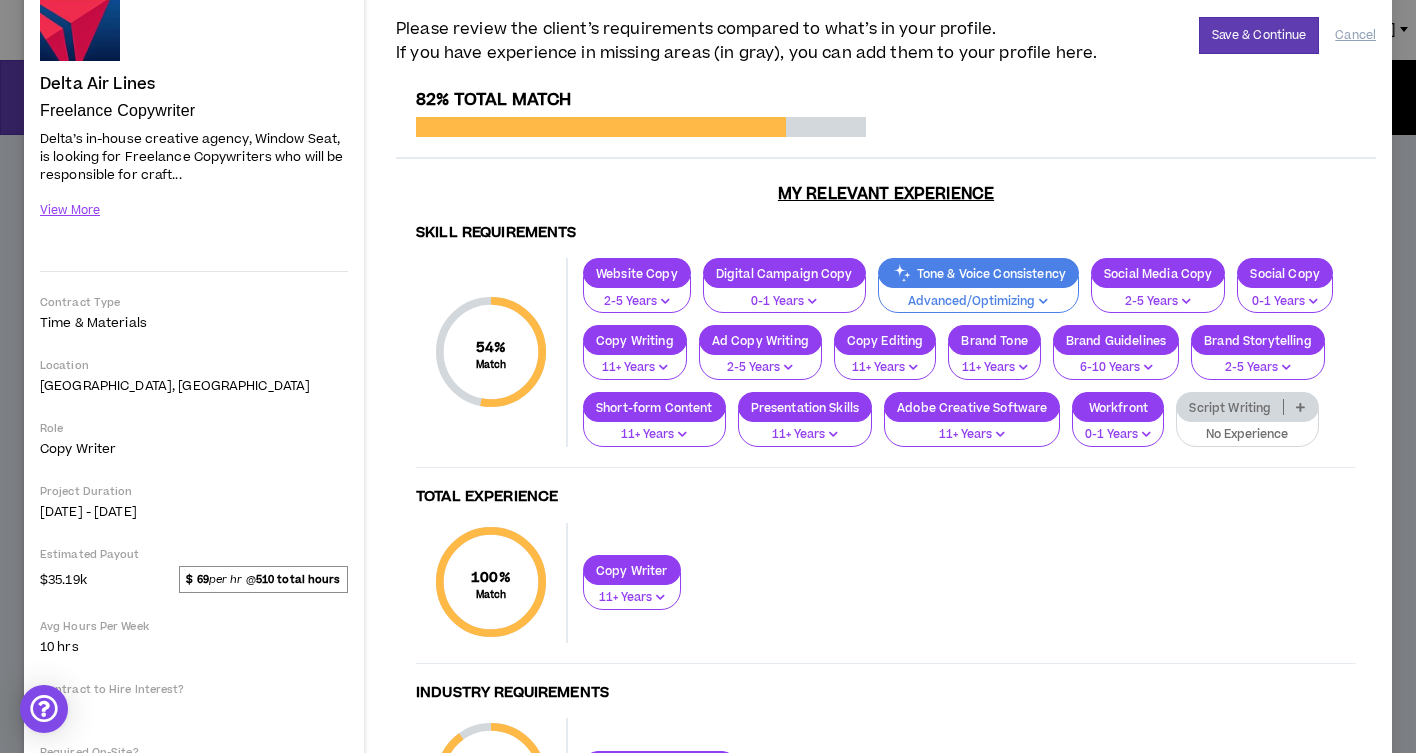 scroll, scrollTop: 0, scrollLeft: 0, axis: both 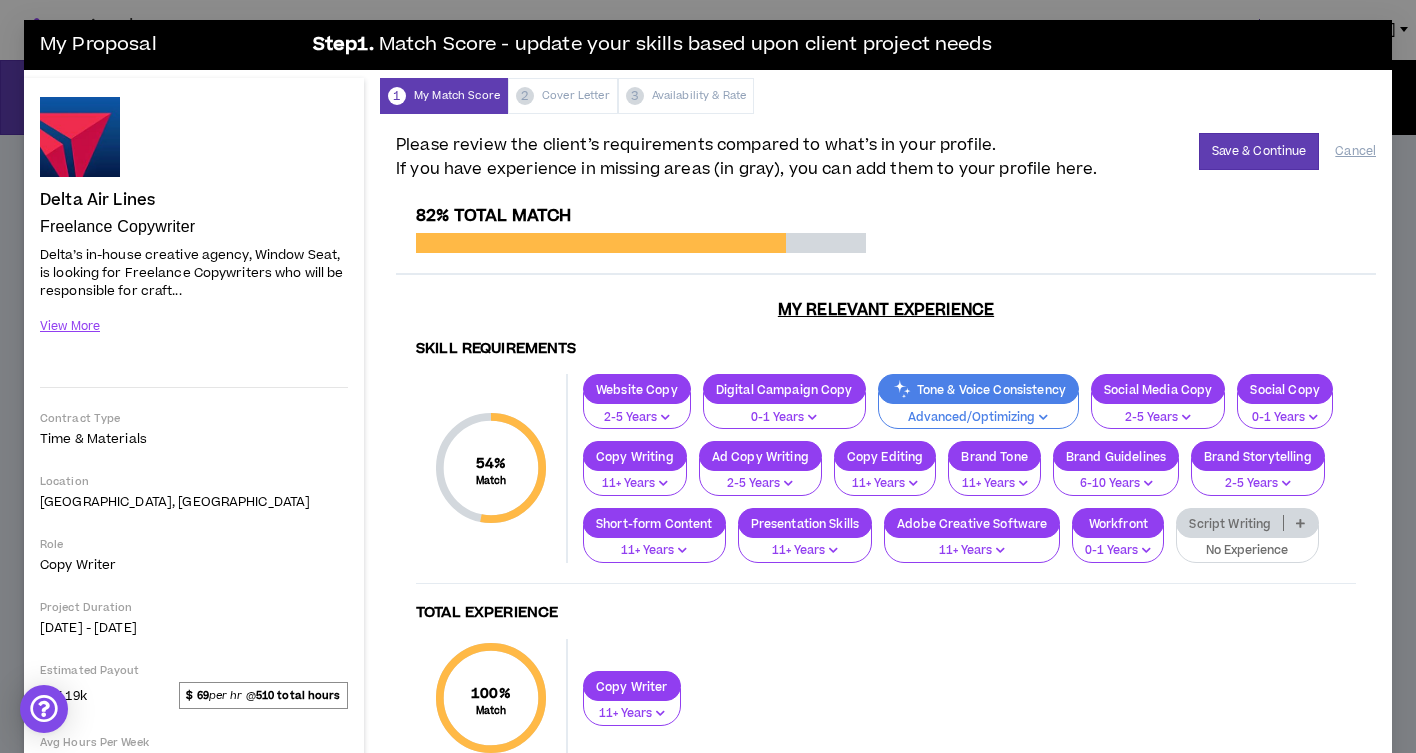 click on "0-1 Years" at bounding box center (1285, 418) 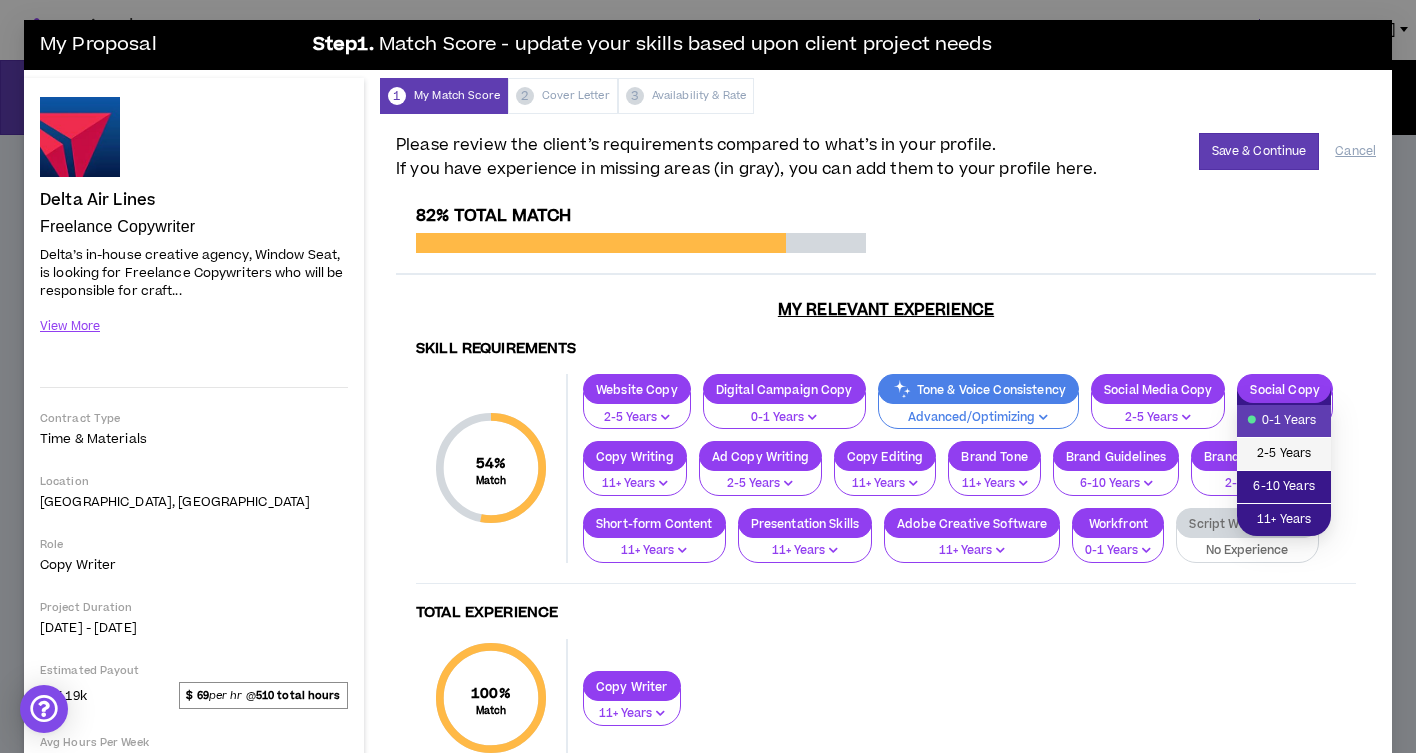 click on "2-5 Years" at bounding box center [1284, 454] 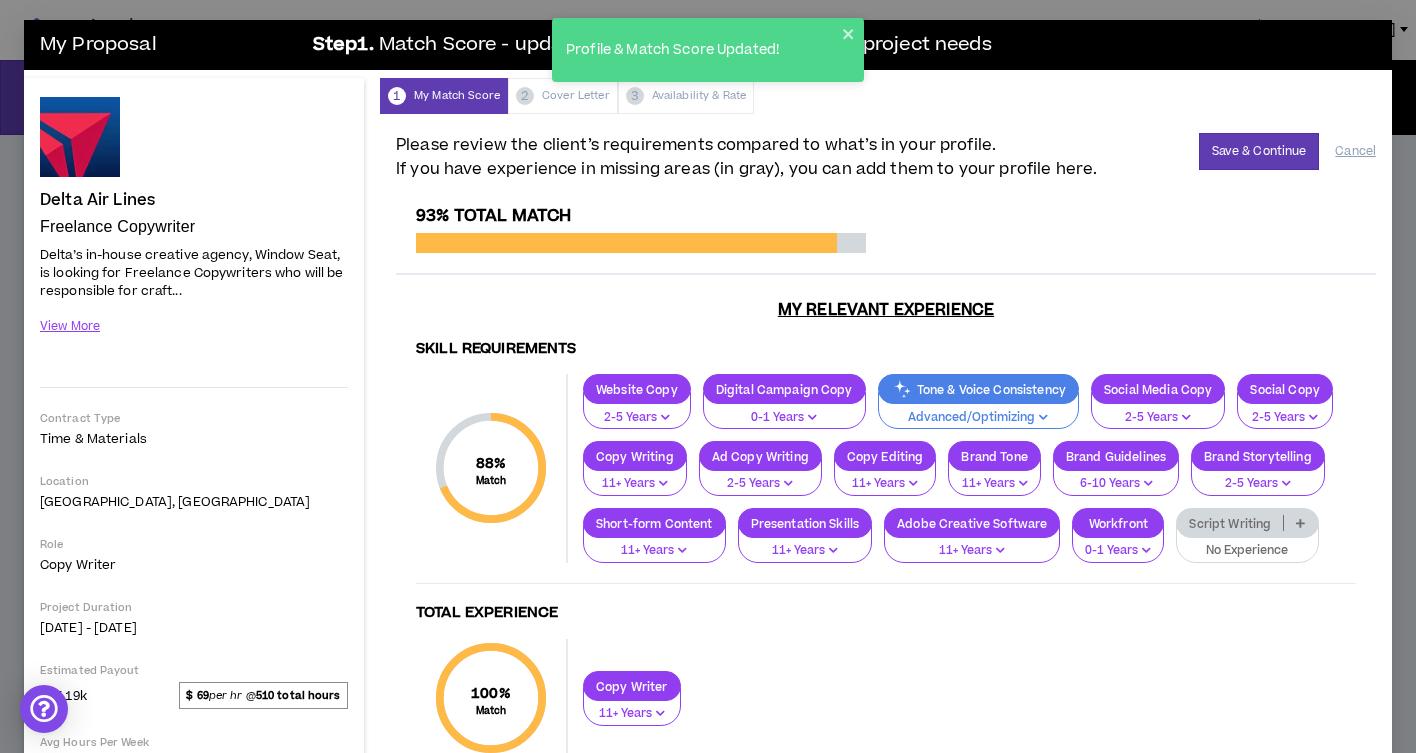 click on "6-10 Years" at bounding box center [1116, 484] 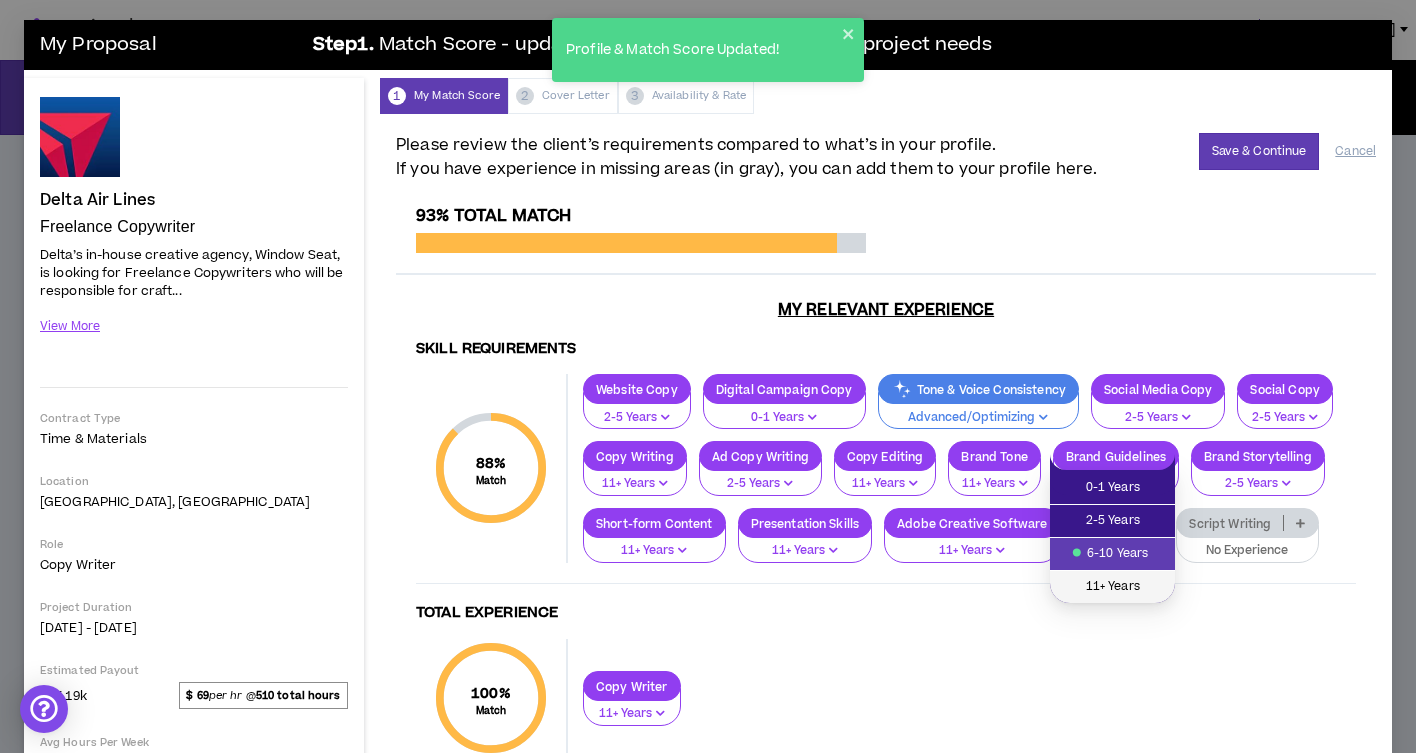 click on "11+ Years" at bounding box center [1112, 587] 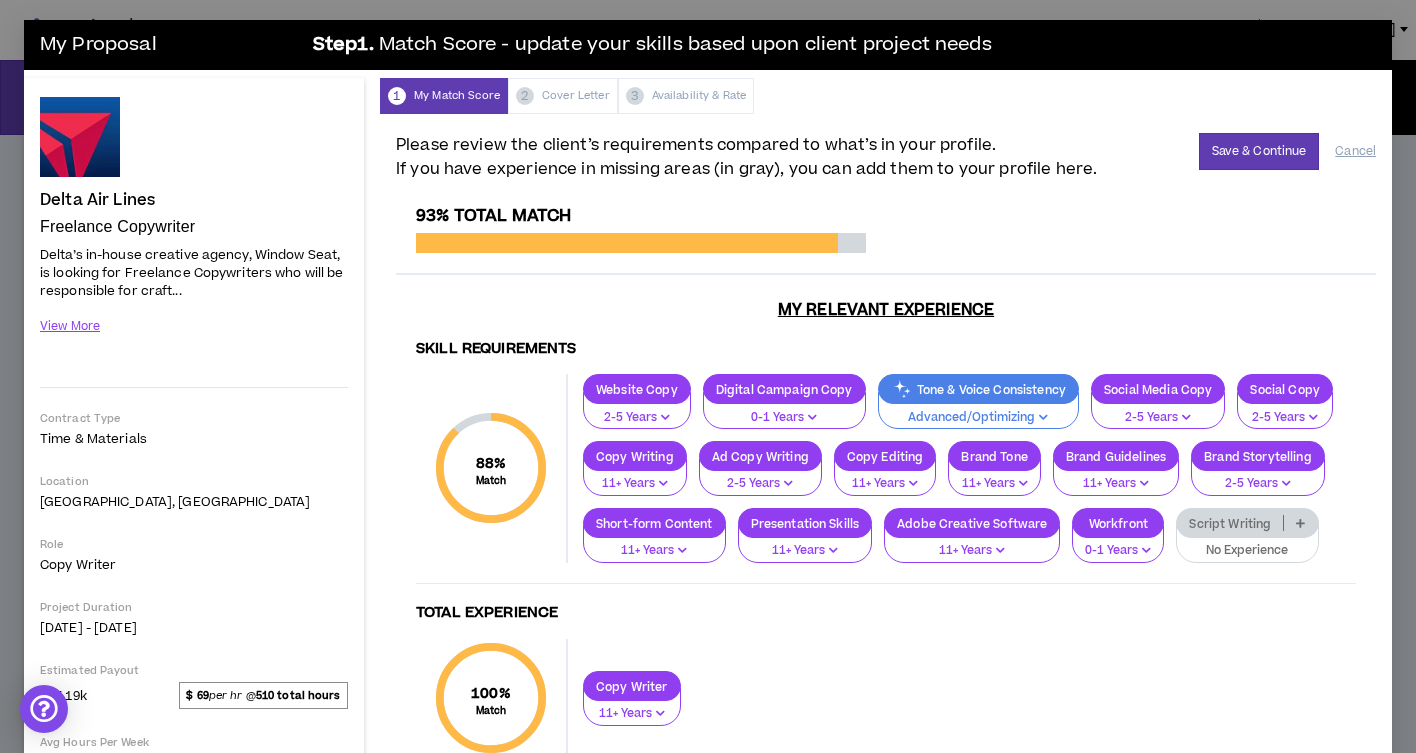 click on "0-1 Years" at bounding box center [784, 418] 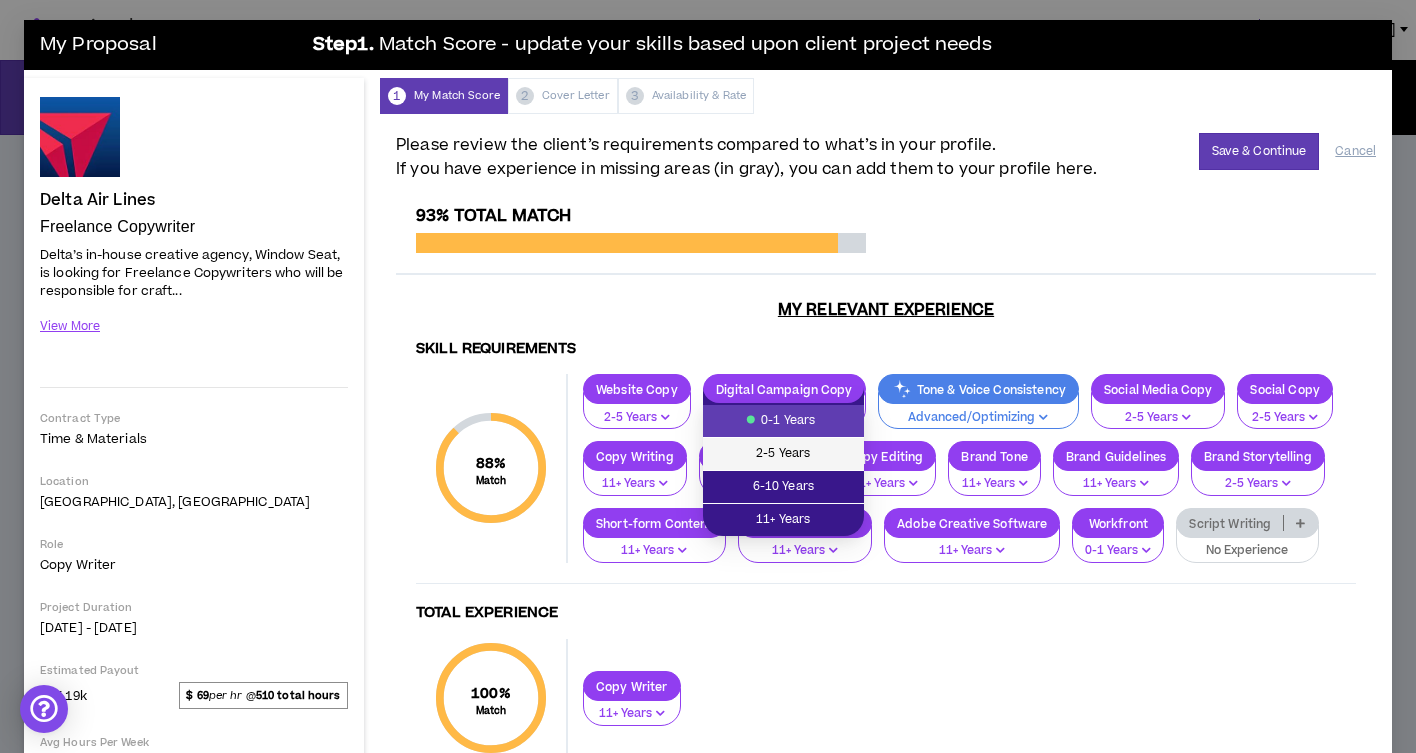 click on "2-5 Years" at bounding box center (783, 454) 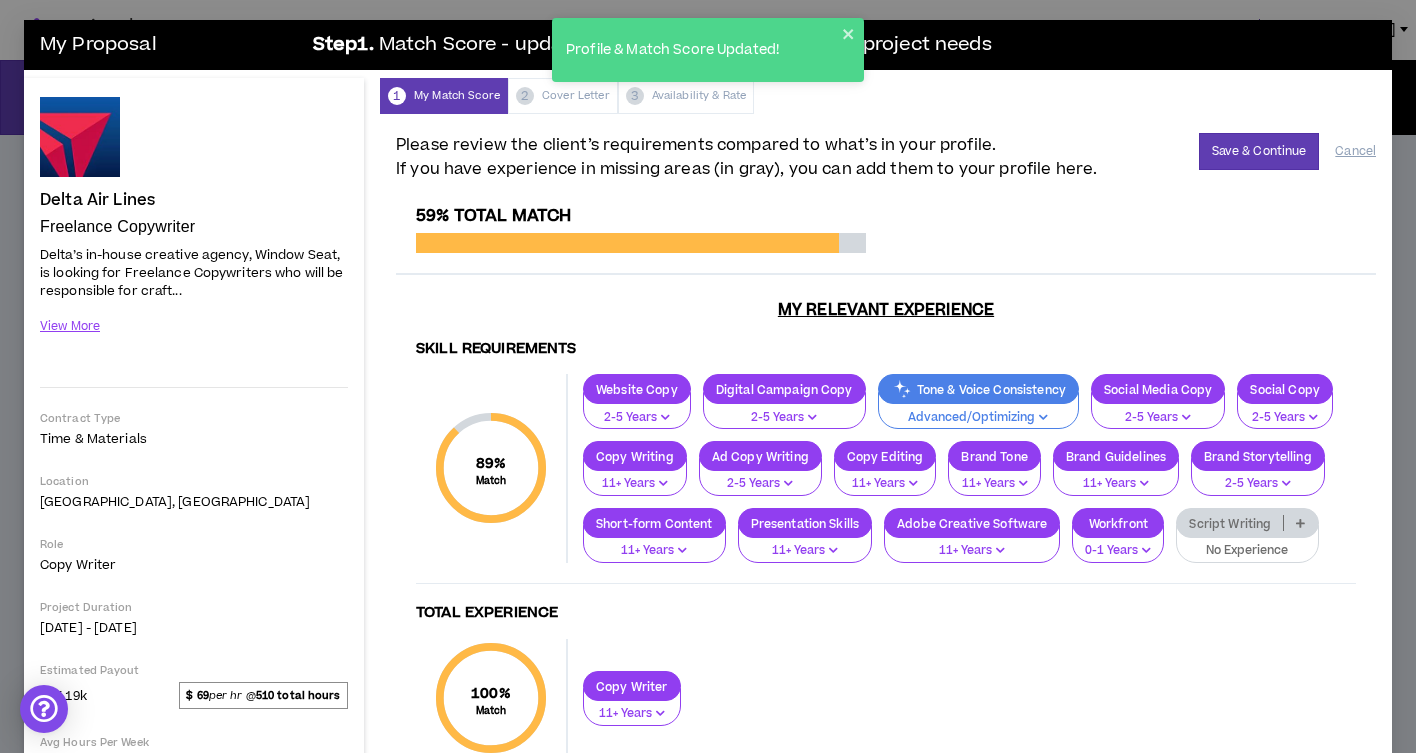 click on "2-5 Years" at bounding box center (637, 418) 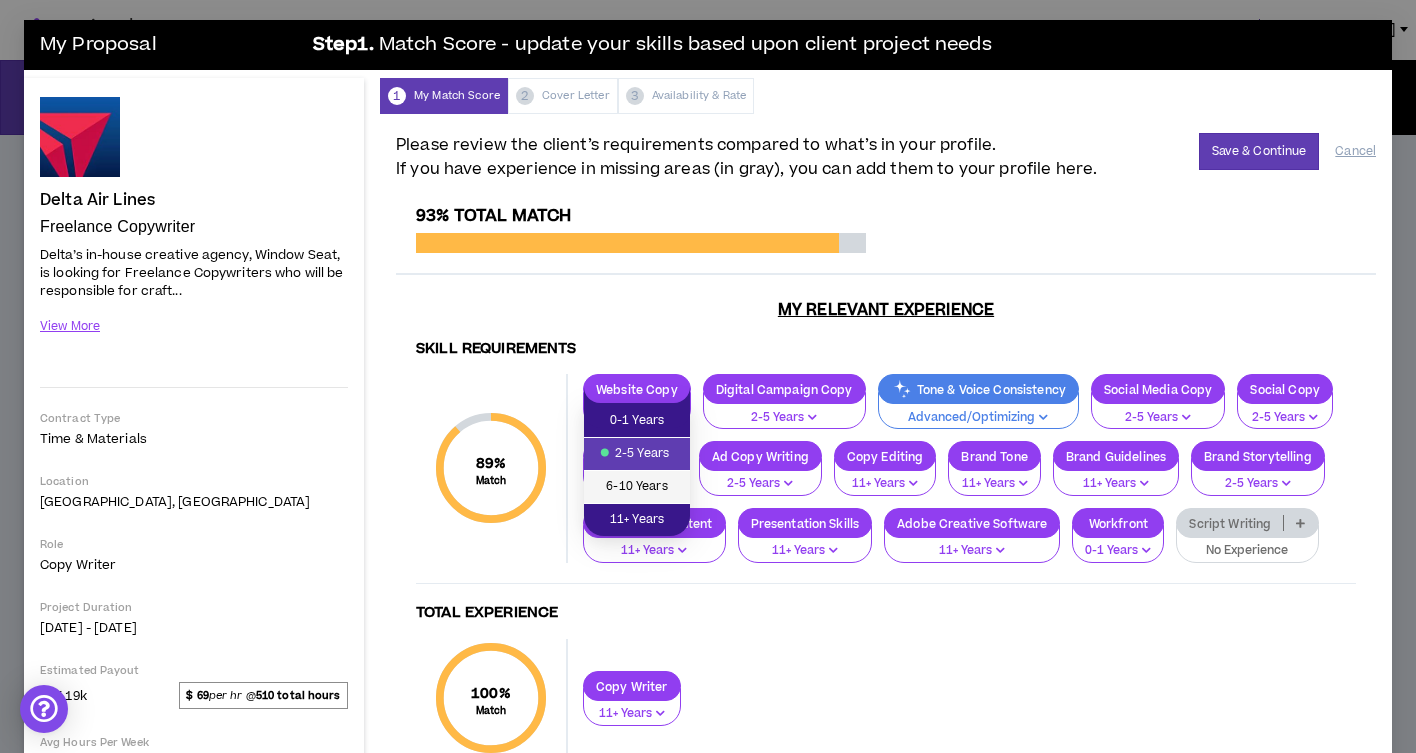 click on "6-10 Years" at bounding box center [637, 487] 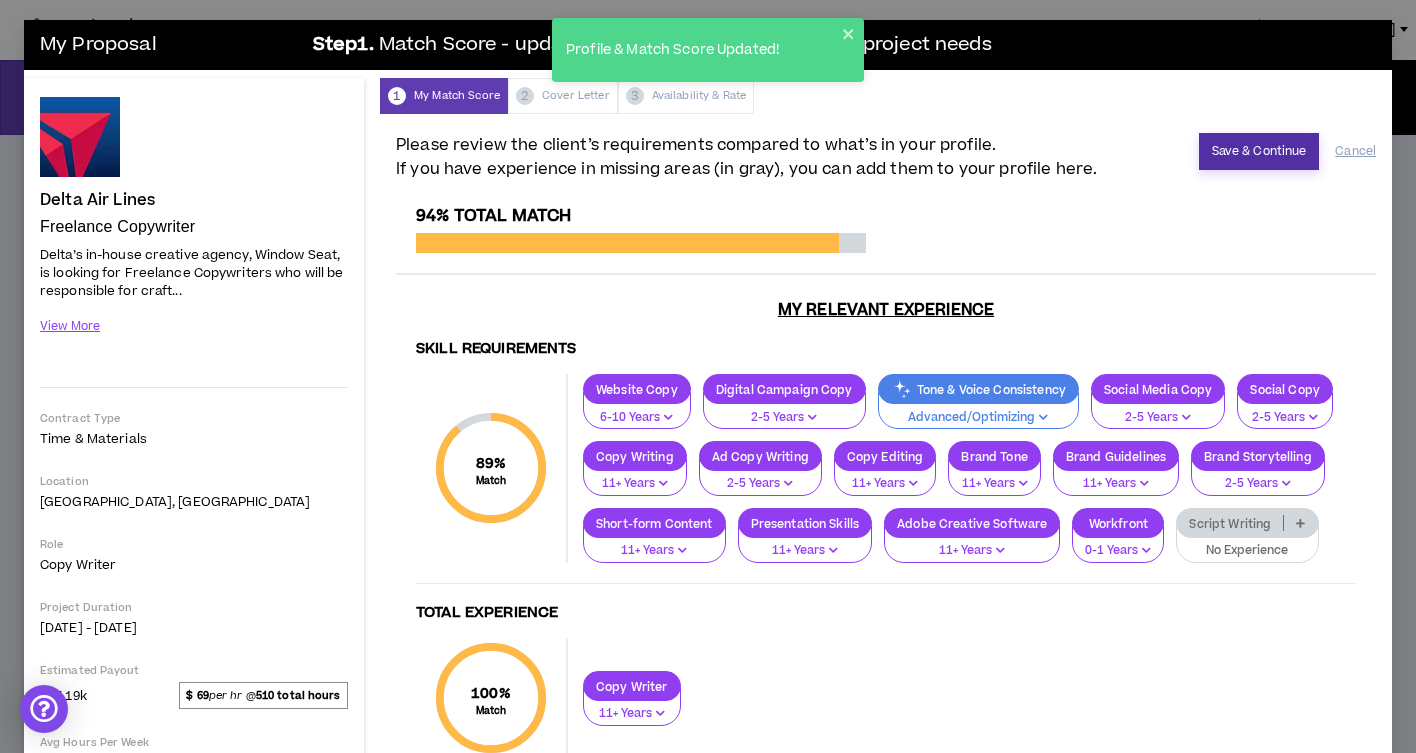 click on "Save & Continue" at bounding box center (1259, 151) 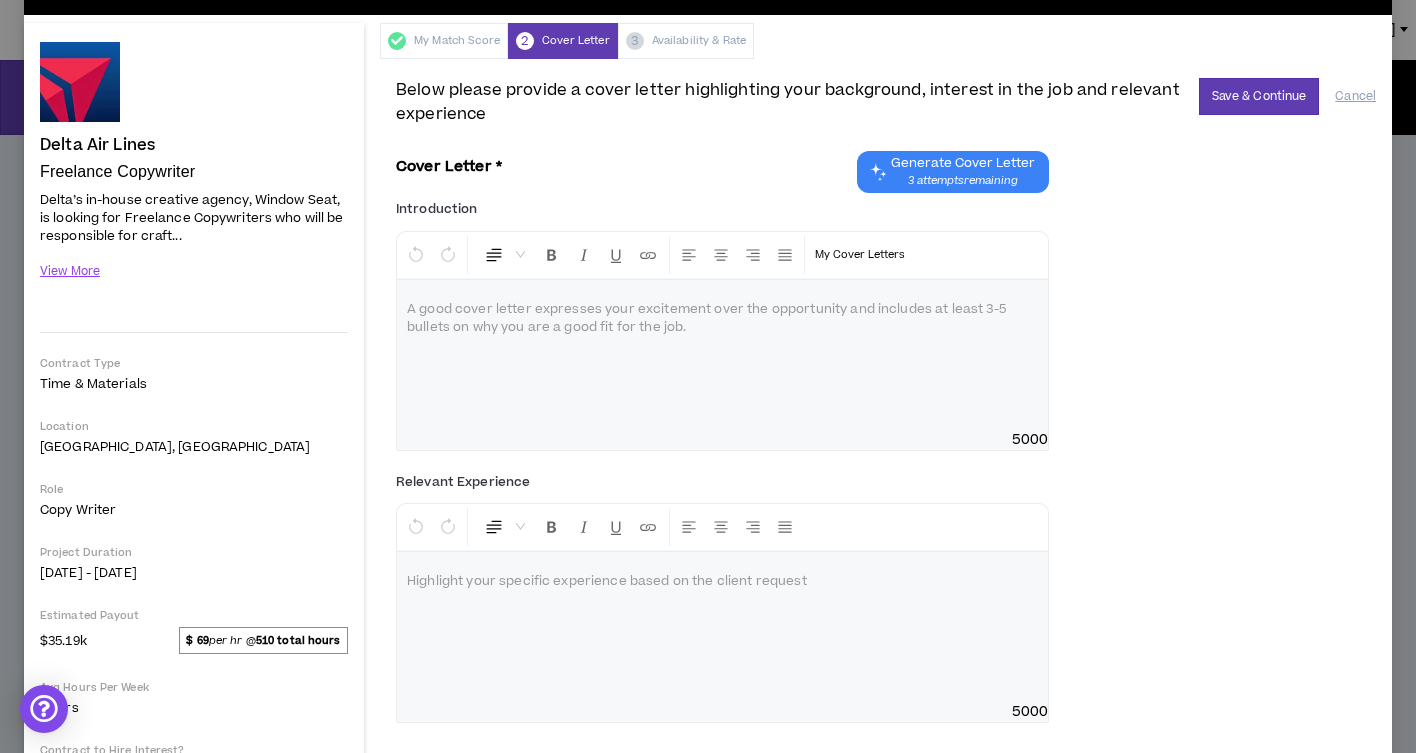 scroll, scrollTop: 58, scrollLeft: 0, axis: vertical 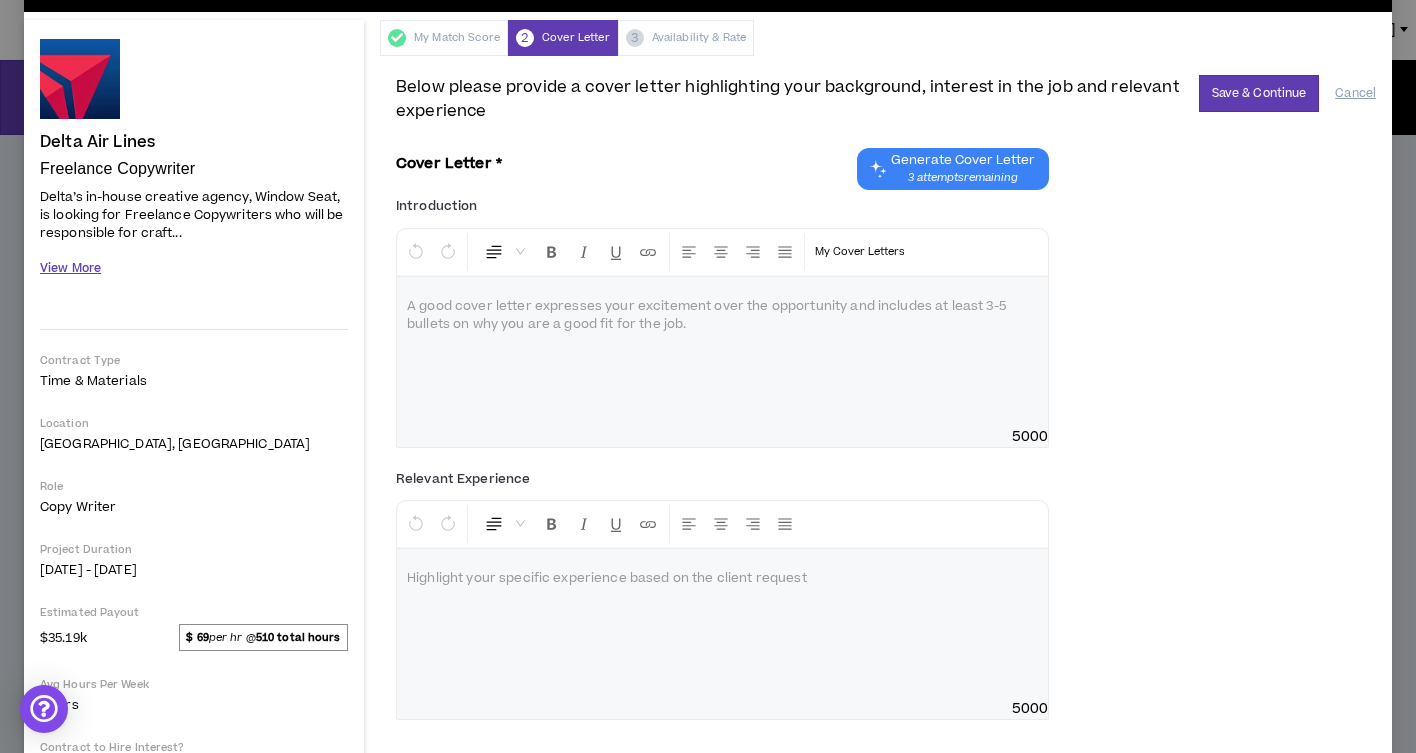 click on "View More" at bounding box center (70, 268) 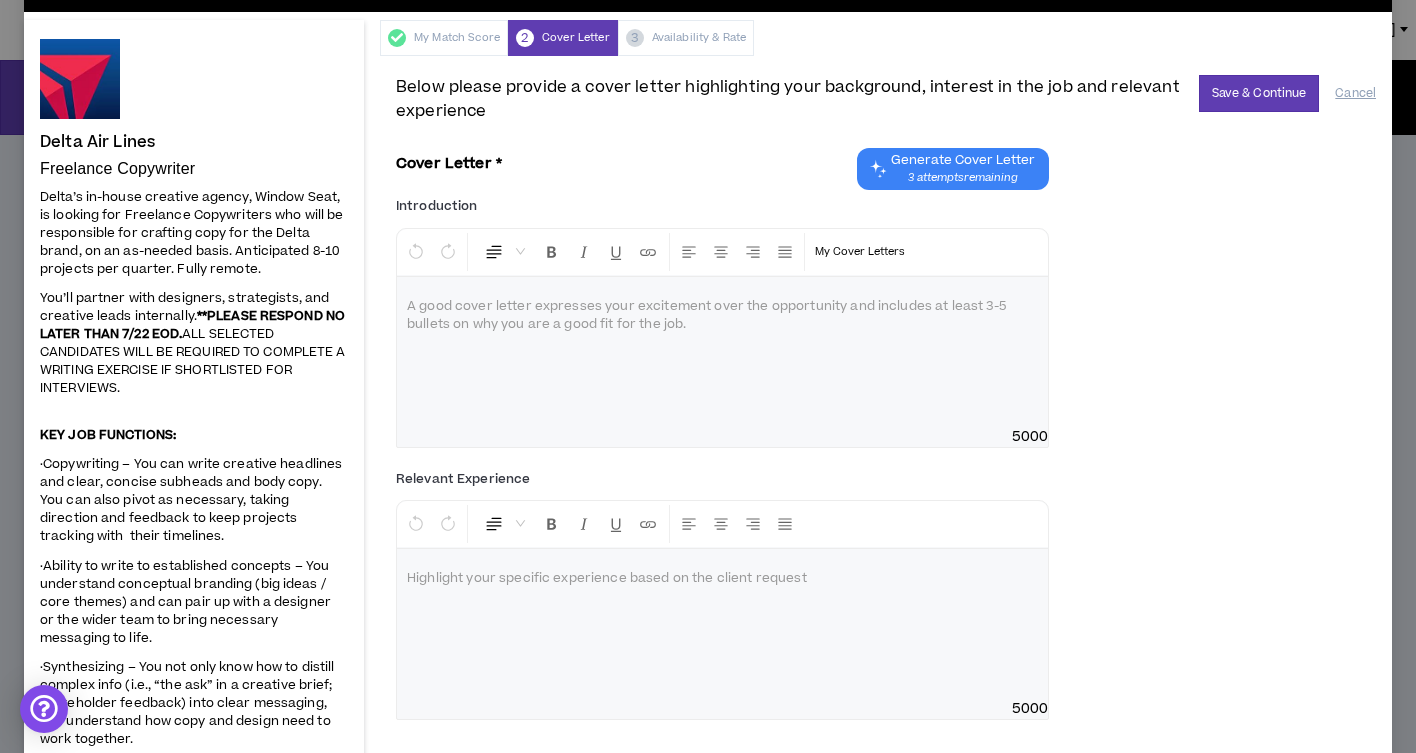 click at bounding box center [722, 352] 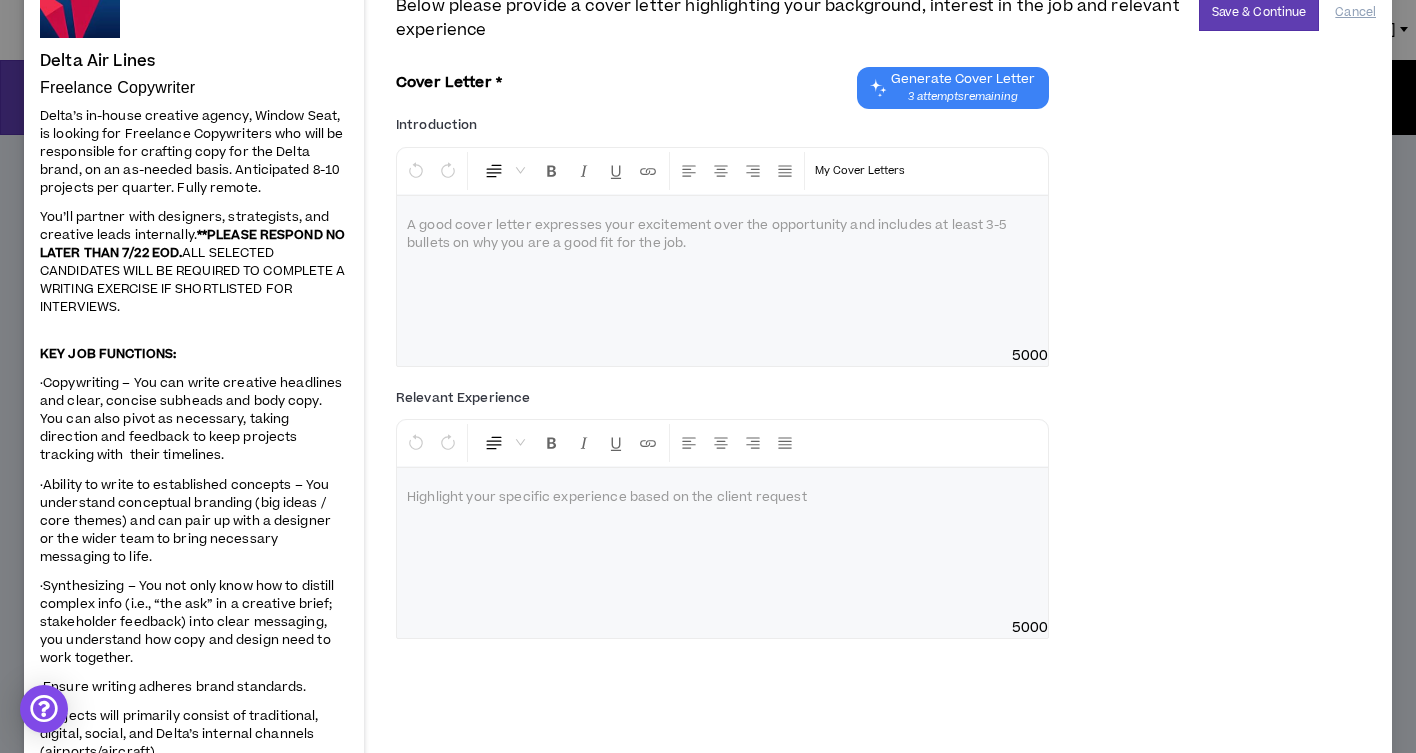 scroll, scrollTop: 148, scrollLeft: 0, axis: vertical 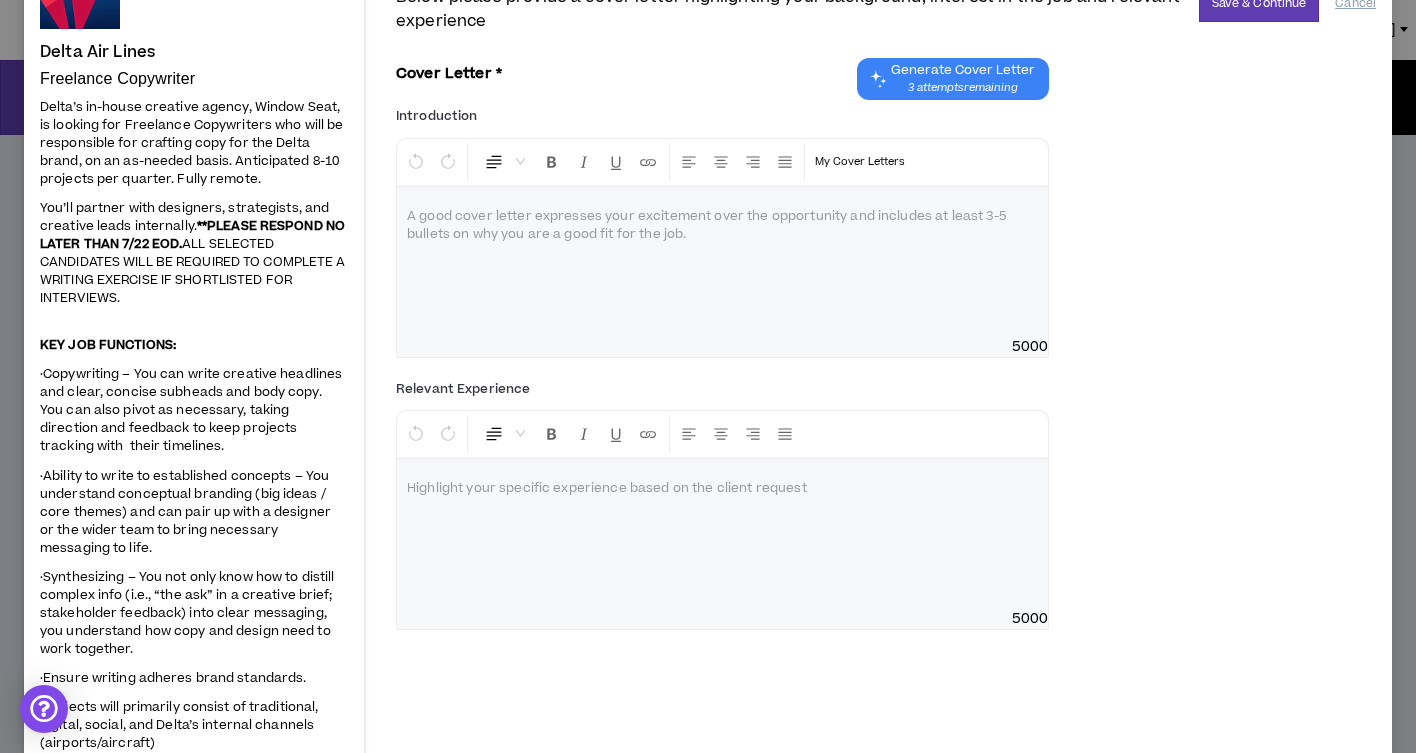 click at bounding box center [722, 534] 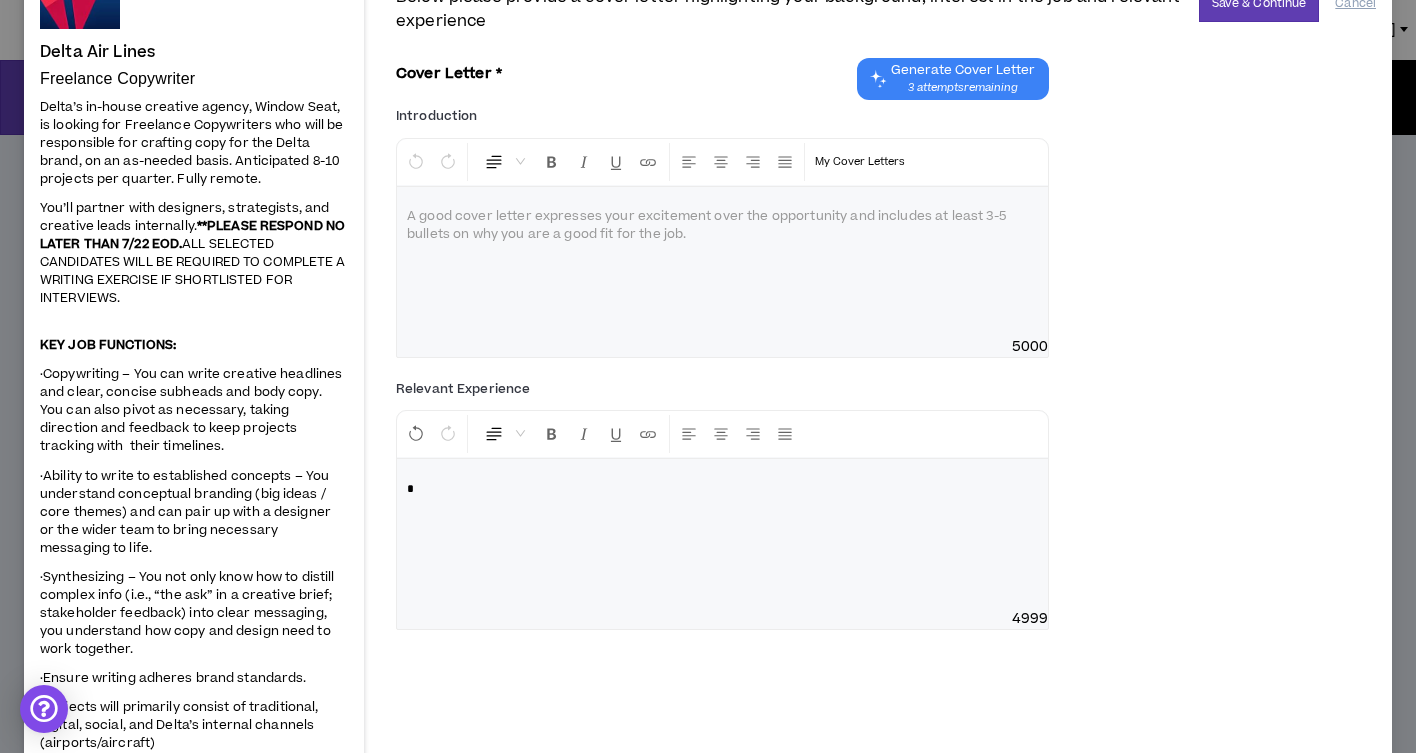 type 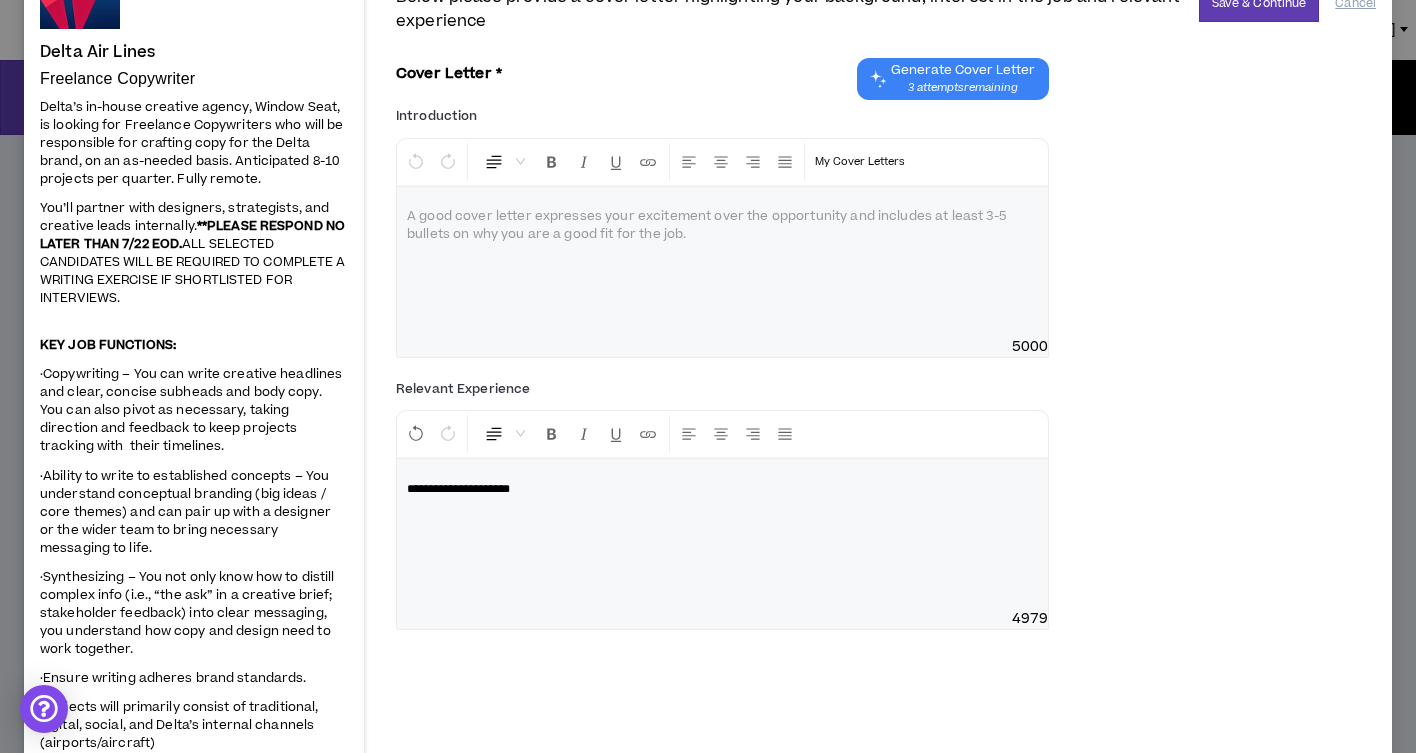 click on "**********" at bounding box center (458, 489) 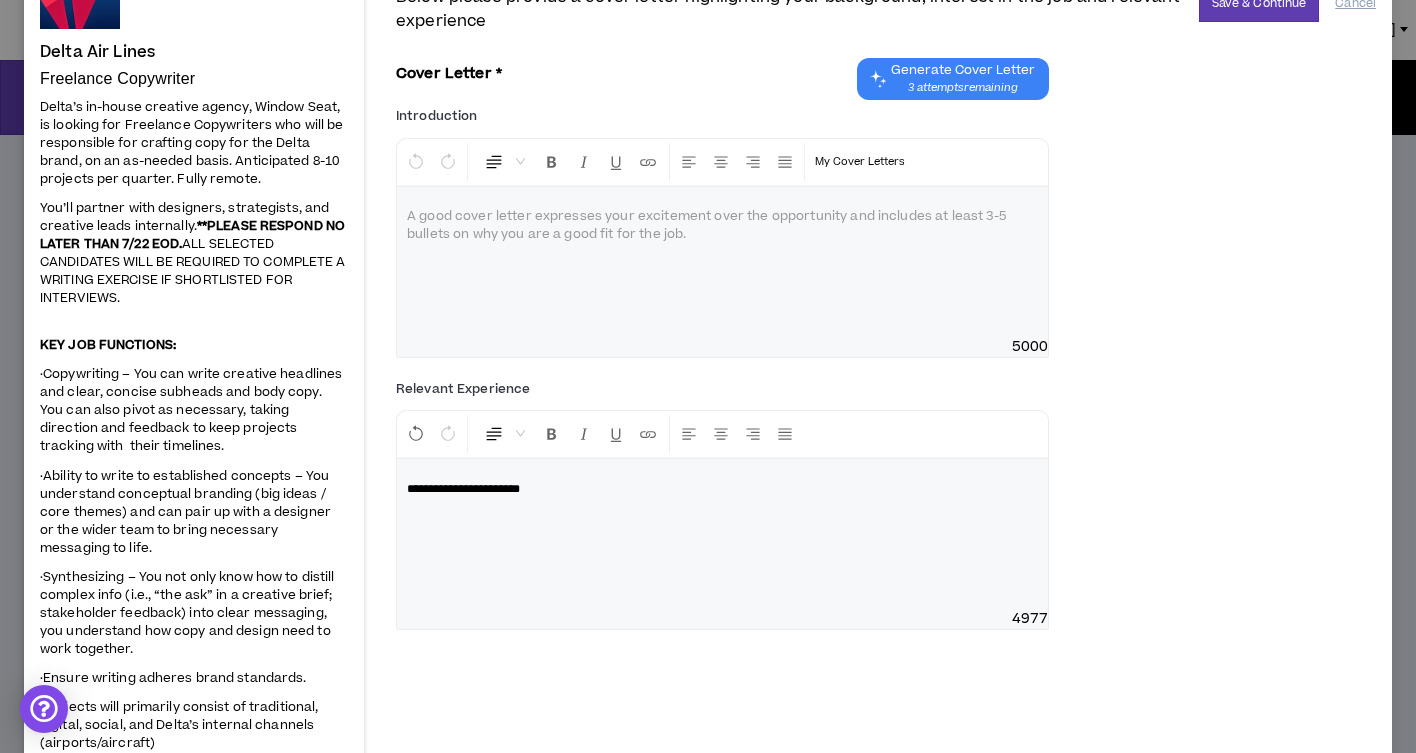 click on "**********" at bounding box center (722, 534) 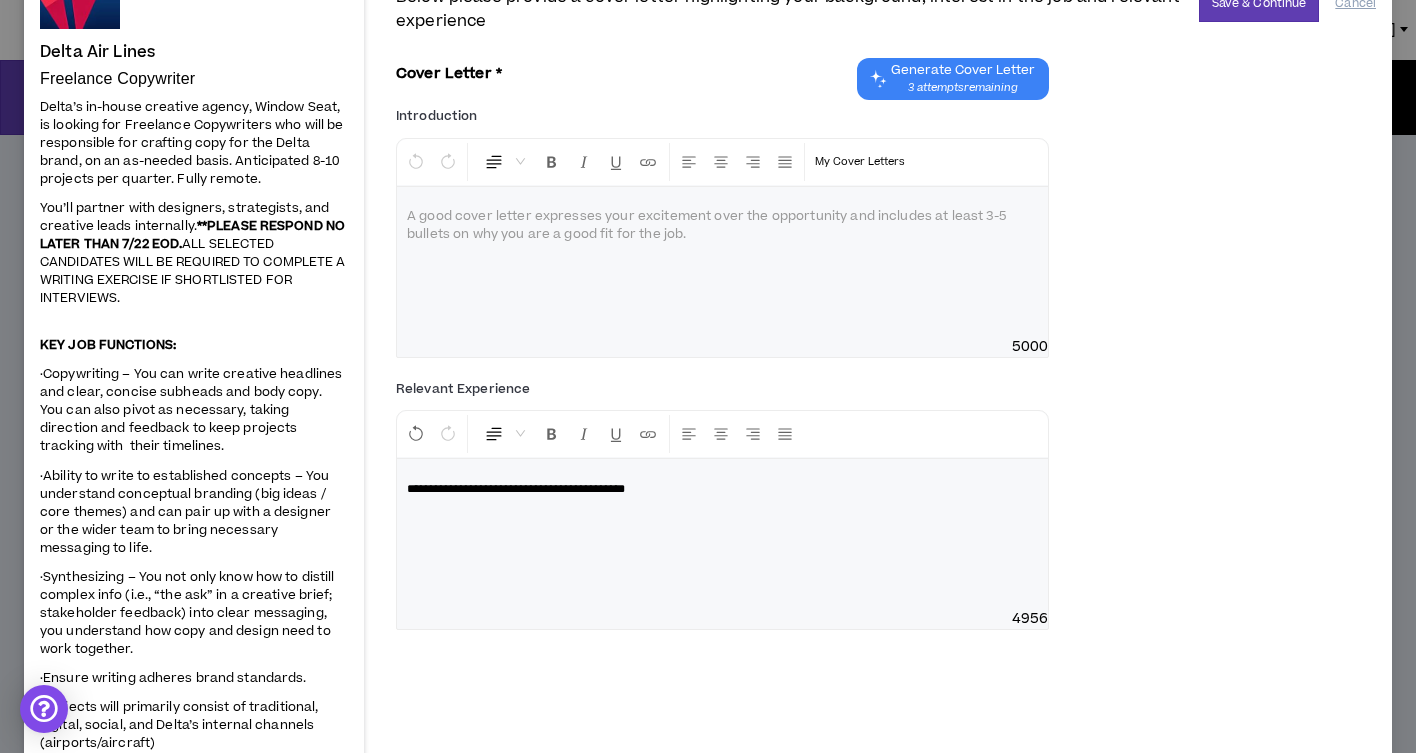 click on "**********" at bounding box center (516, 489) 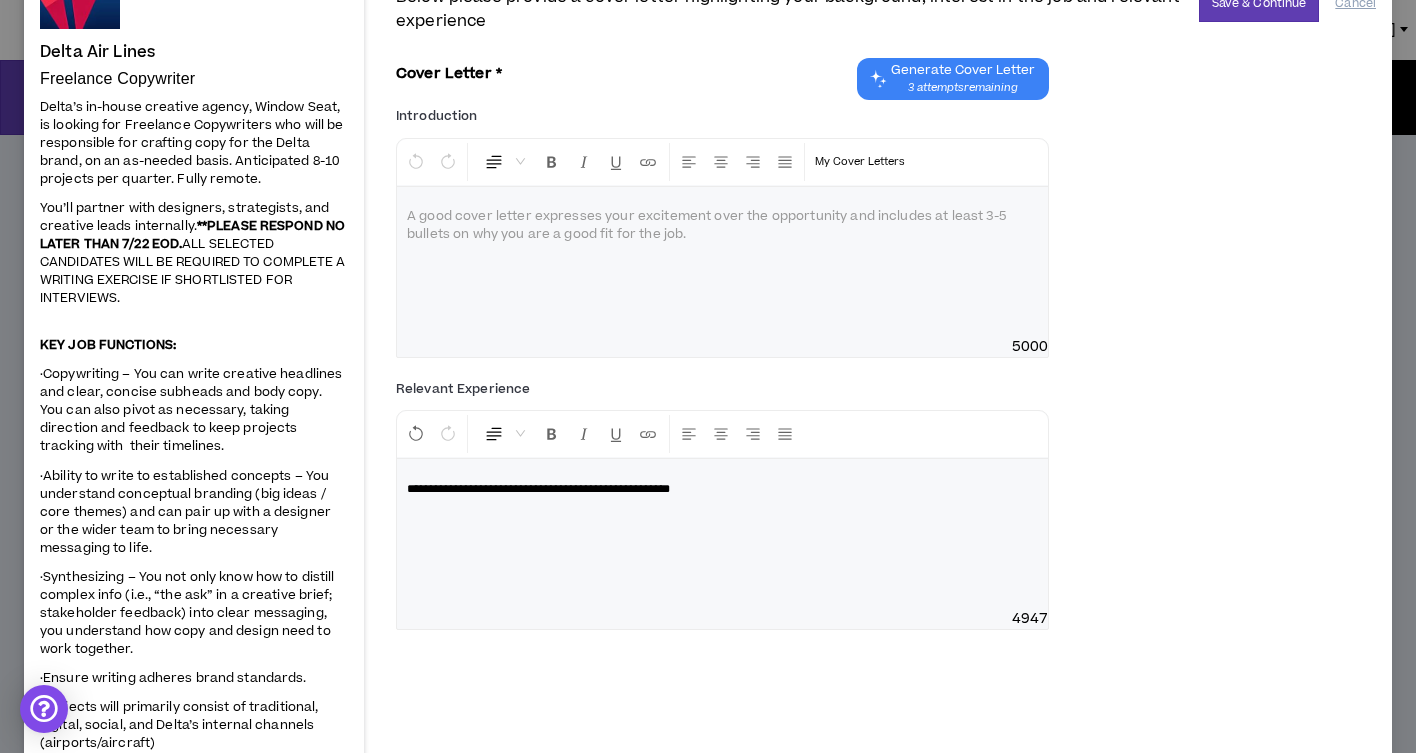 click on "**********" at bounding box center (722, 489) 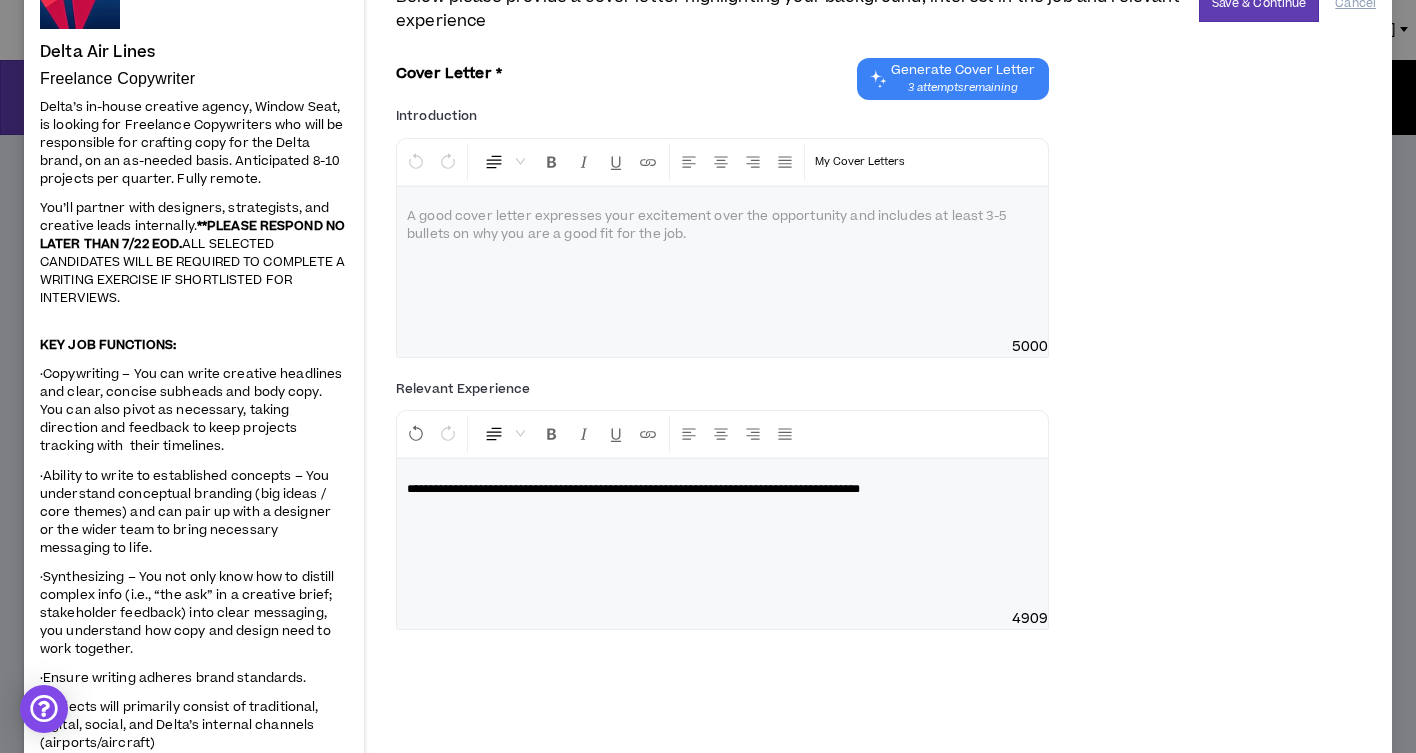 click on "**********" at bounding box center (633, 489) 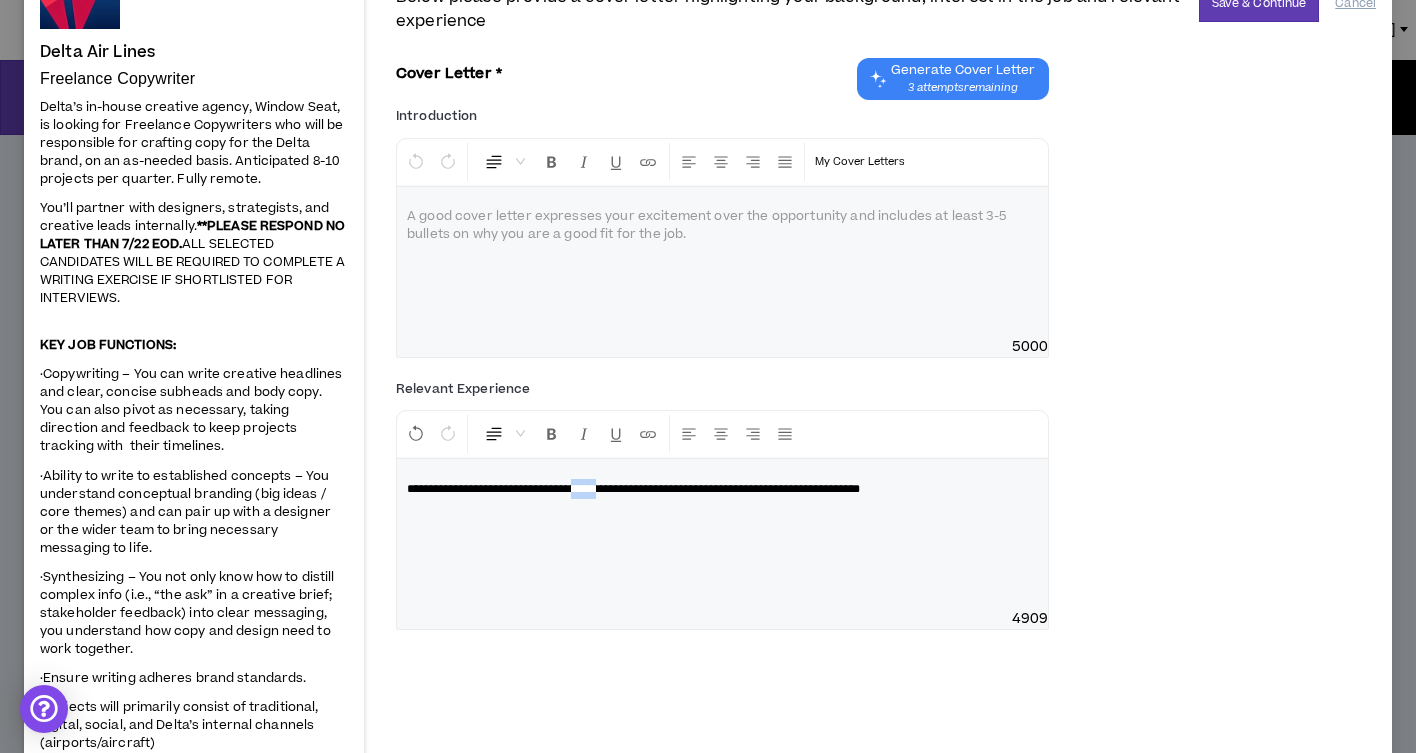 click on "**********" at bounding box center [633, 489] 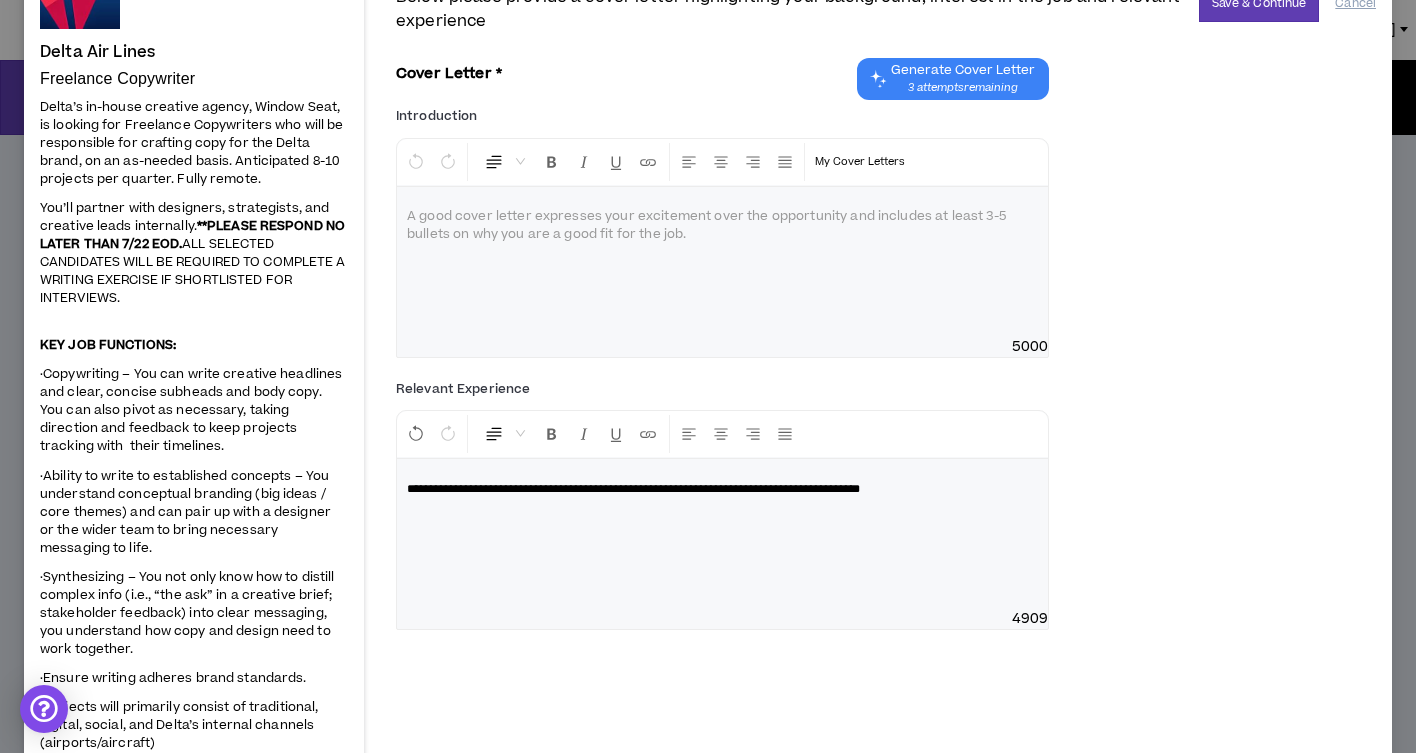 click on "**********" at bounding box center [722, 489] 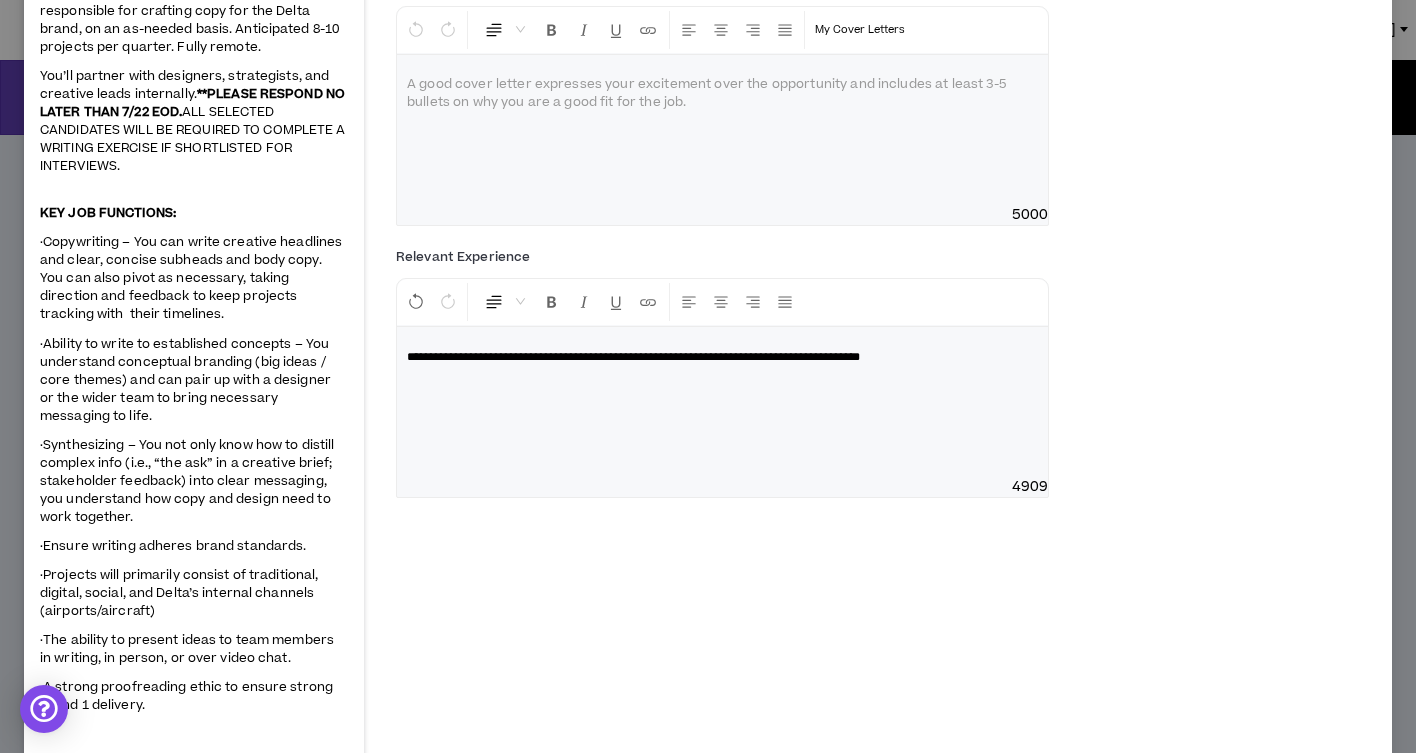 scroll, scrollTop: 337, scrollLeft: 0, axis: vertical 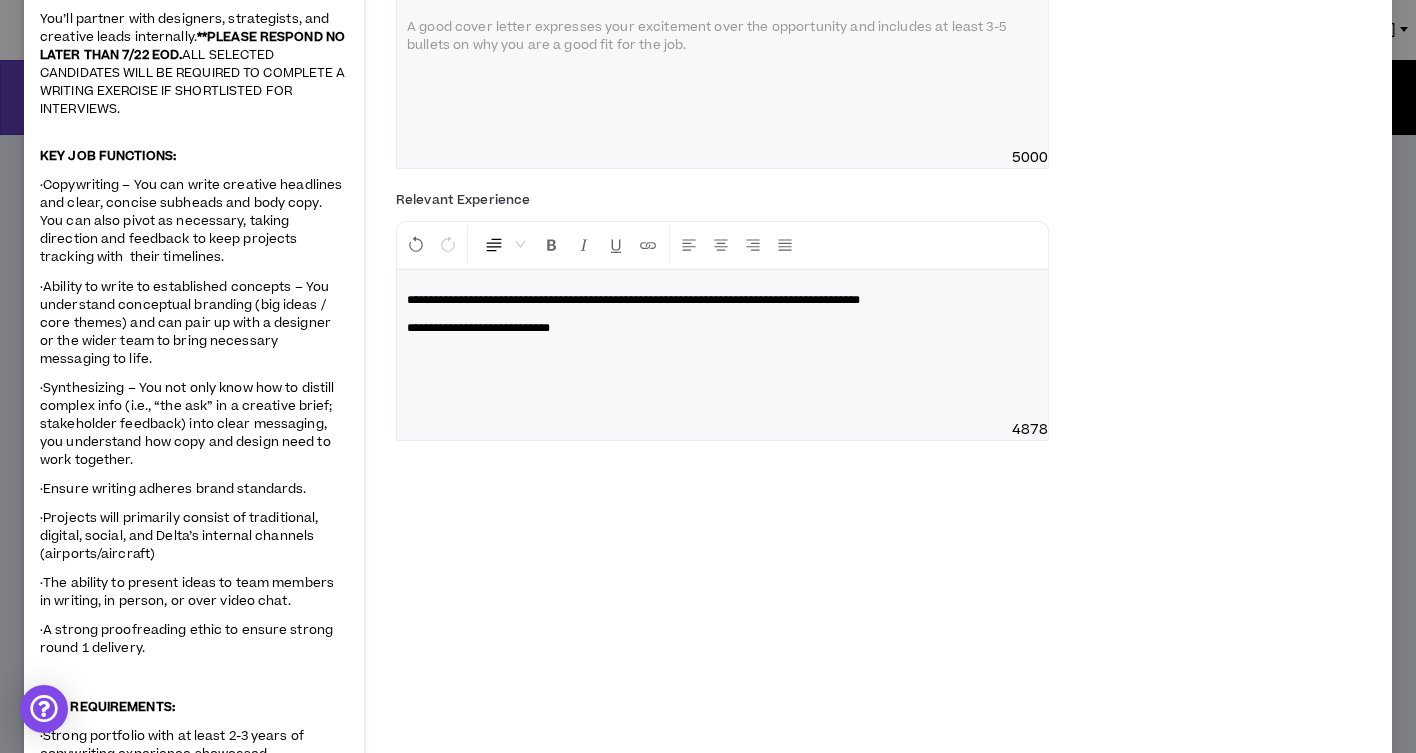 click on "**********" at bounding box center [478, 328] 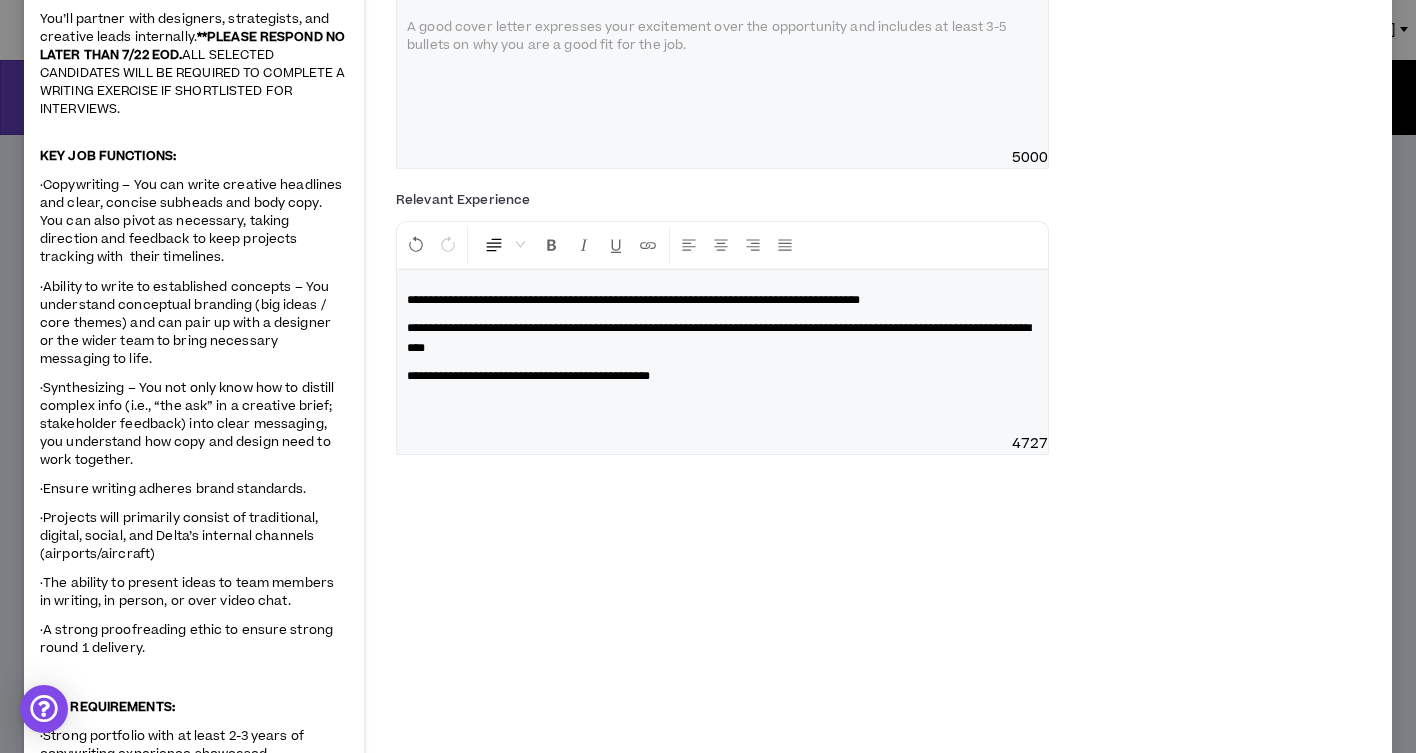 click on "**********" at bounding box center [722, 352] 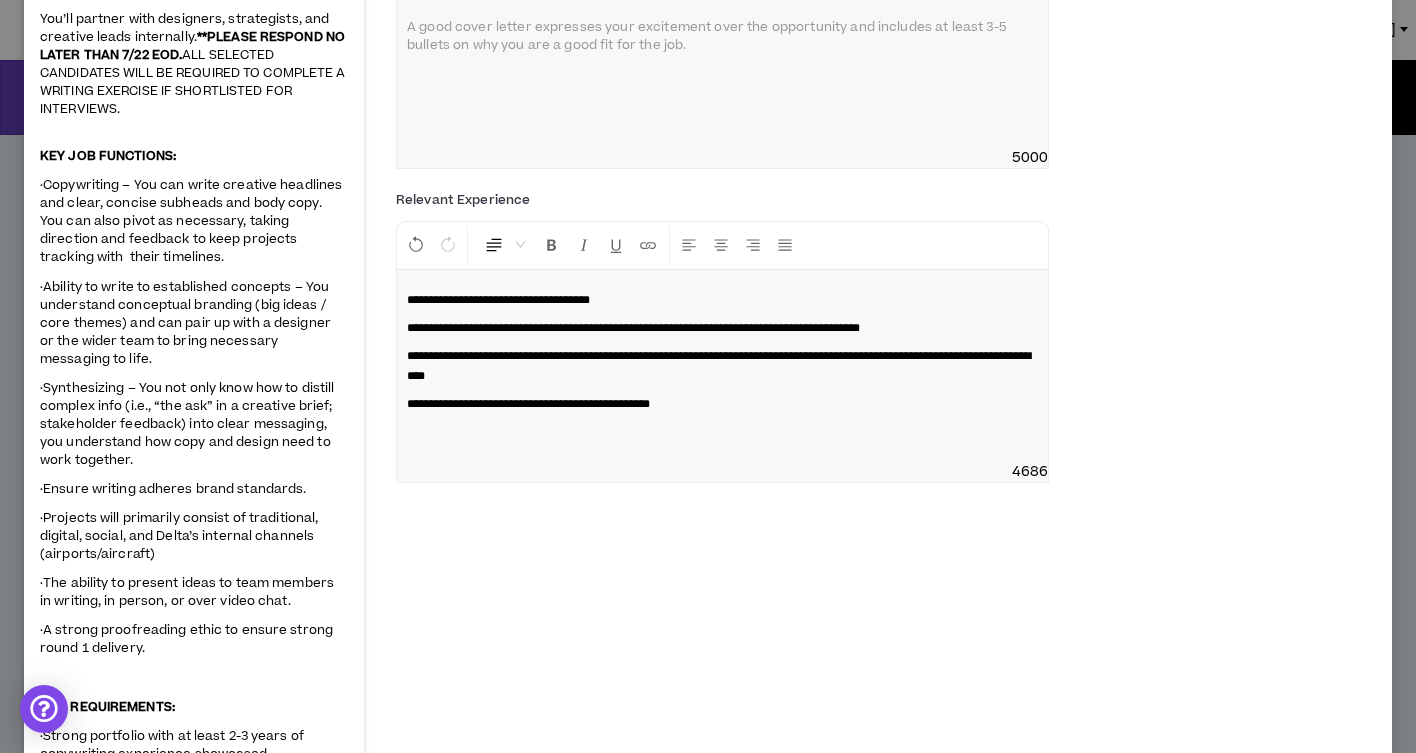 click on "**********" at bounding box center [498, 300] 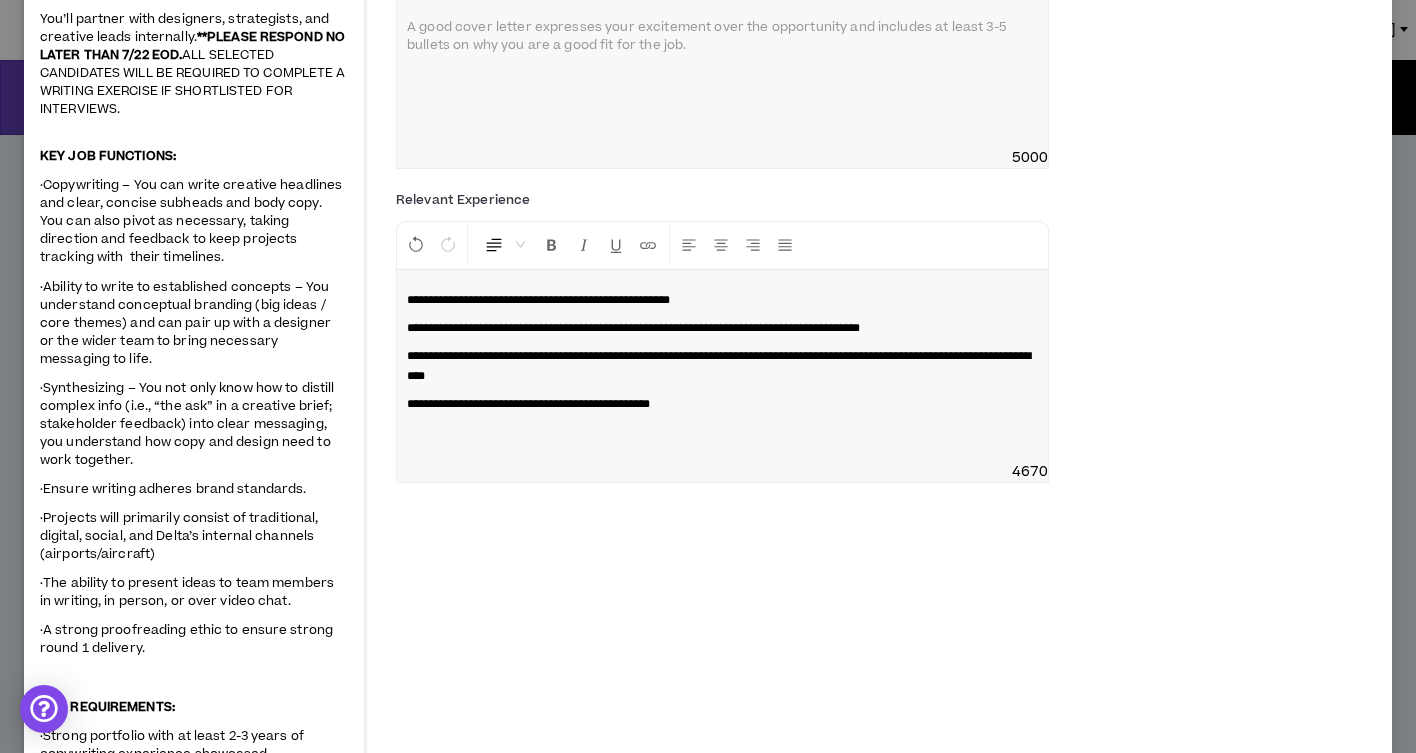 click on "**********" at bounding box center [722, 300] 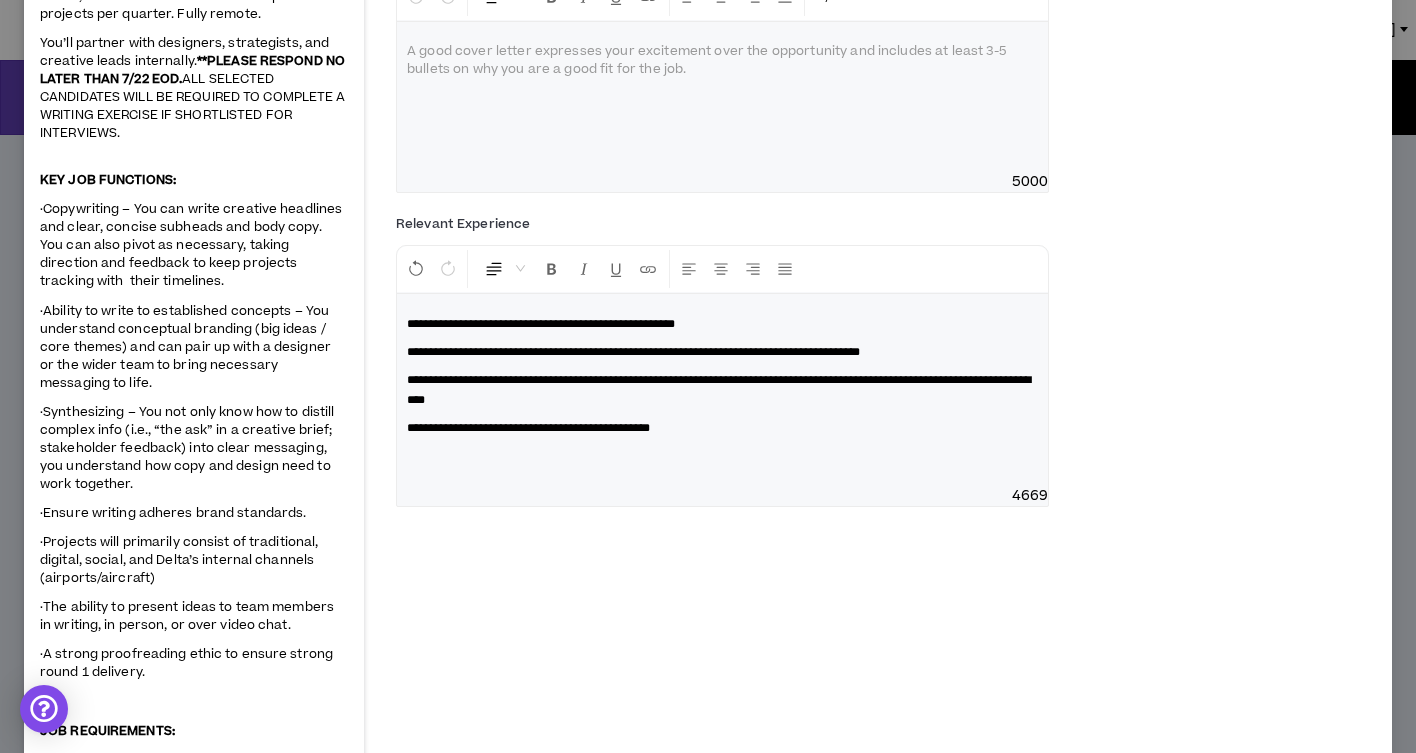 scroll, scrollTop: 164, scrollLeft: 0, axis: vertical 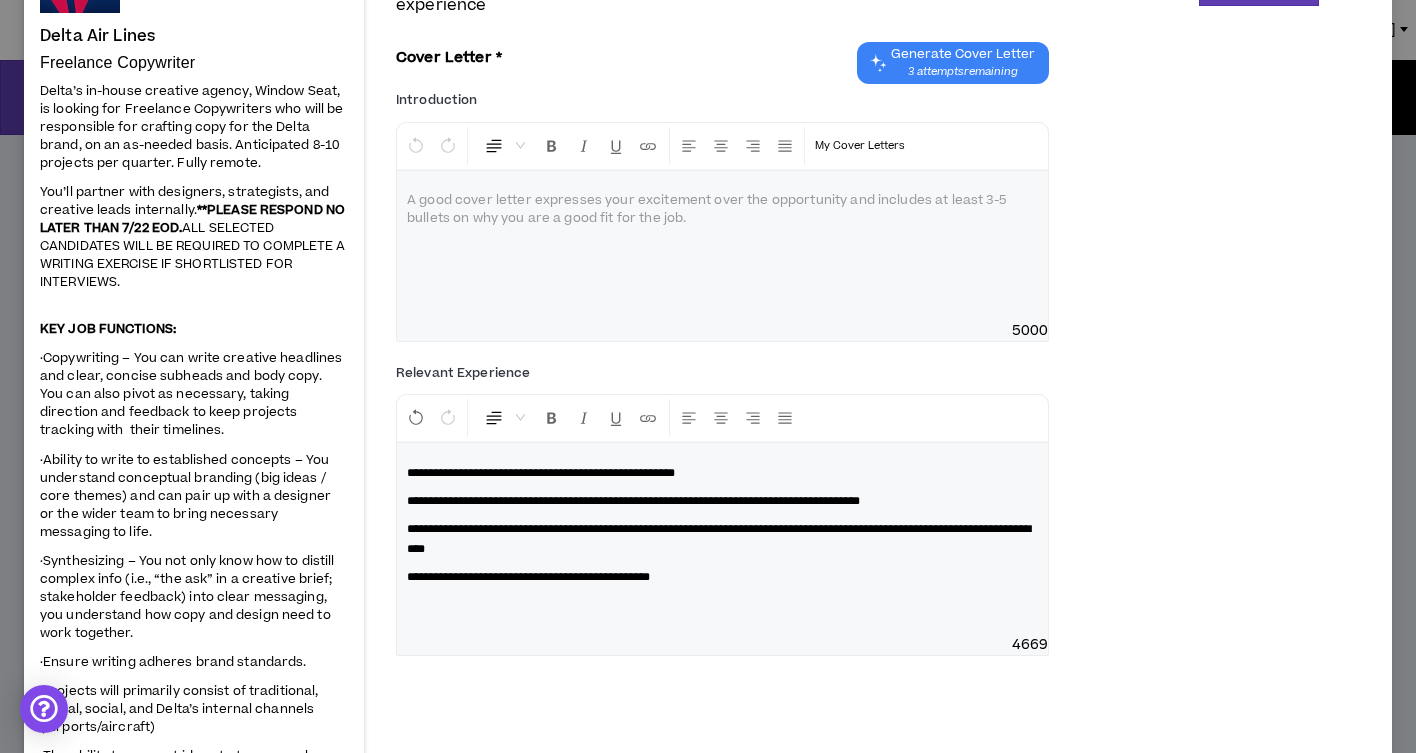 click on "**********" at bounding box center [722, 539] 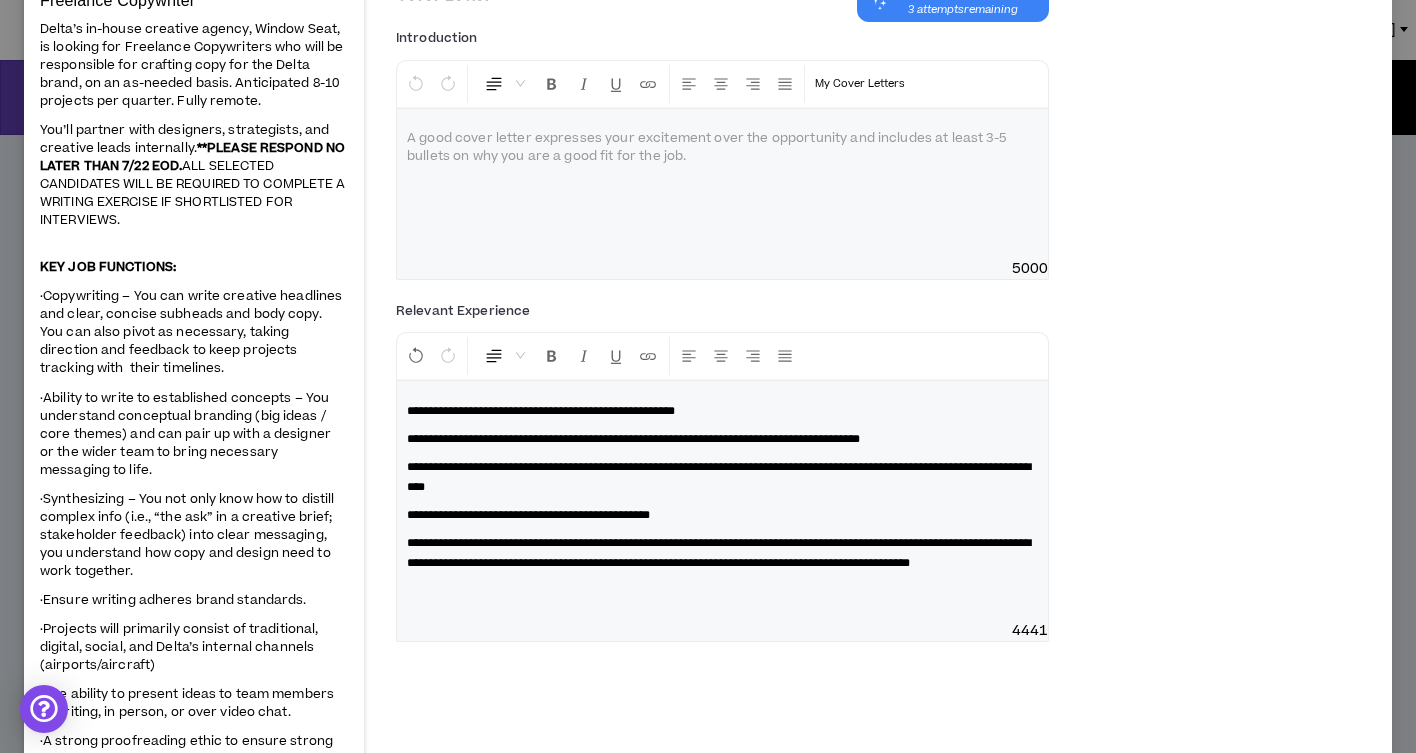 scroll, scrollTop: 218, scrollLeft: 0, axis: vertical 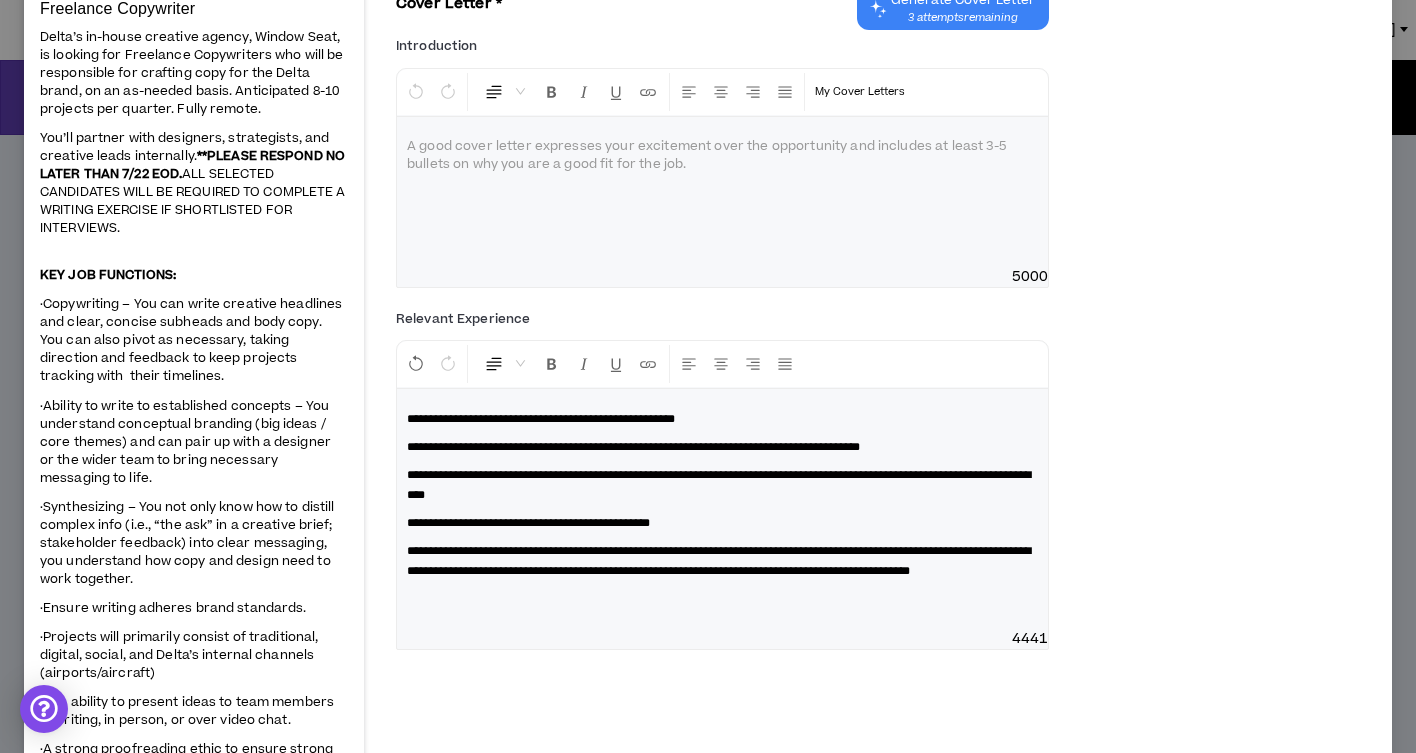 click at bounding box center [722, 147] 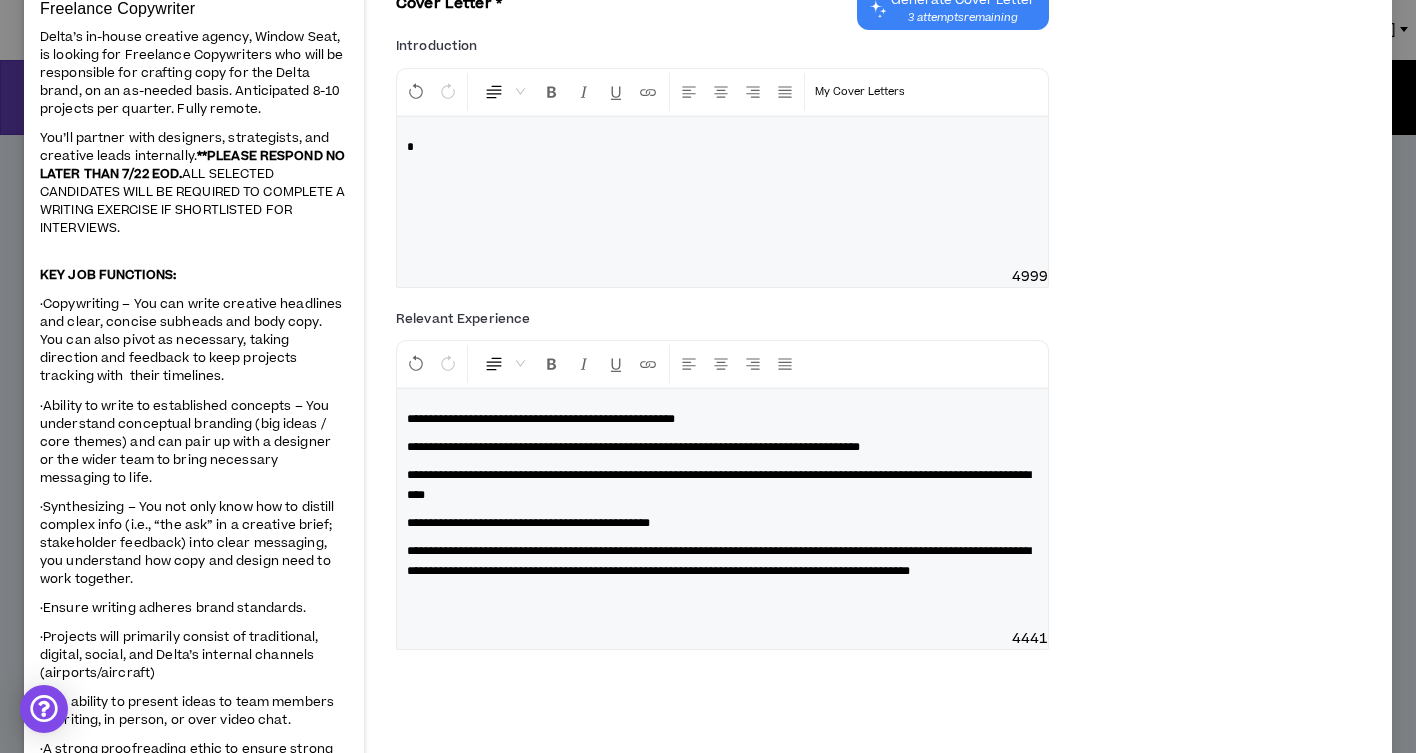 type 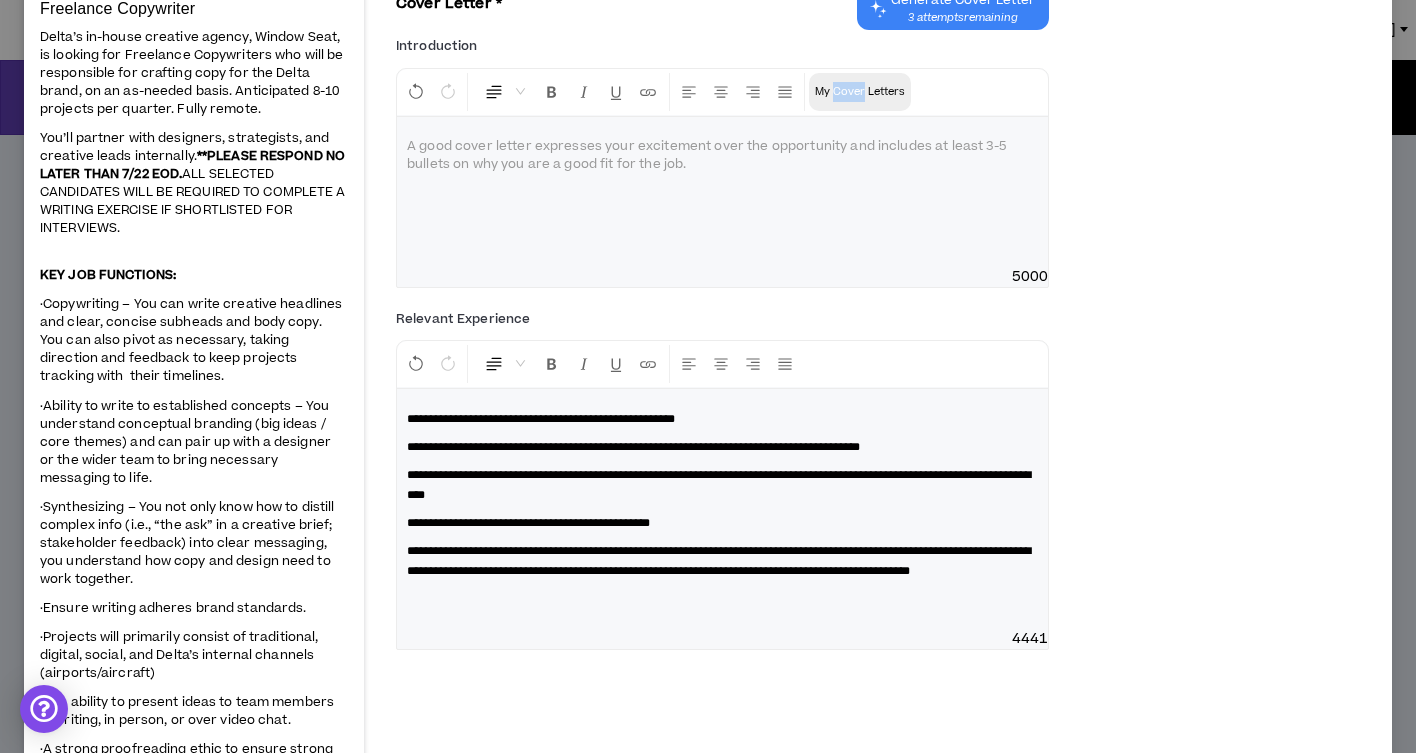 type 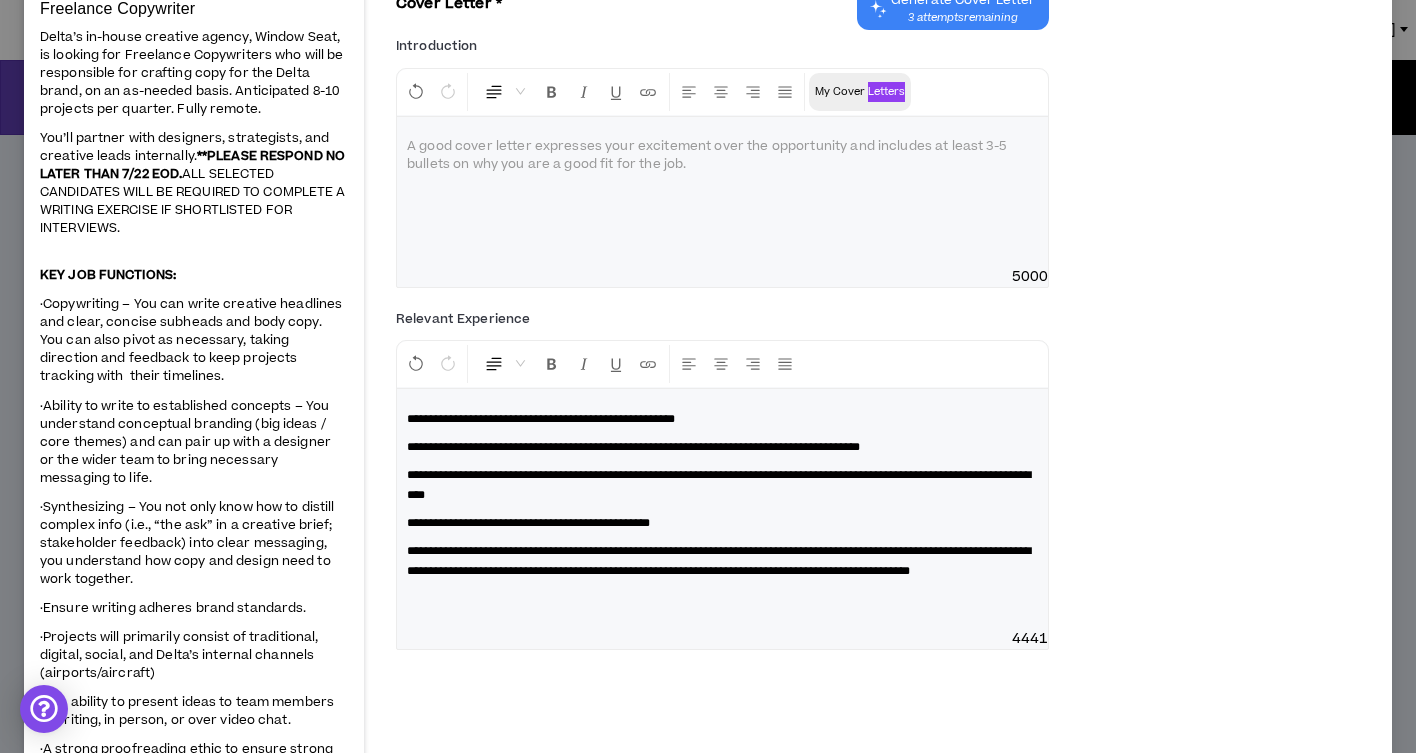 click on "My Proposal Step  2 . Cover Letter - highlight your background and relevant experience Delta Air Lines Freelance Copywriter Hide  Details Delta’s in-house creative agency, Window Seat, is looking for Freelance Copywriters who will be responsible for crafting copy for the Delta brand, on an as-needed basis. Anticipated 8-10 projects per quarter.  Fully remote.
You’ll partner with designers, strategists, and creative leads internally.   **PLEASE RESPOND NO LATER THAN 7/22 EOD.  ALL SELECTED CANDIDATES WILL BE REQUIRED TO COMPLETE A WRITING EXERCISE IF SHORTLISTED FOR INTERVIEWS.
KEY JOB FUNCTIONS:
·Copywriting – You can write creative headlines and clear, concise subheads and body copy. You can also pivot as necessary, taking direction and feedback to keep projects tracking with  their timelines.
·Ensure writing adheres brand standards.
·Projects will primarily consist of traditional, digital, social, and Delta’s internal channels (airports/aircraft)" at bounding box center (708, 376) 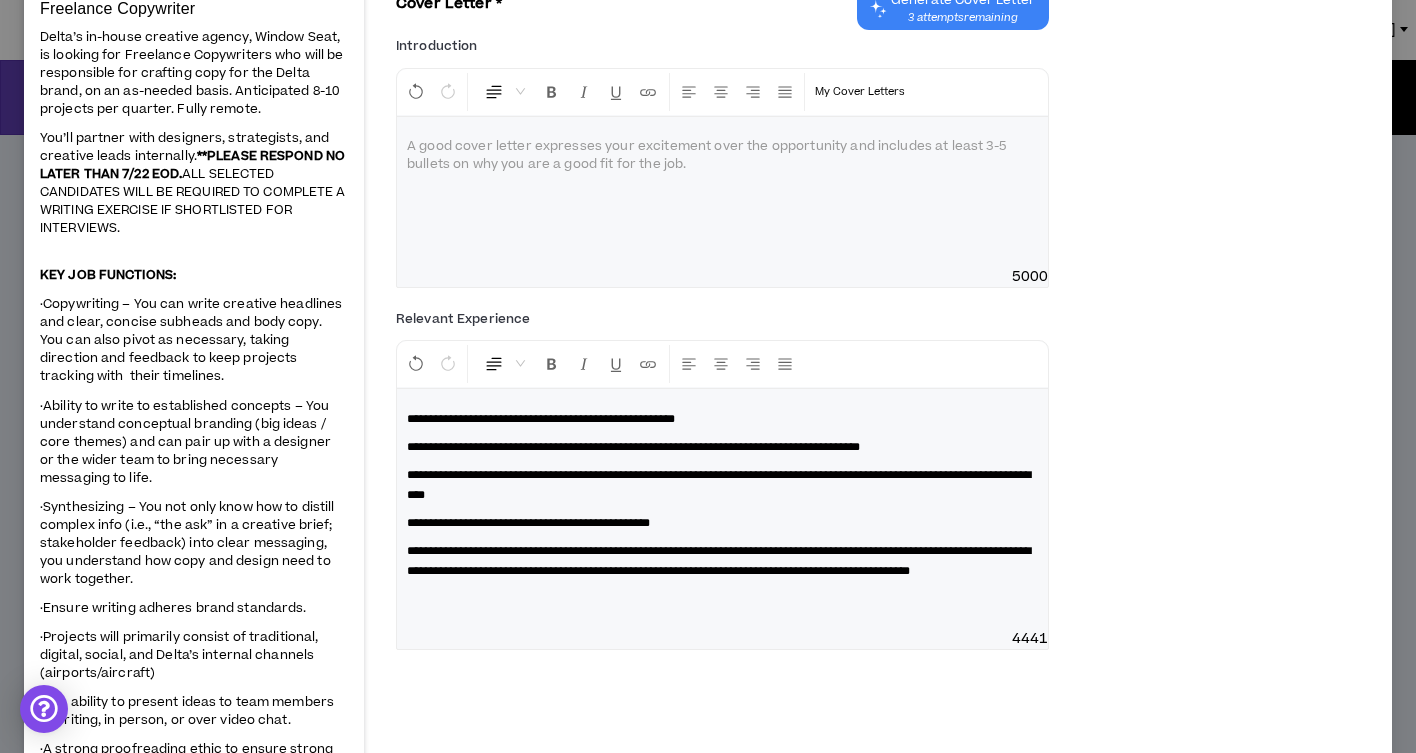 click at bounding box center (722, 147) 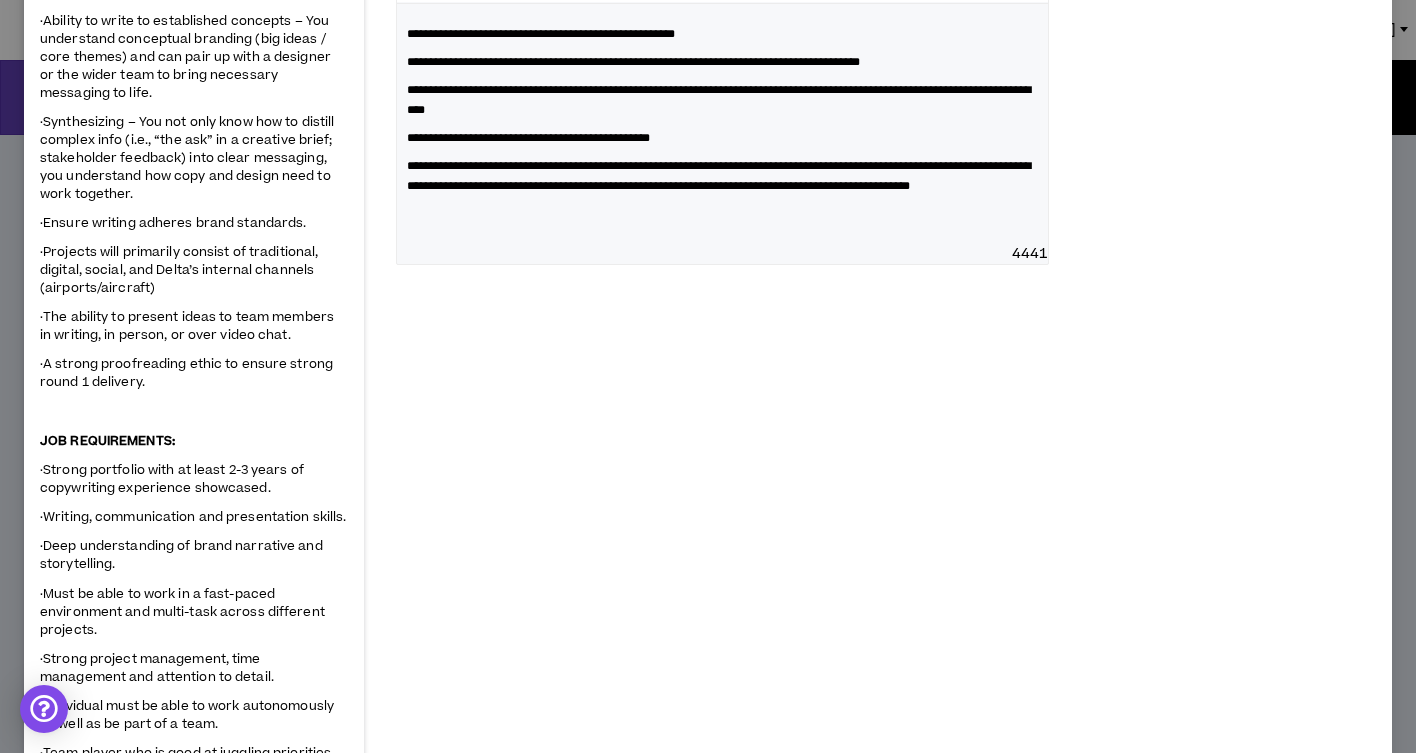 scroll, scrollTop: 316, scrollLeft: 0, axis: vertical 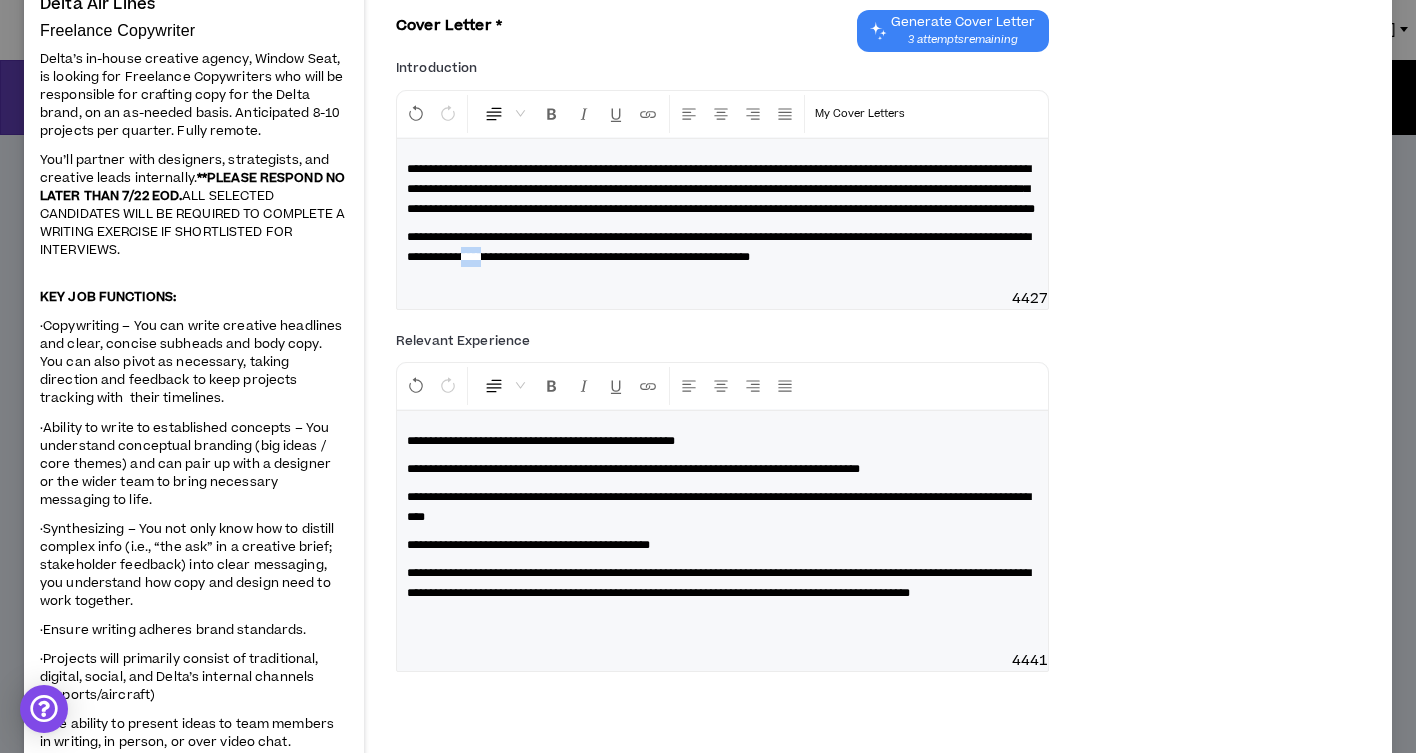 drag, startPoint x: 732, startPoint y: 280, endPoint x: 700, endPoint y: 280, distance: 32 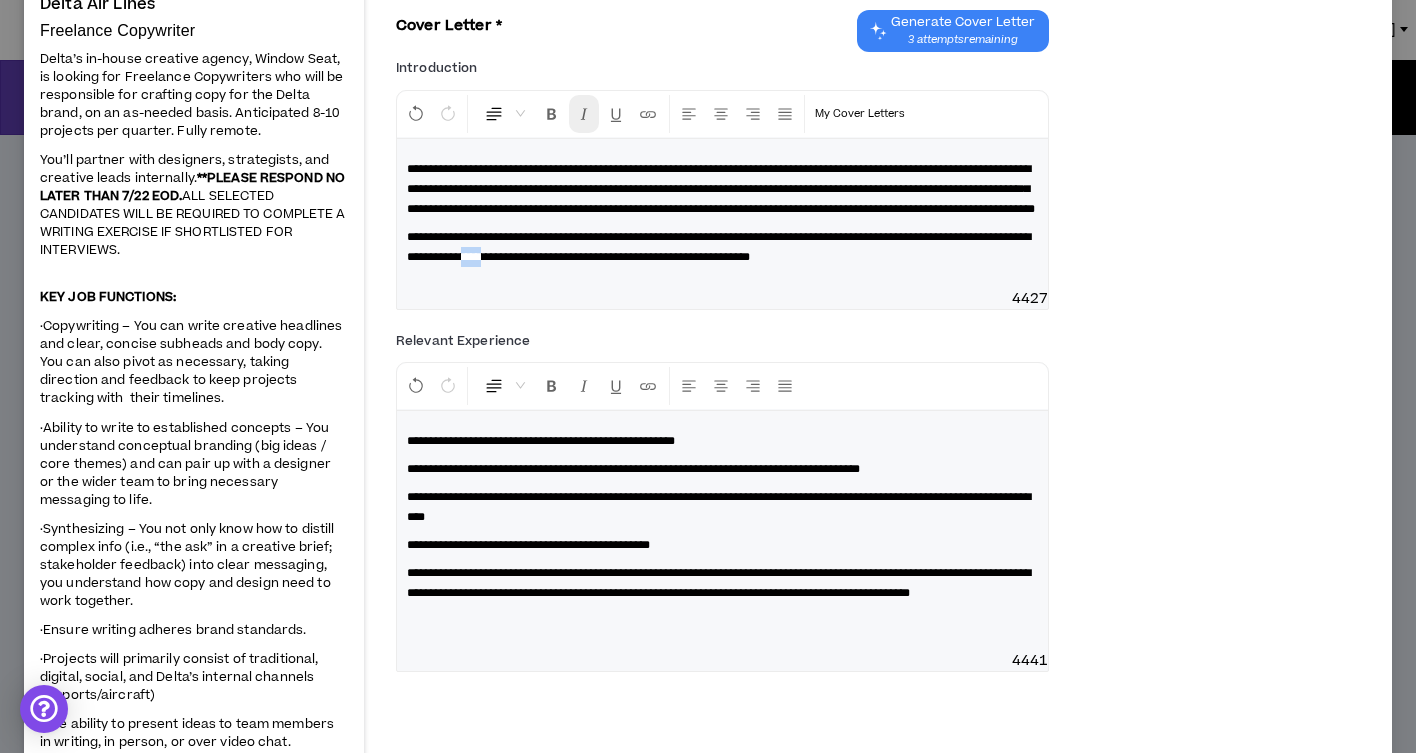 click at bounding box center (584, 114) 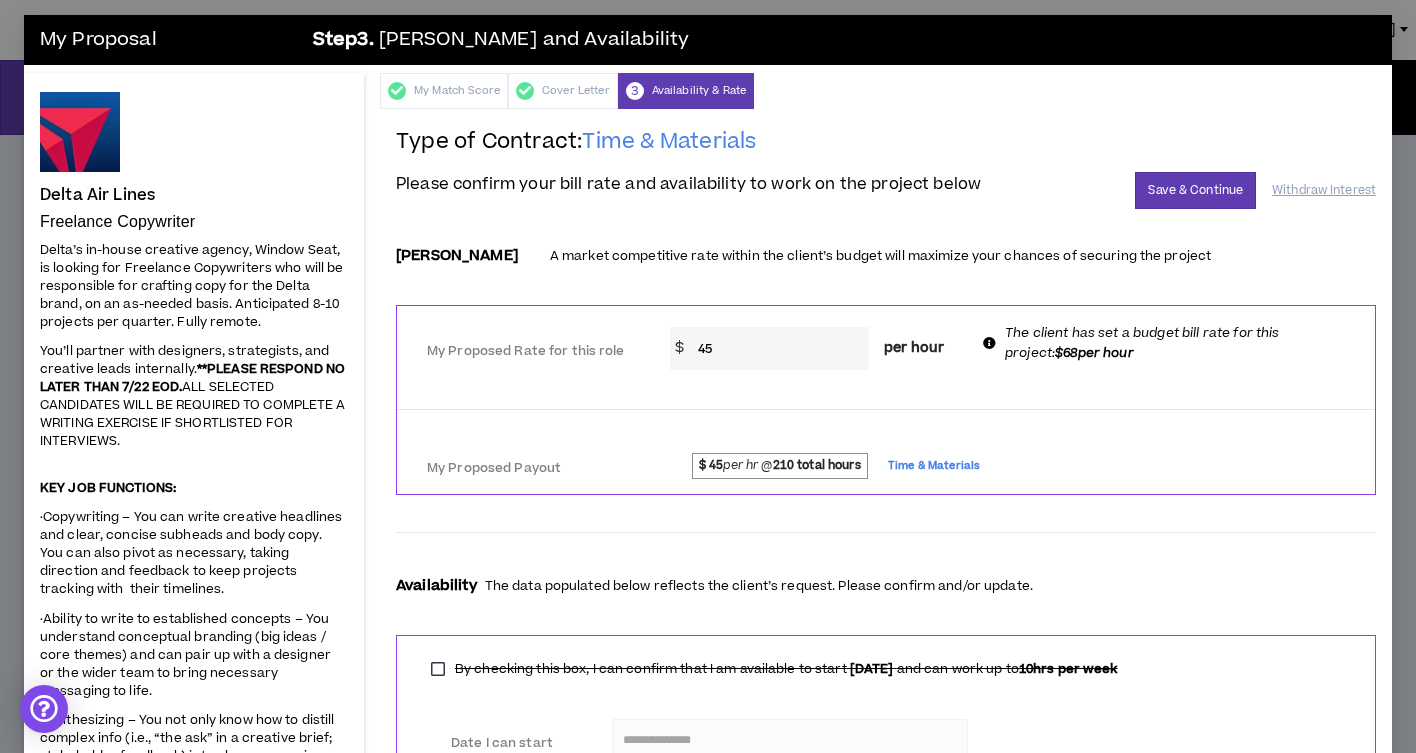 scroll, scrollTop: 0, scrollLeft: 0, axis: both 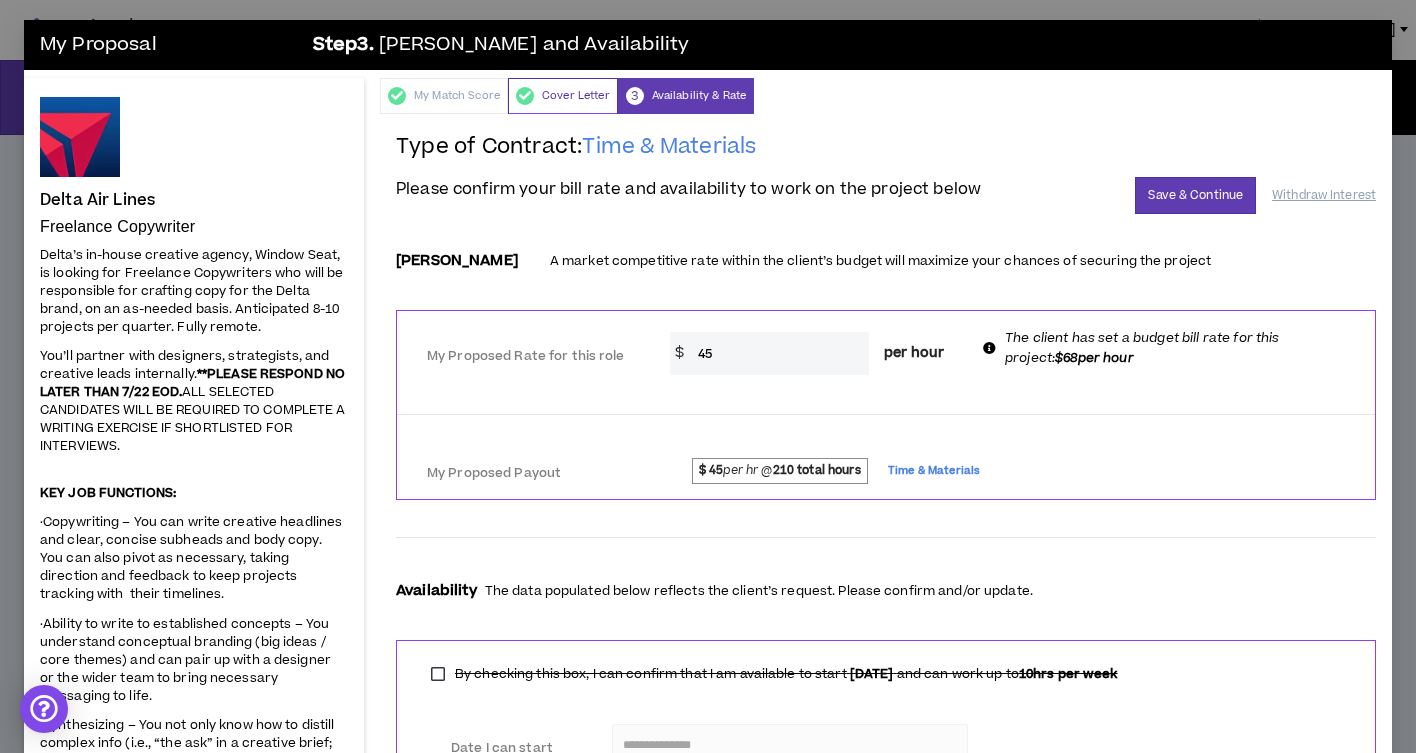 click on "Cover Letter" at bounding box center (563, 96) 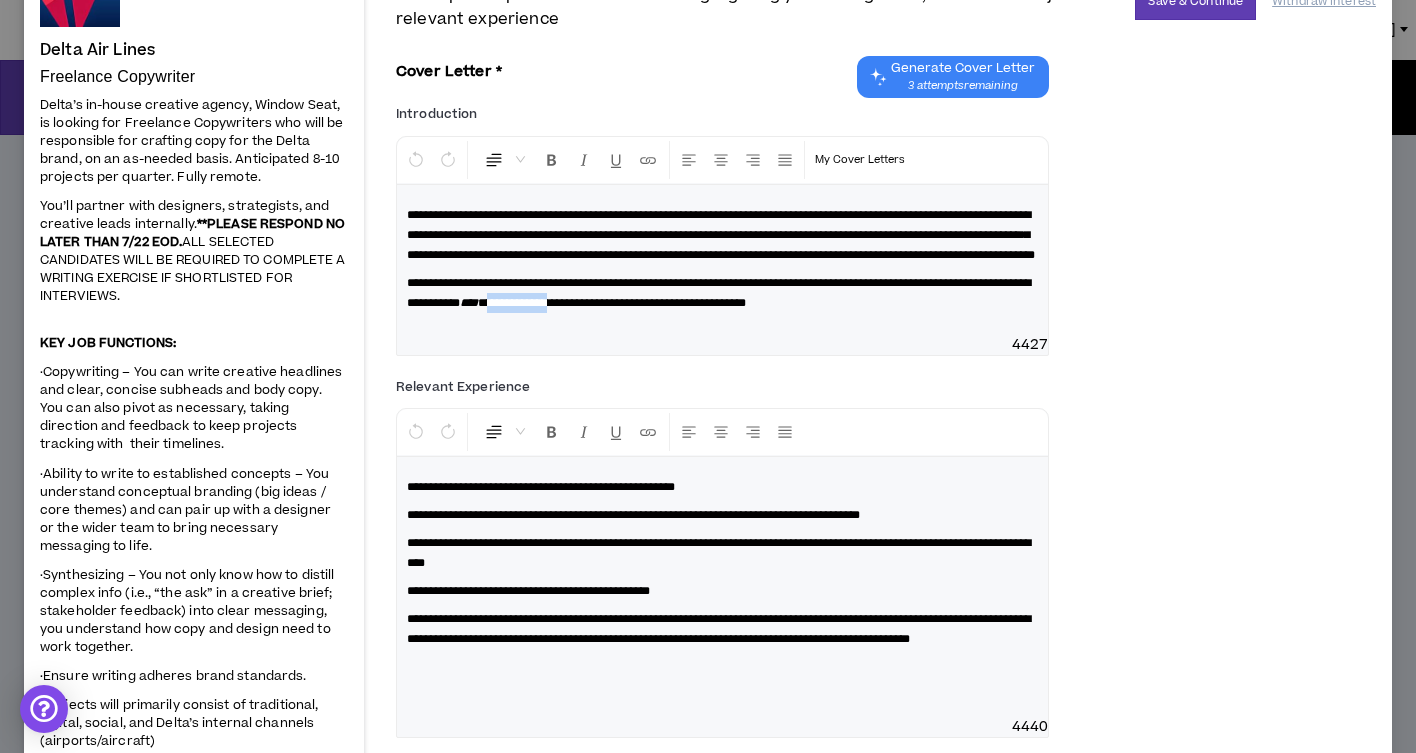 drag, startPoint x: 822, startPoint y: 323, endPoint x: 743, endPoint y: 327, distance: 79.101204 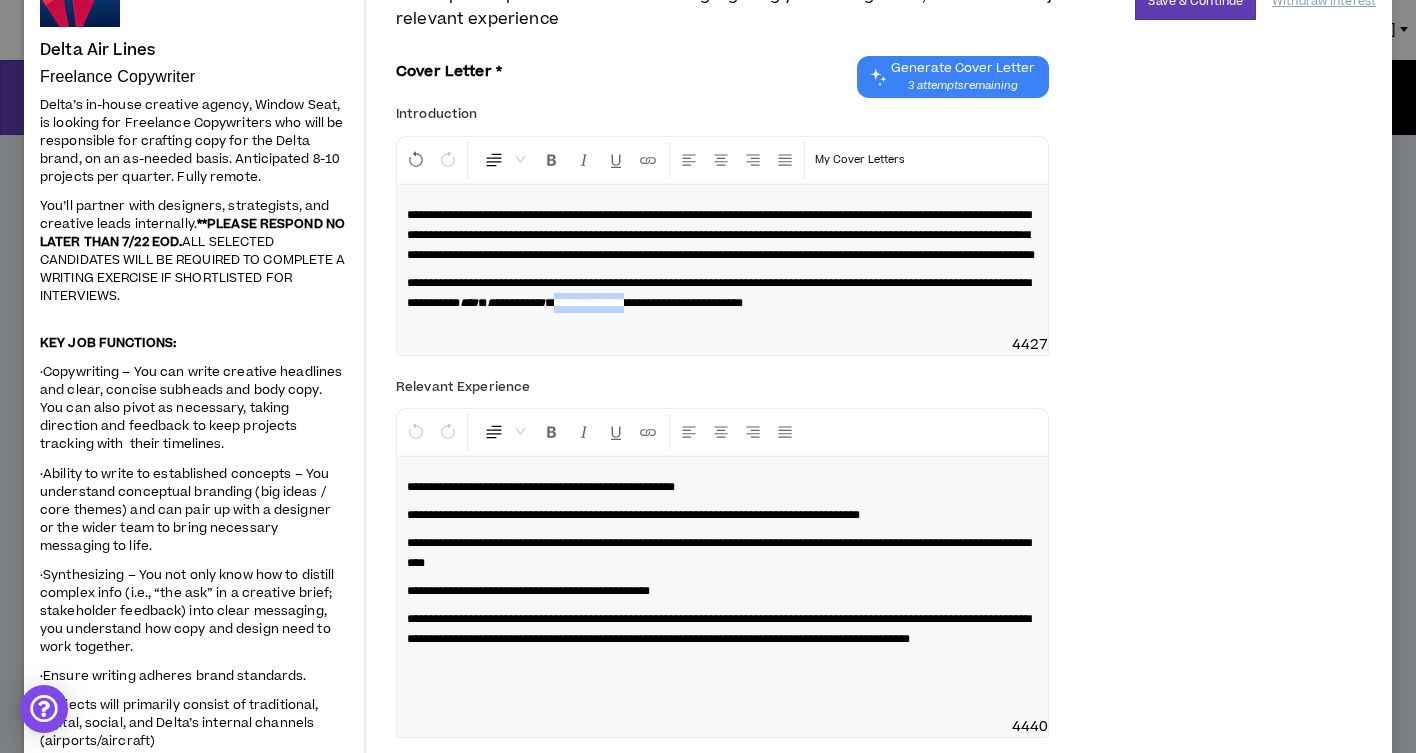 drag, startPoint x: 919, startPoint y: 321, endPoint x: 832, endPoint y: 323, distance: 87.02299 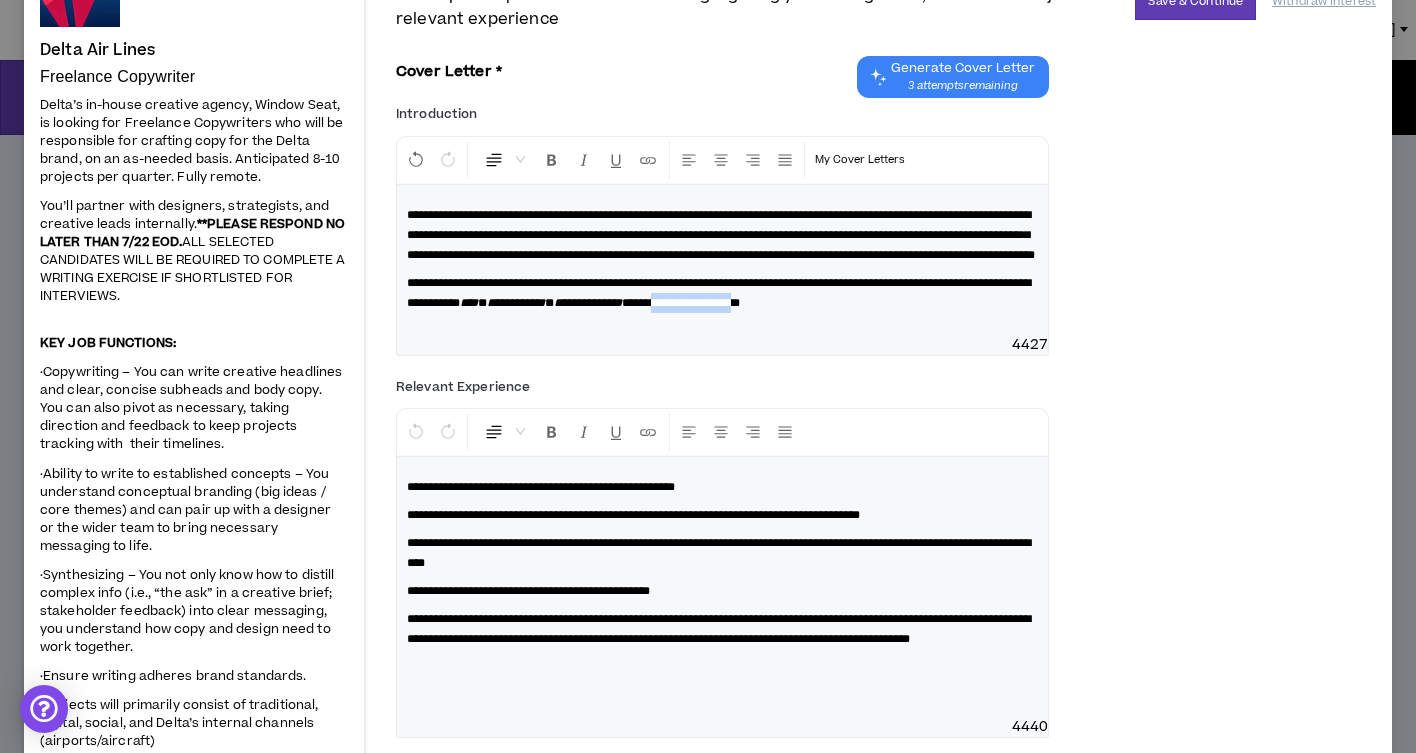 drag, startPoint x: 453, startPoint y: 342, endPoint x: 958, endPoint y: 327, distance: 505.22272 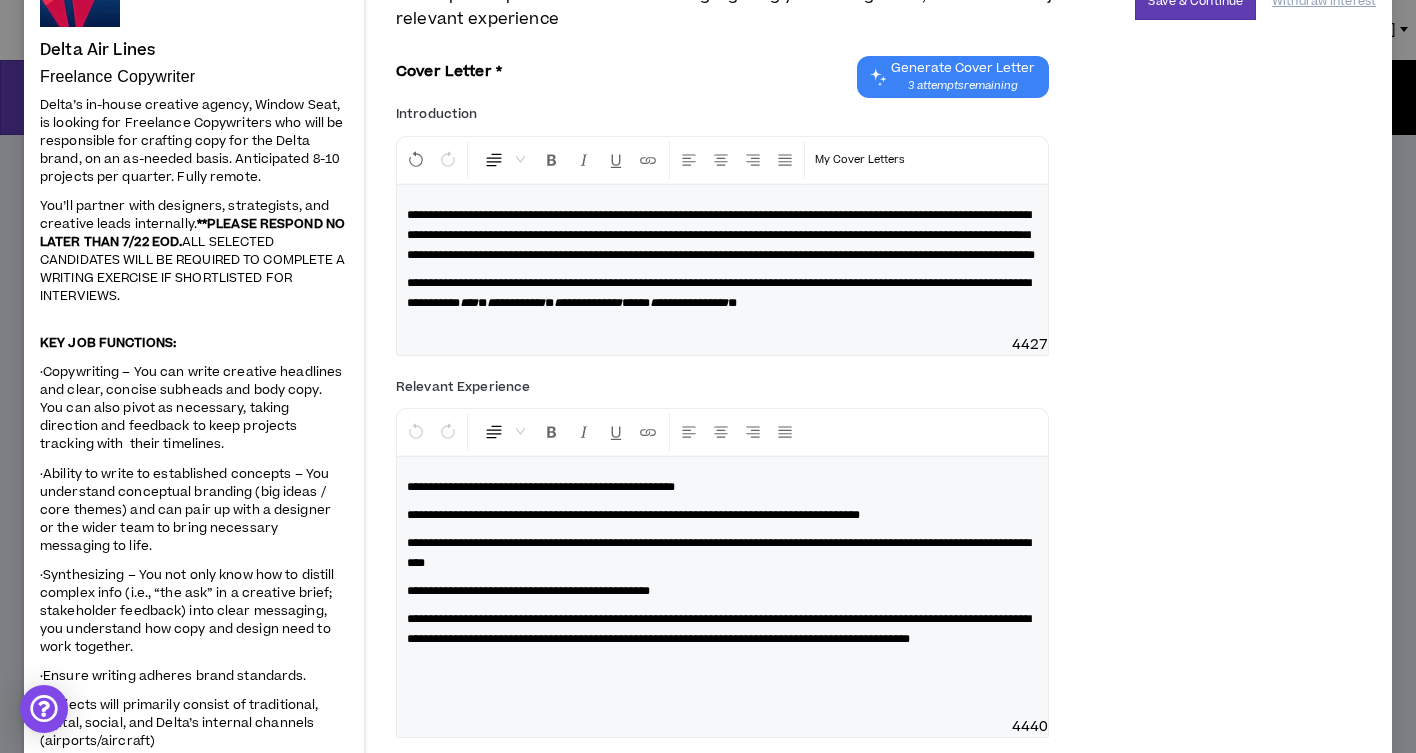 click on "**********" at bounding box center [722, 293] 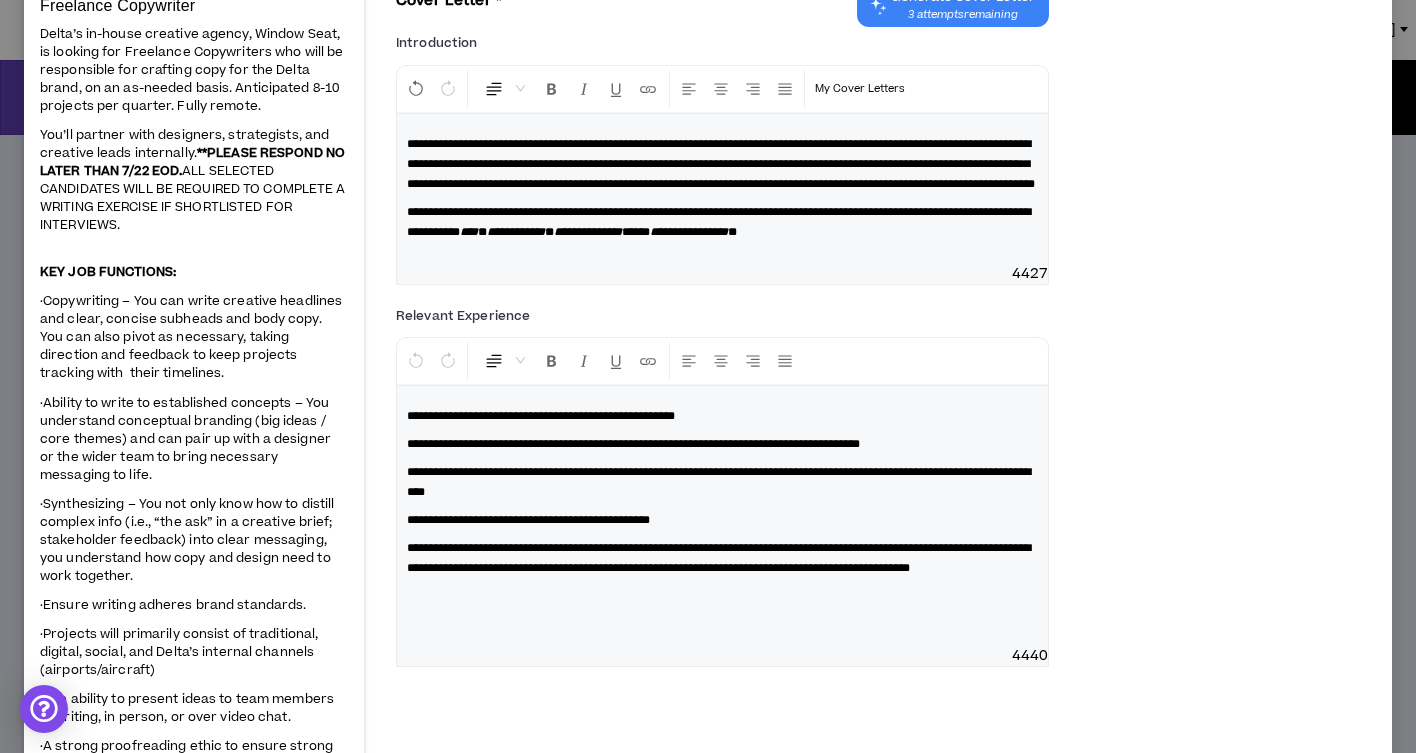 type 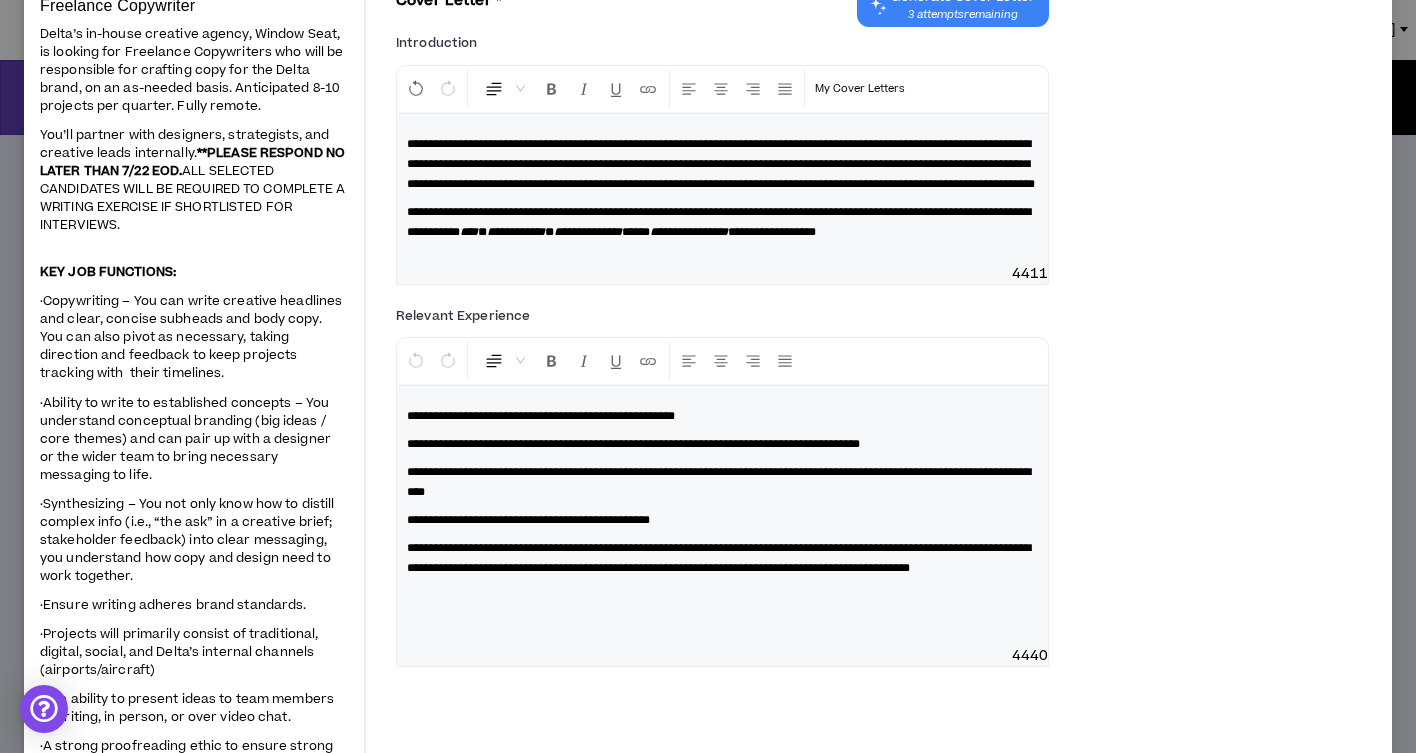 click on "**********" at bounding box center (719, 222) 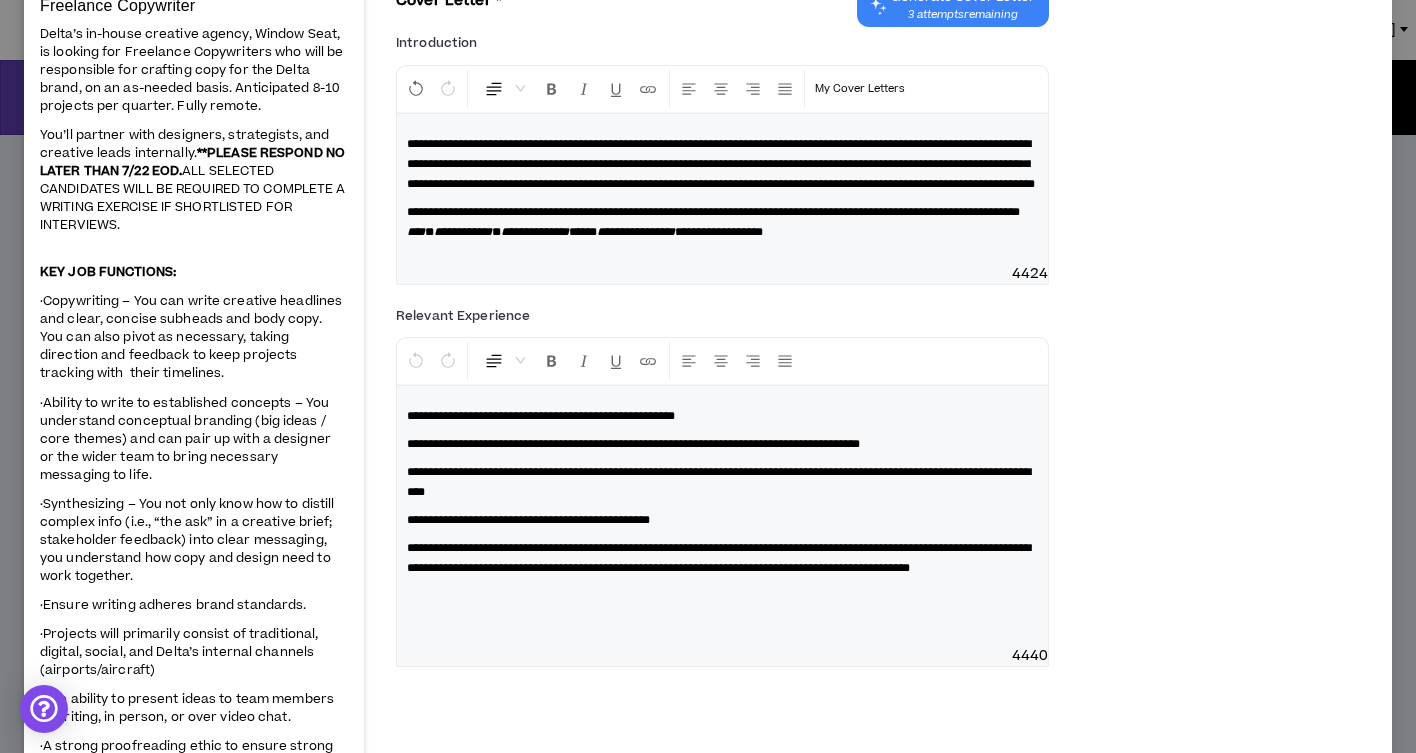 click on "**********" at bounding box center (713, 212) 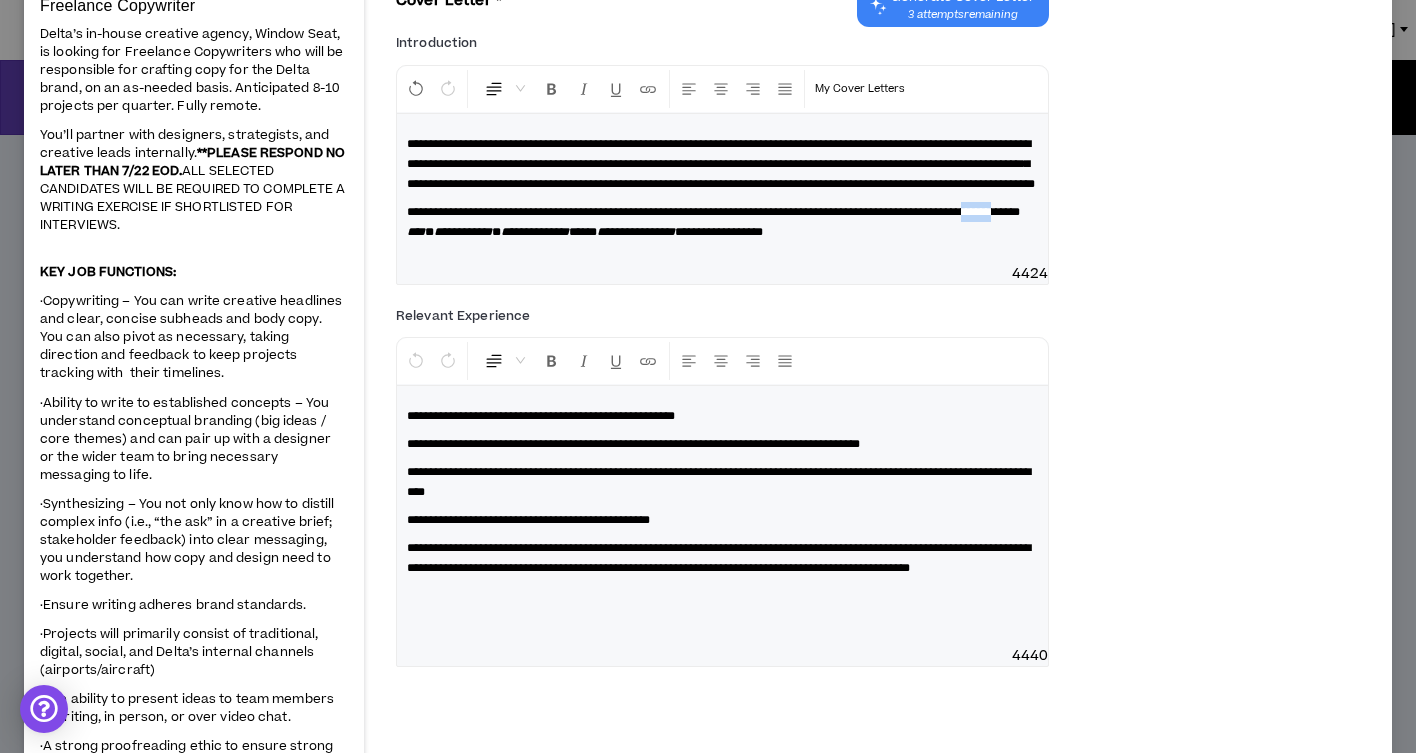 click on "**********" at bounding box center [713, 212] 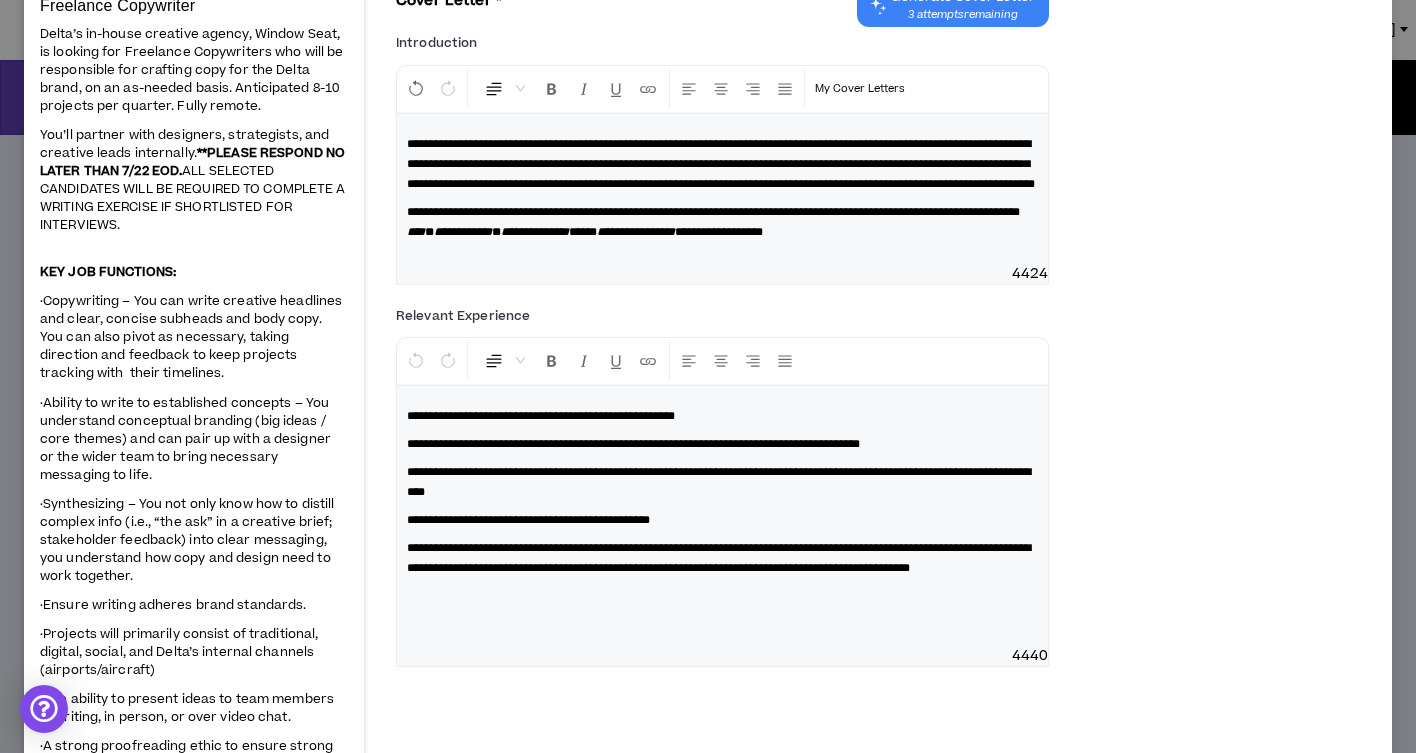 click on "**********" at bounding box center [722, 222] 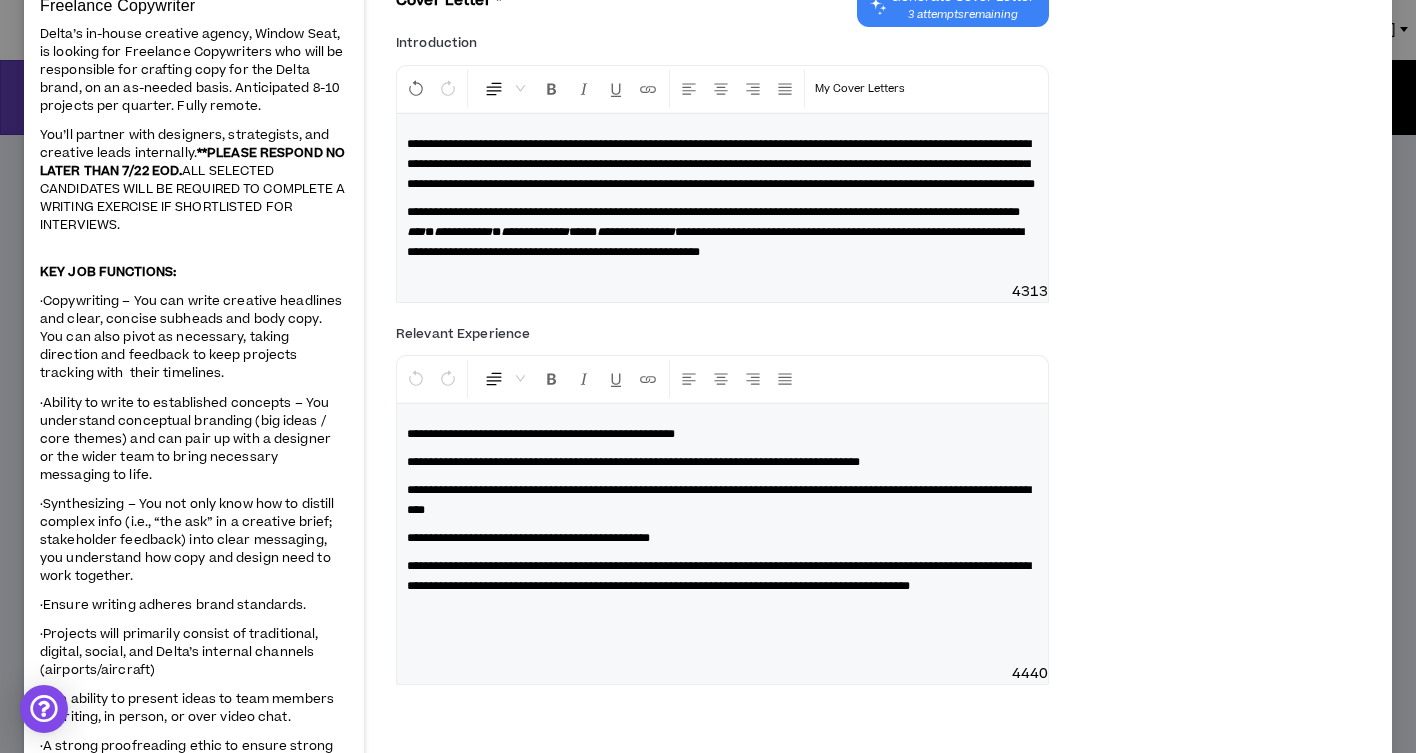 click on "**********" at bounding box center (715, 242) 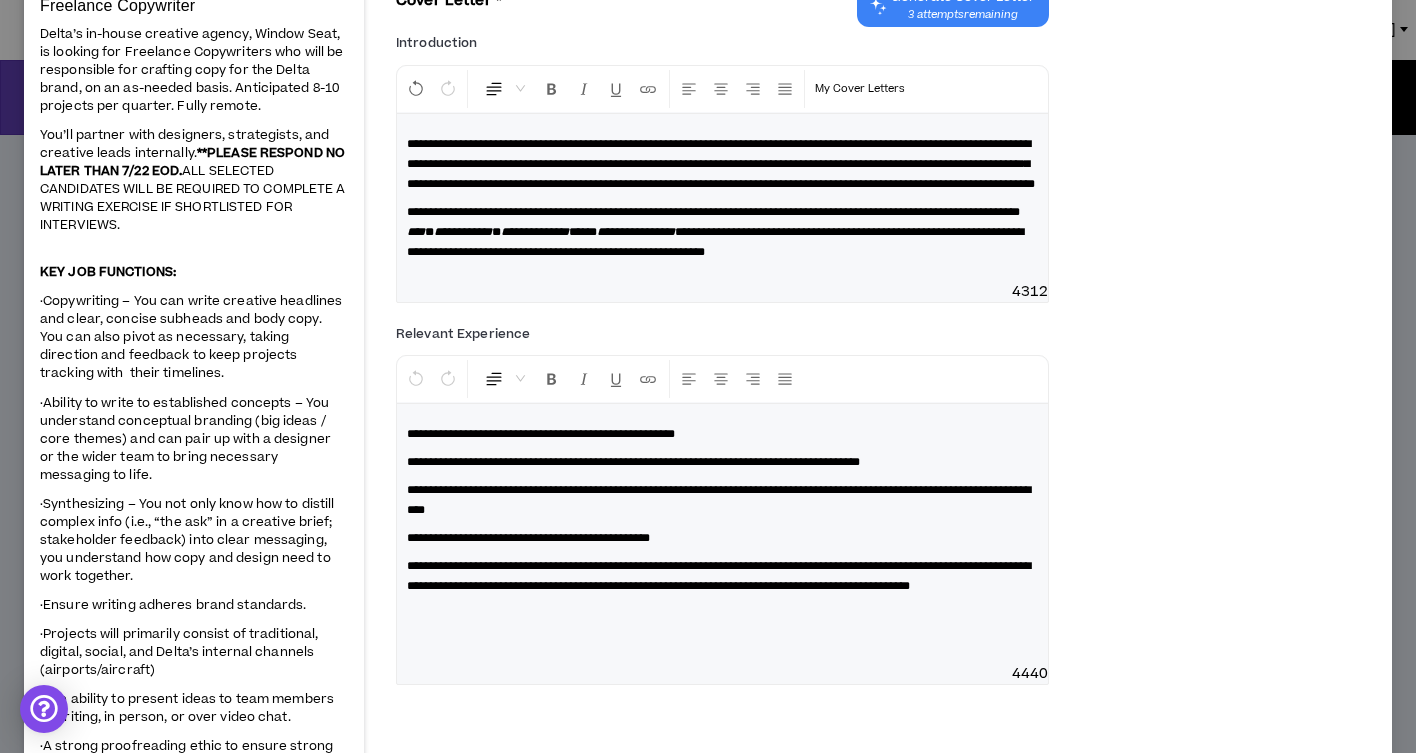 click on "**********" at bounding box center (722, 232) 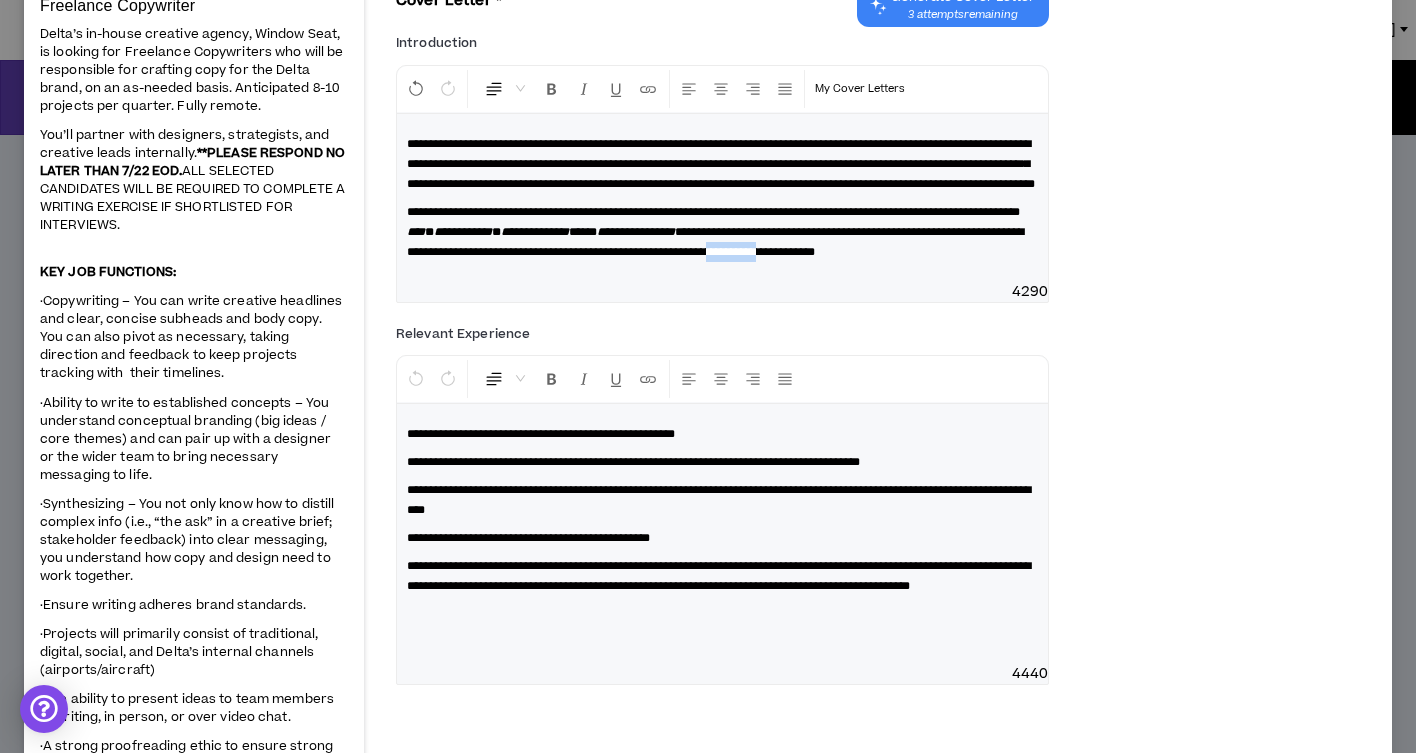 drag, startPoint x: 592, startPoint y: 293, endPoint x: 533, endPoint y: 292, distance: 59.008472 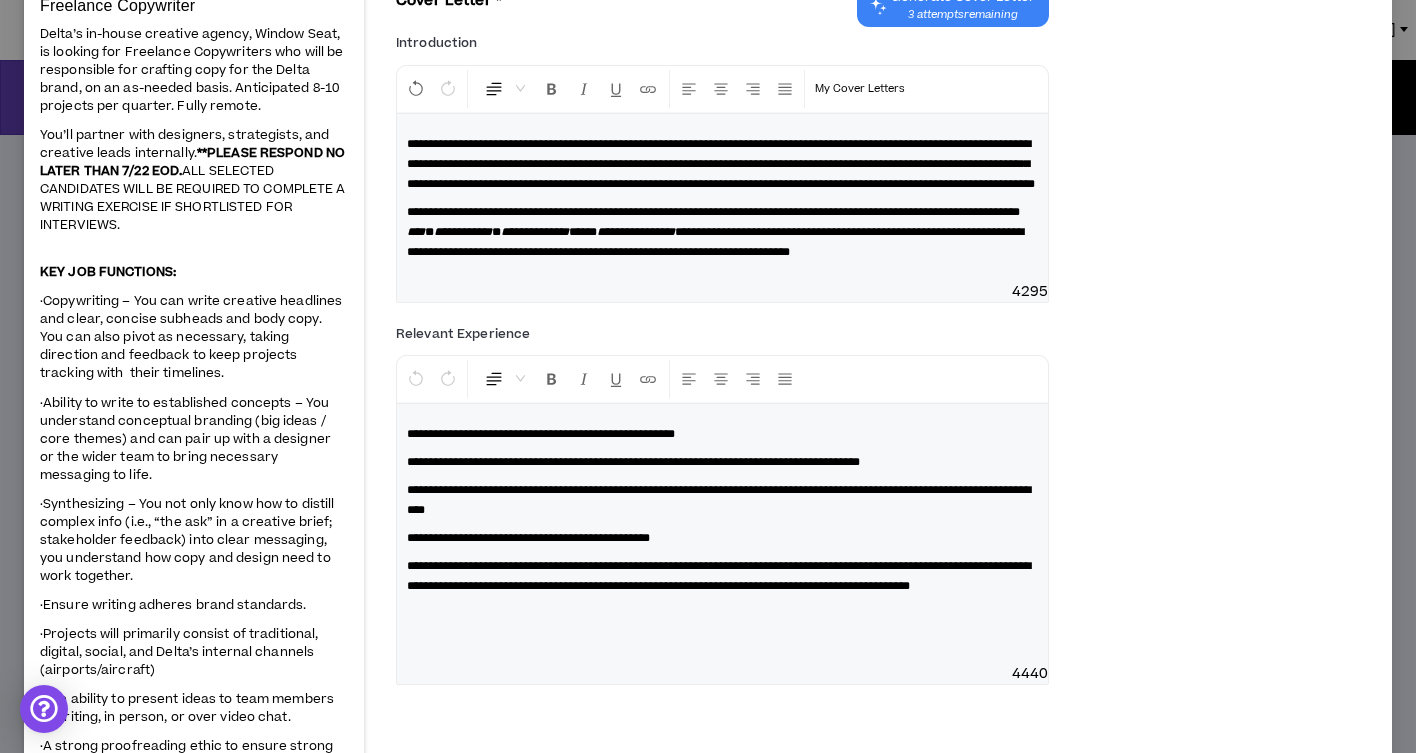click on "**********" at bounding box center [722, 232] 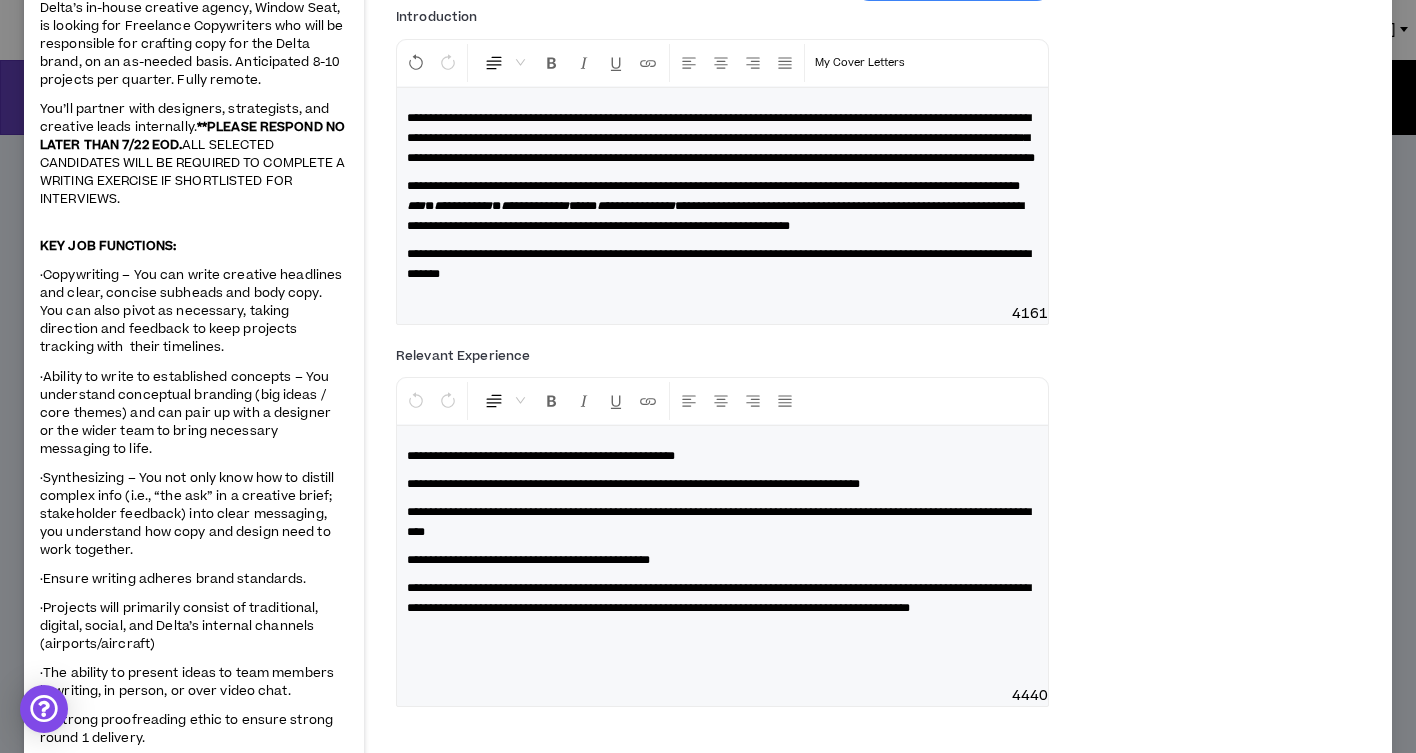 scroll, scrollTop: 232, scrollLeft: 0, axis: vertical 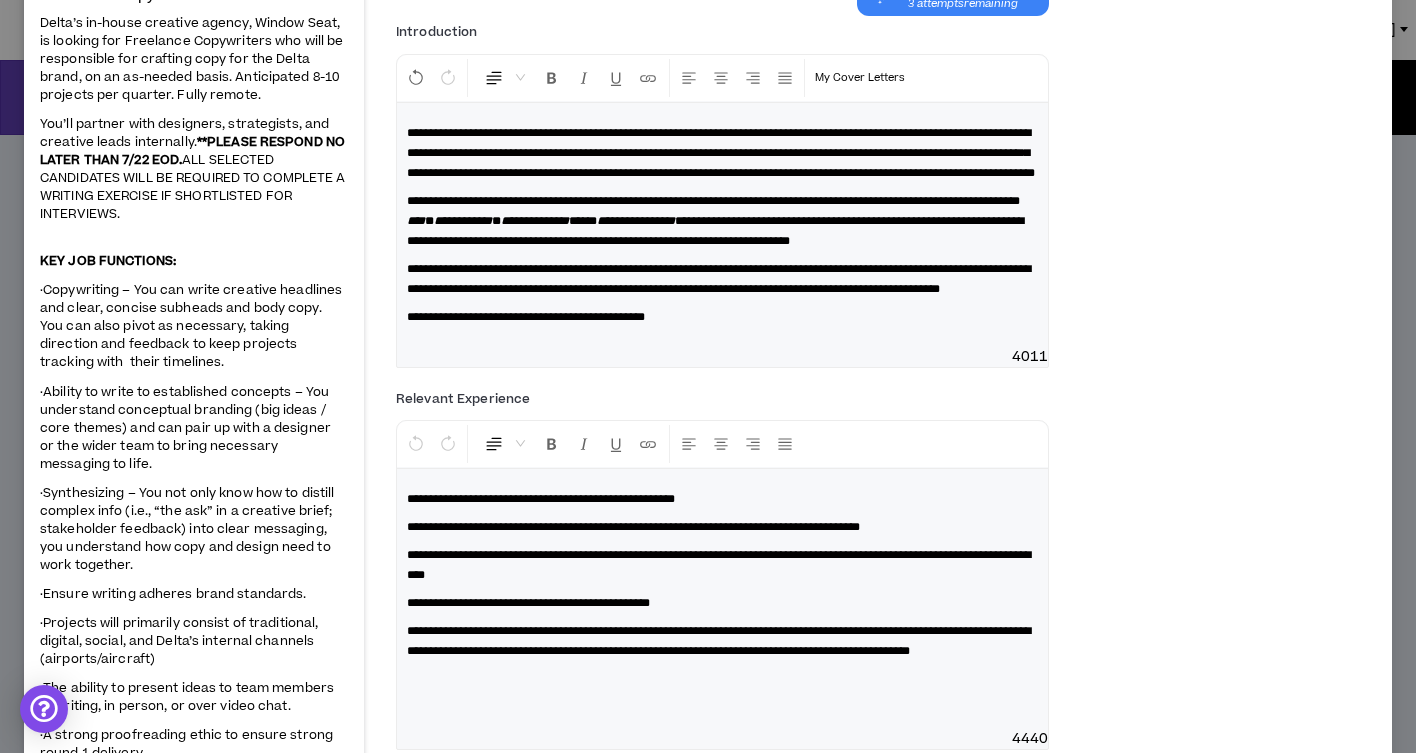 click on "**********" at bounding box center [721, 153] 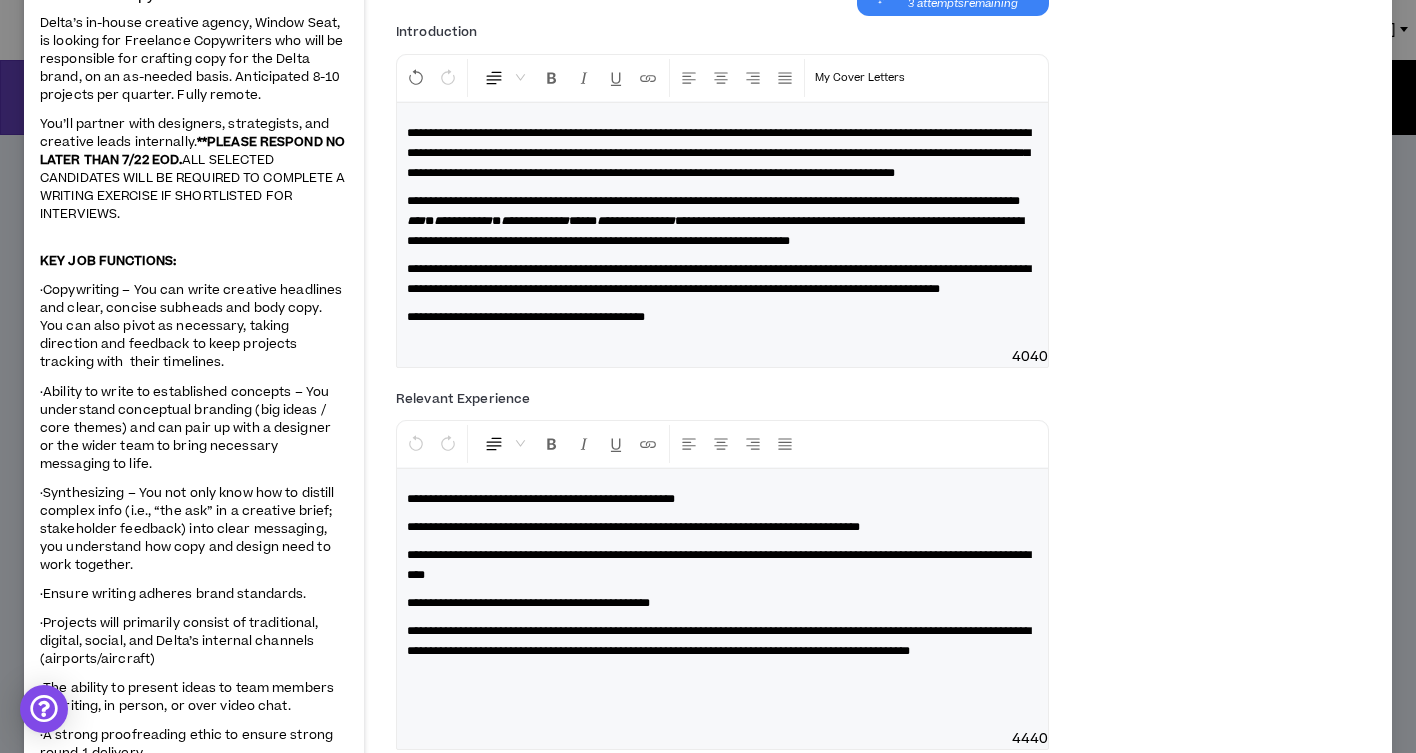 click on "**********" at bounding box center [722, 317] 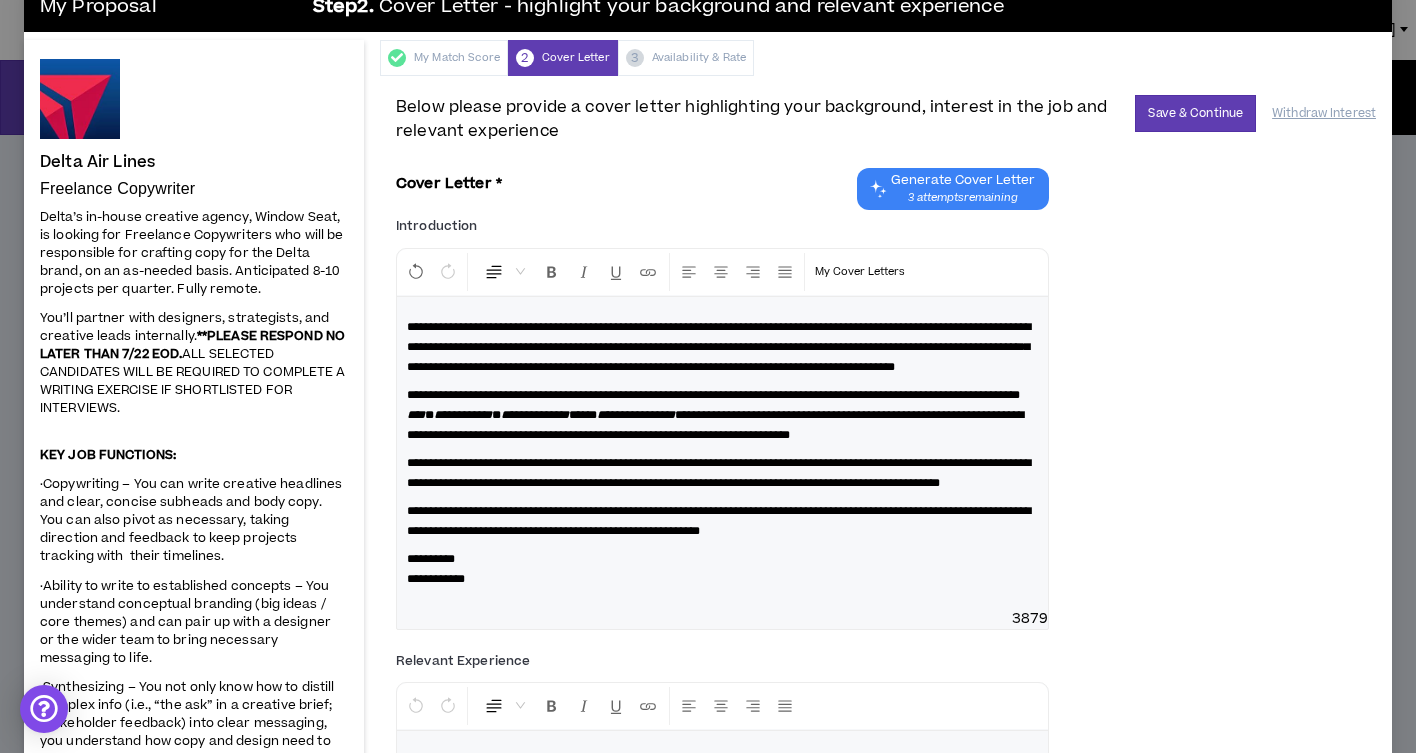scroll, scrollTop: 0, scrollLeft: 0, axis: both 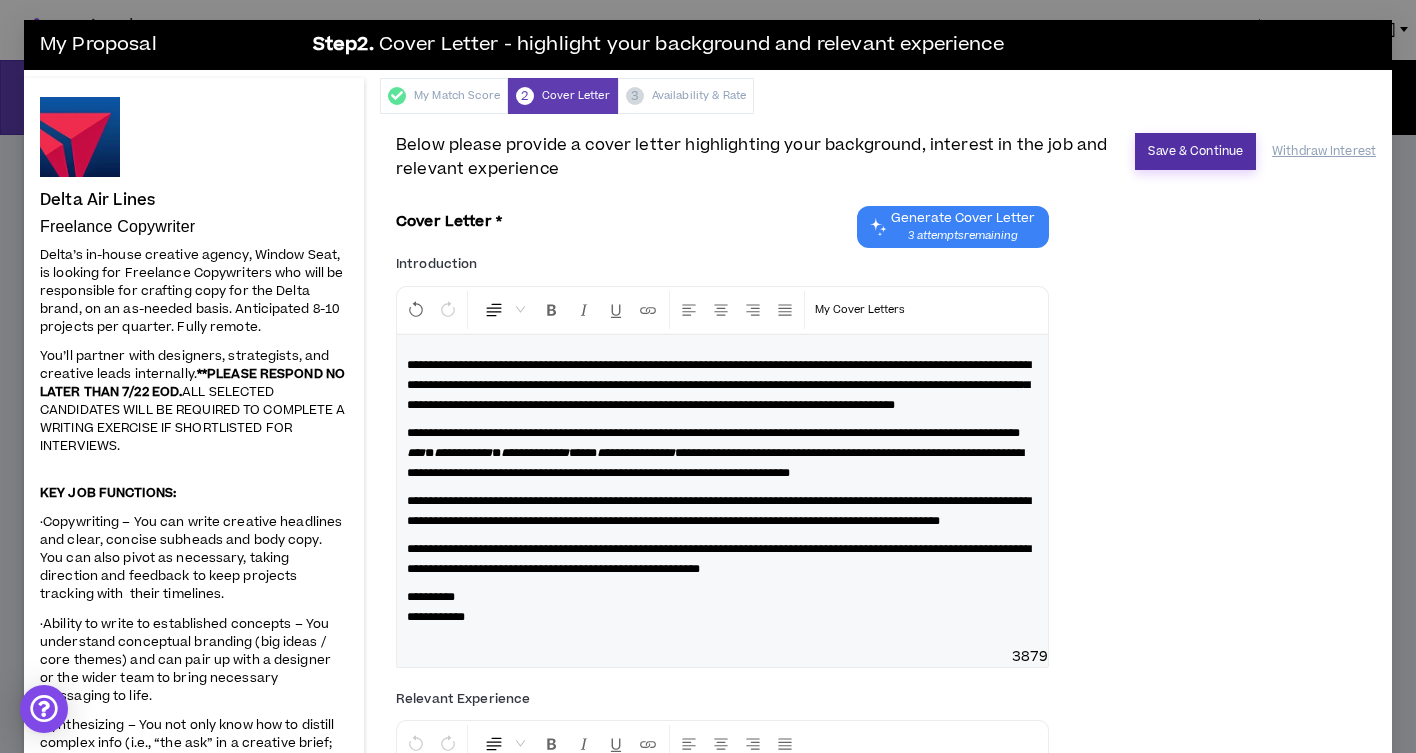 click on "Save & Continue" at bounding box center (1195, 151) 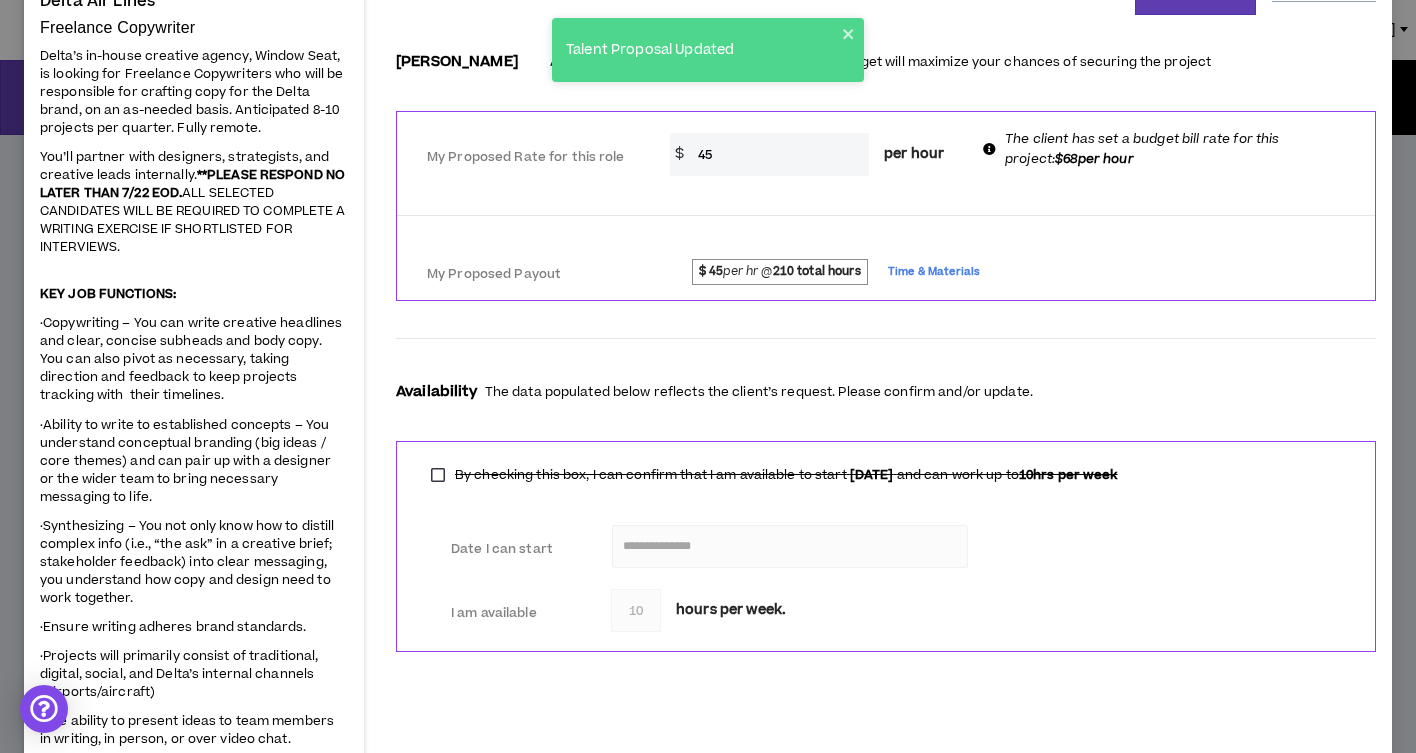 scroll, scrollTop: 0, scrollLeft: 0, axis: both 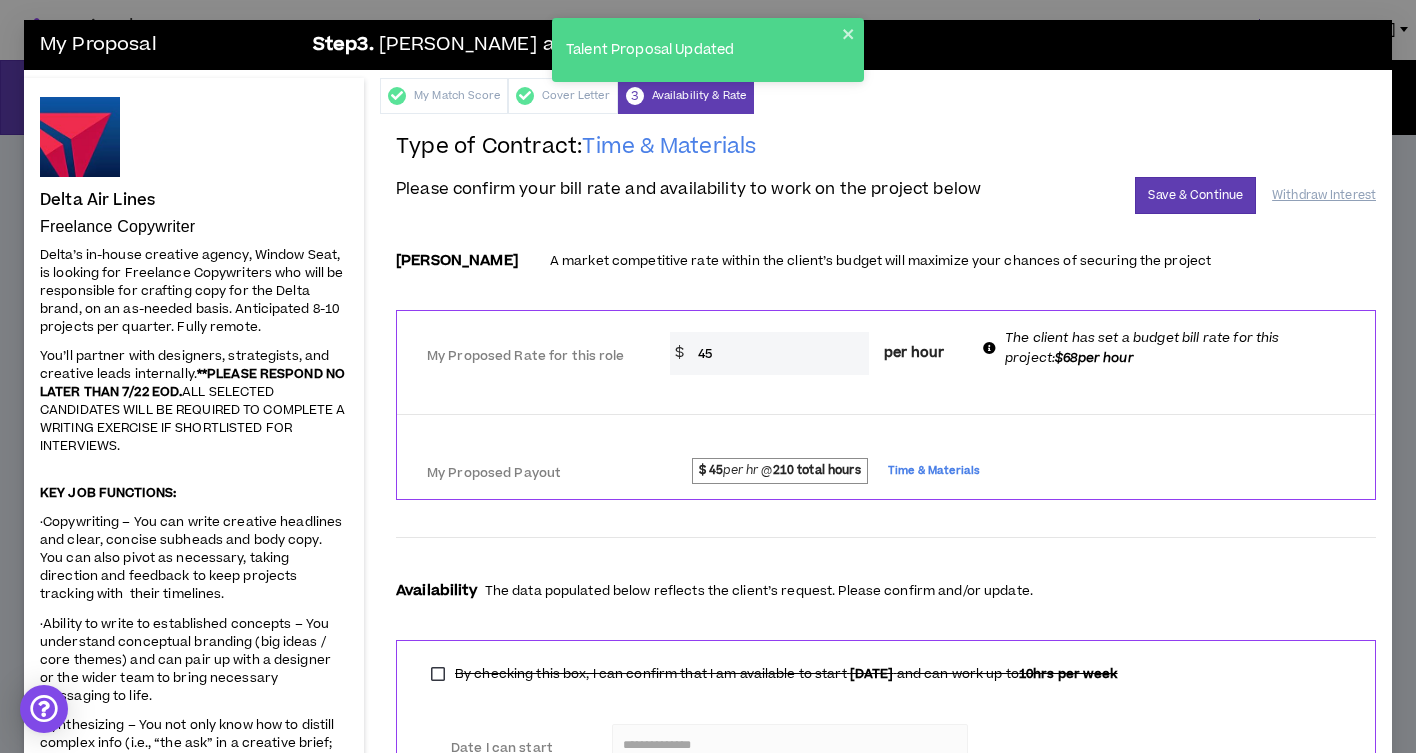 click on "45" at bounding box center [778, 353] 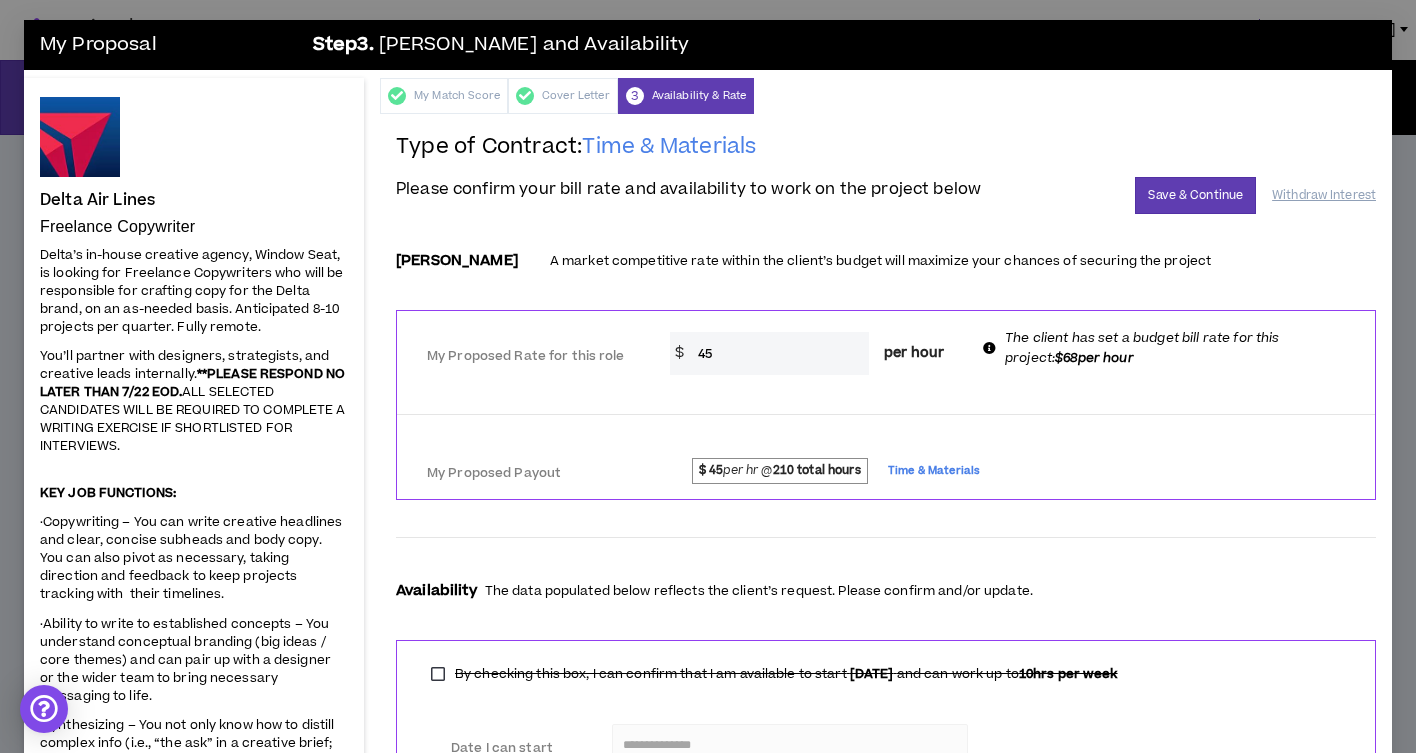 click on "45" at bounding box center [778, 353] 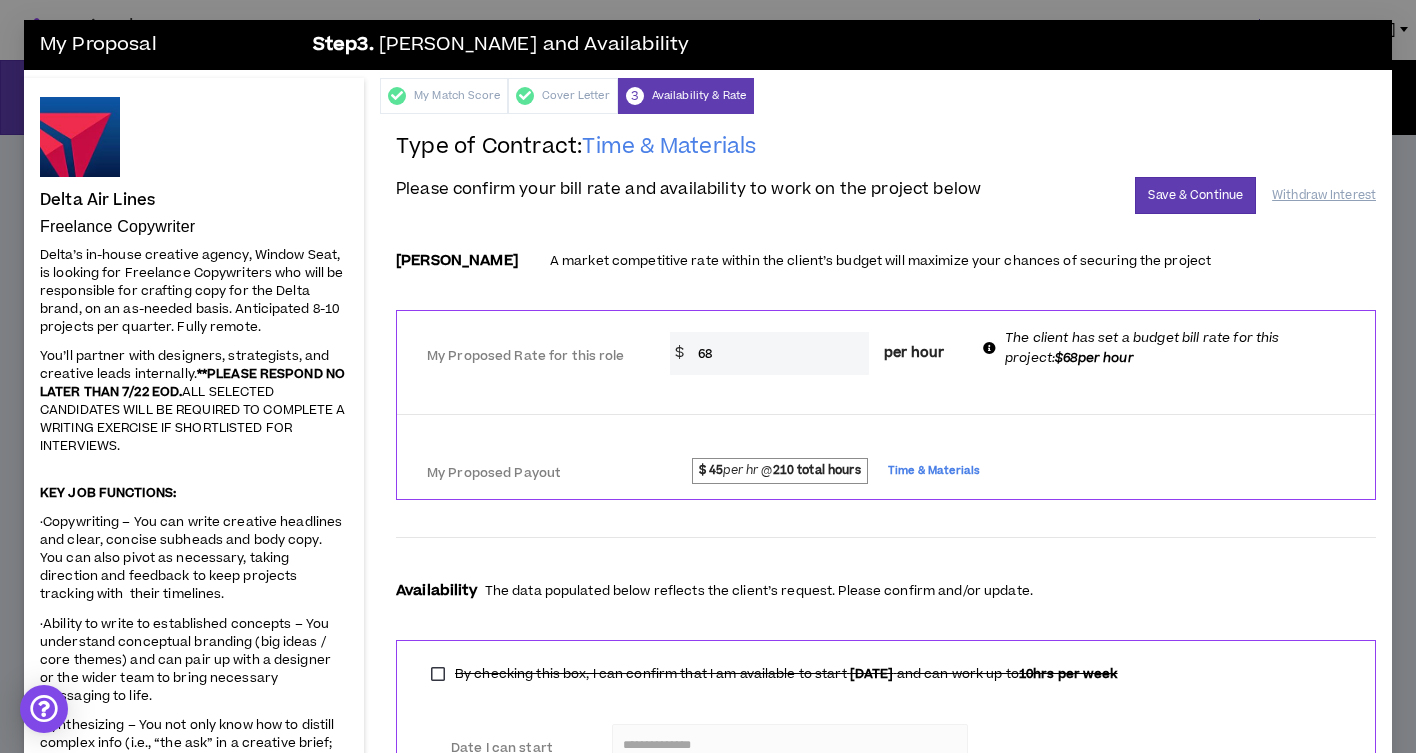 type on "68" 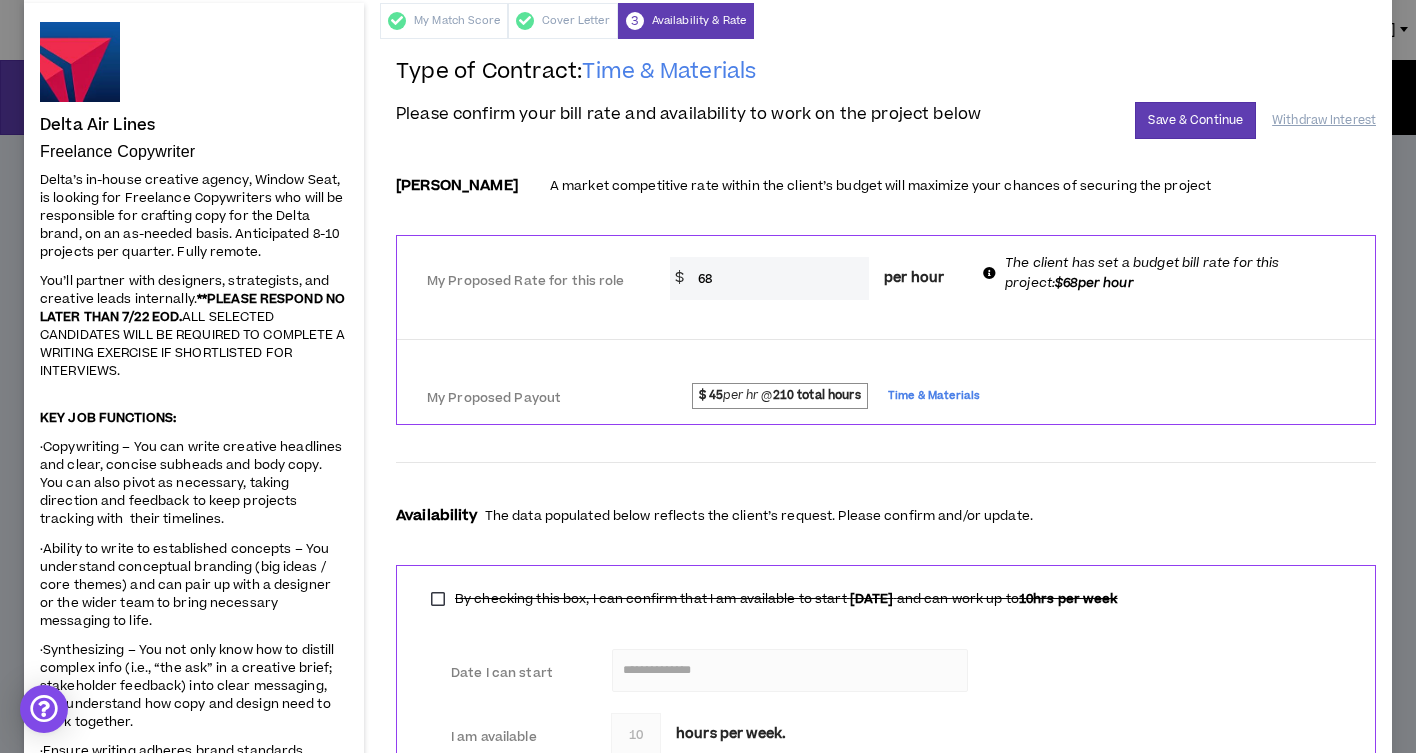 scroll, scrollTop: 196, scrollLeft: 0, axis: vertical 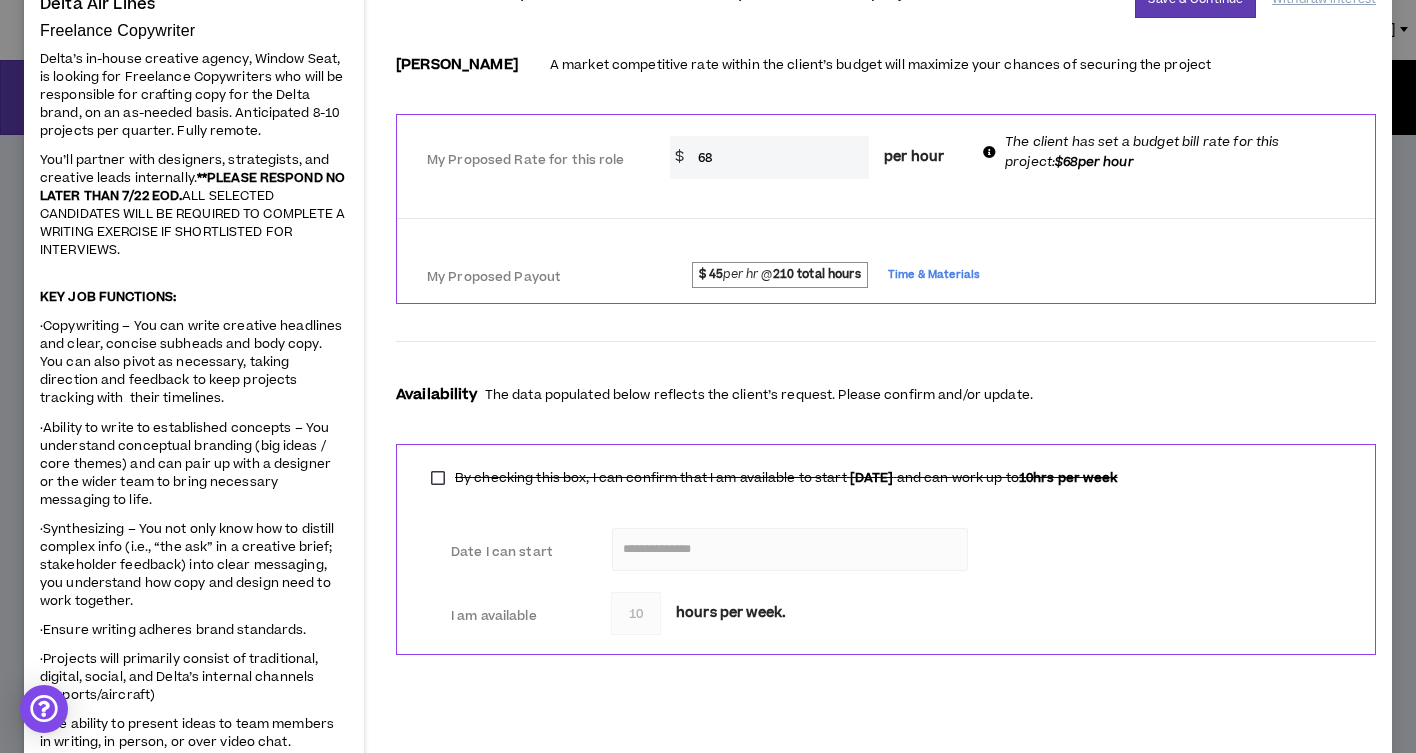 click on "**********" at bounding box center (886, 1085) 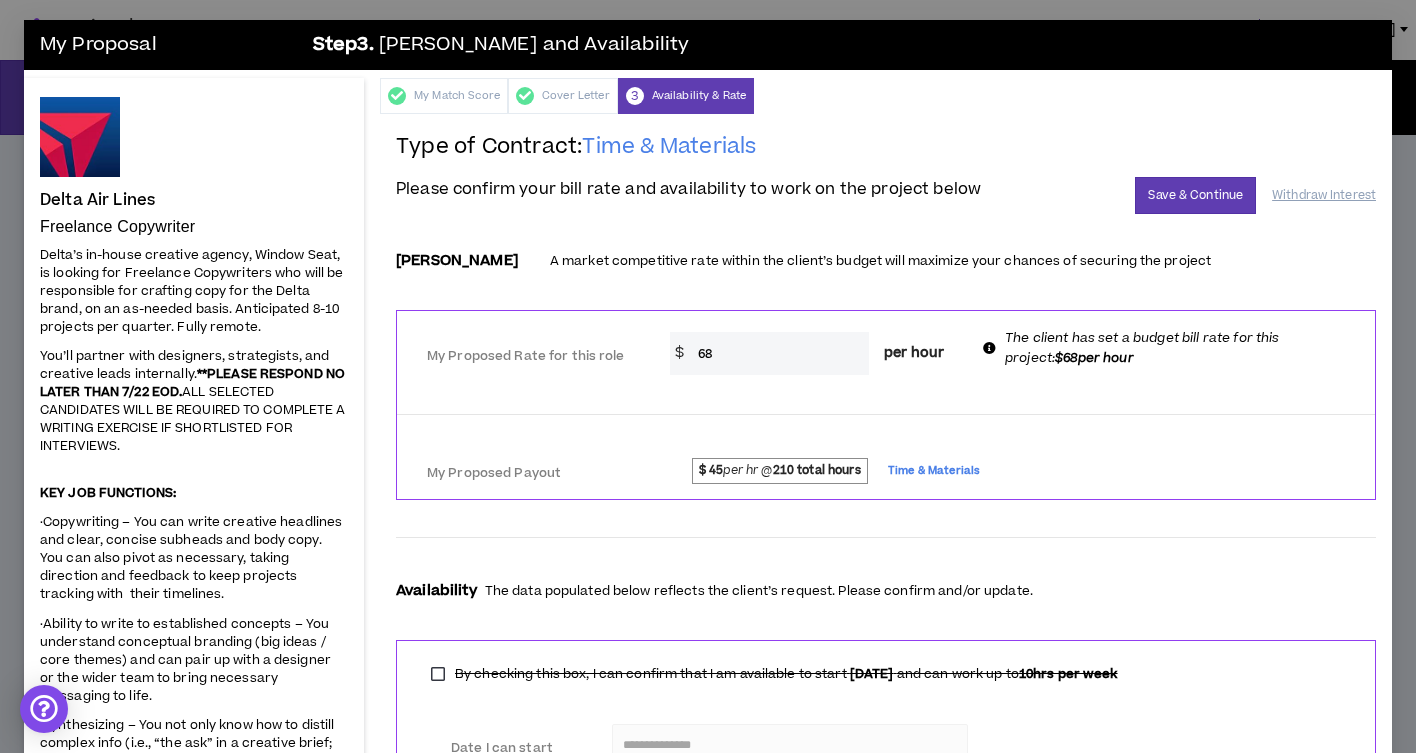 click at bounding box center (886, 414) 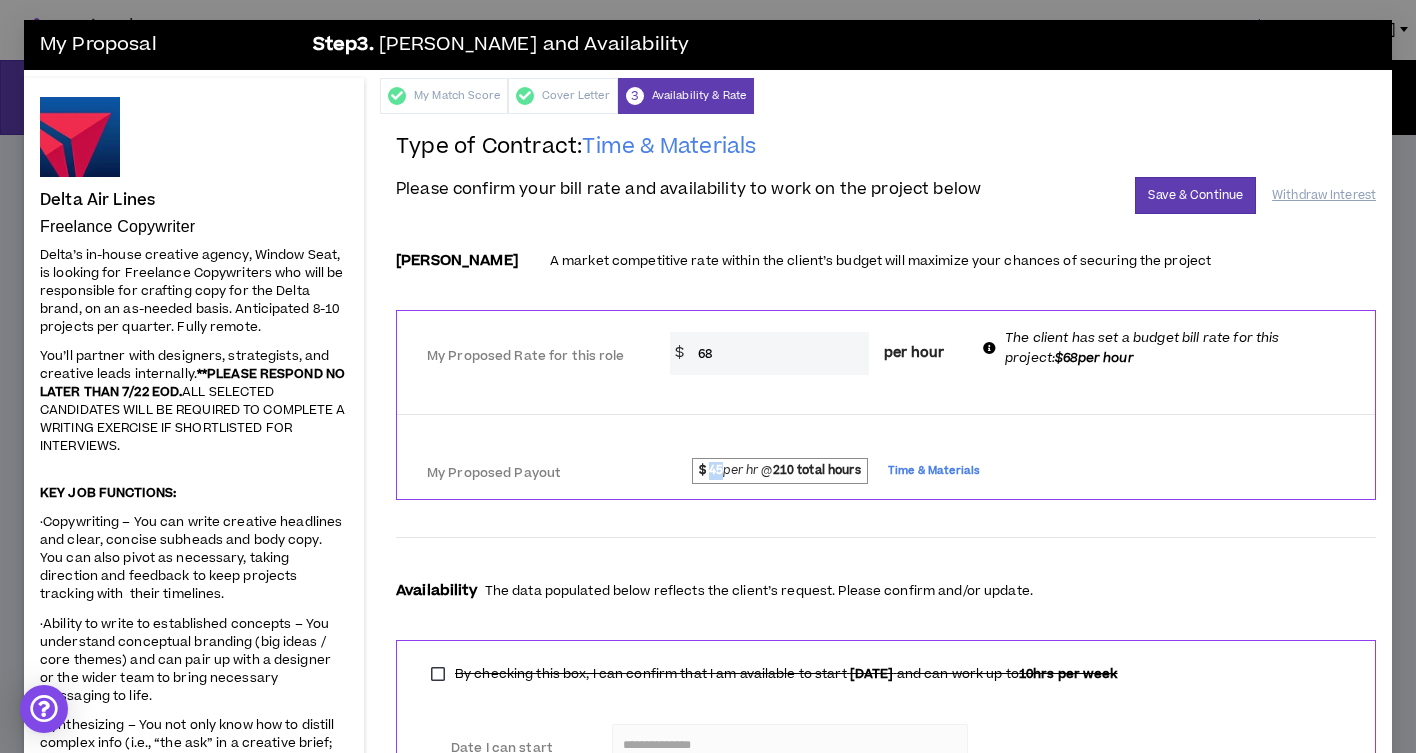 click on "$ 45" at bounding box center [711, 470] 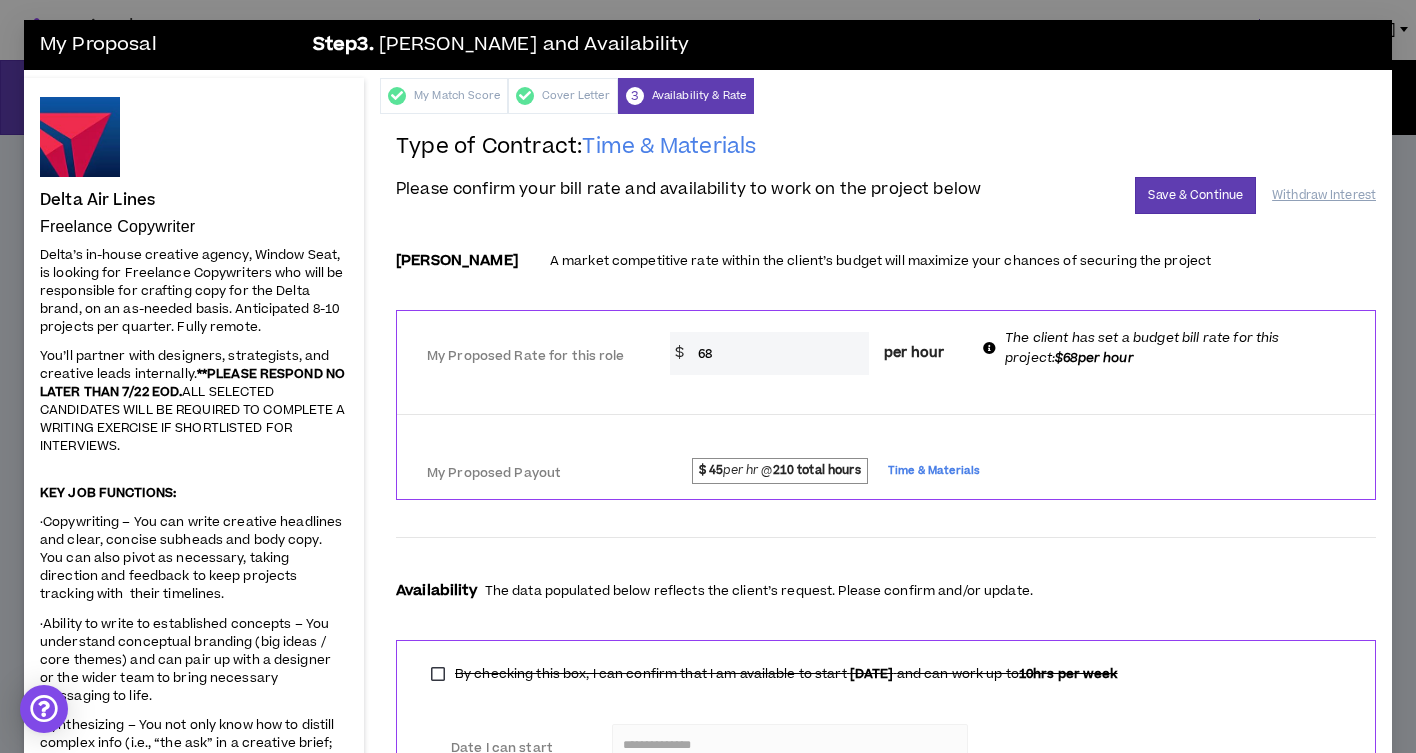 click on "My Proposed Payout $ 45  per hr @  210 total hours Time & Materials" at bounding box center [886, 468] 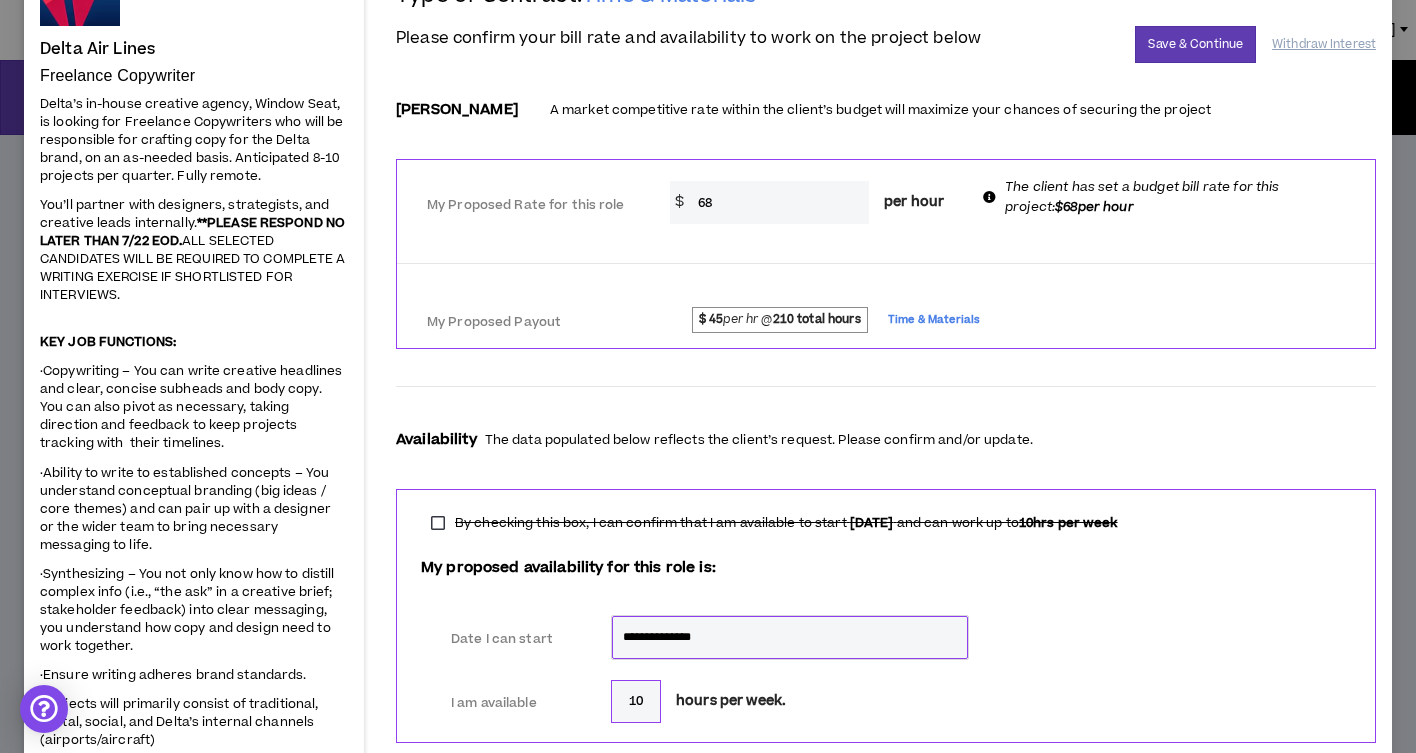 scroll, scrollTop: 155, scrollLeft: 0, axis: vertical 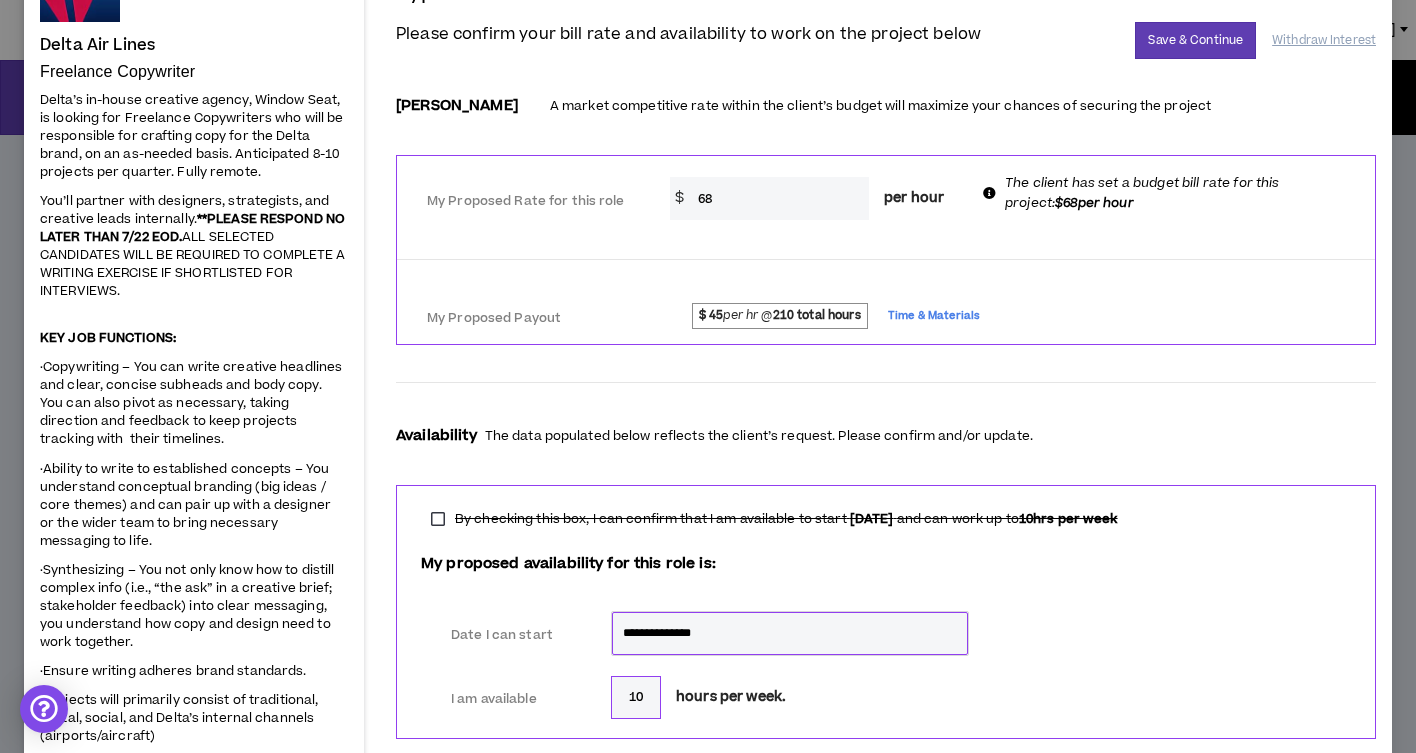 click on "By checking this box, I can confirm that I am available to start   [DATE]   and can work up to  10  hrs per week" at bounding box center (774, 519) 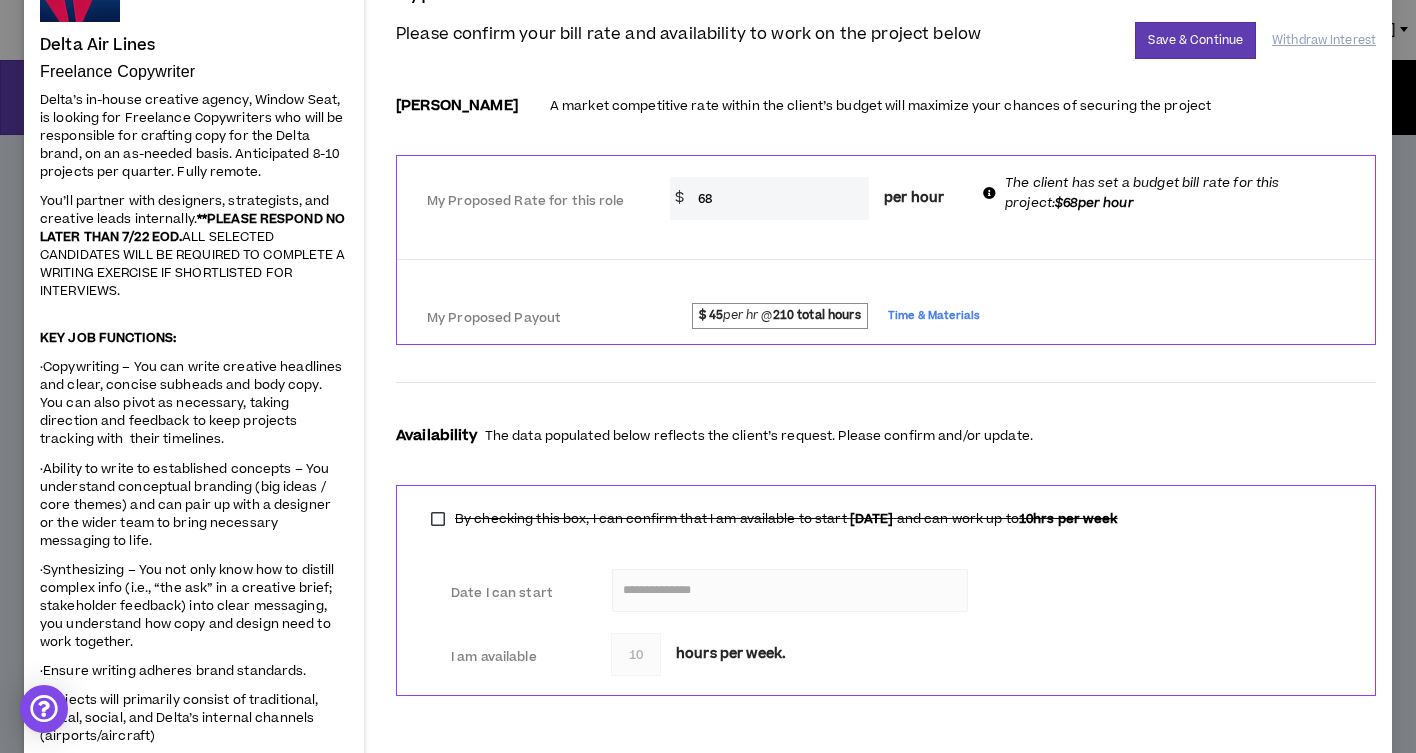 click on "68" at bounding box center [778, 198] 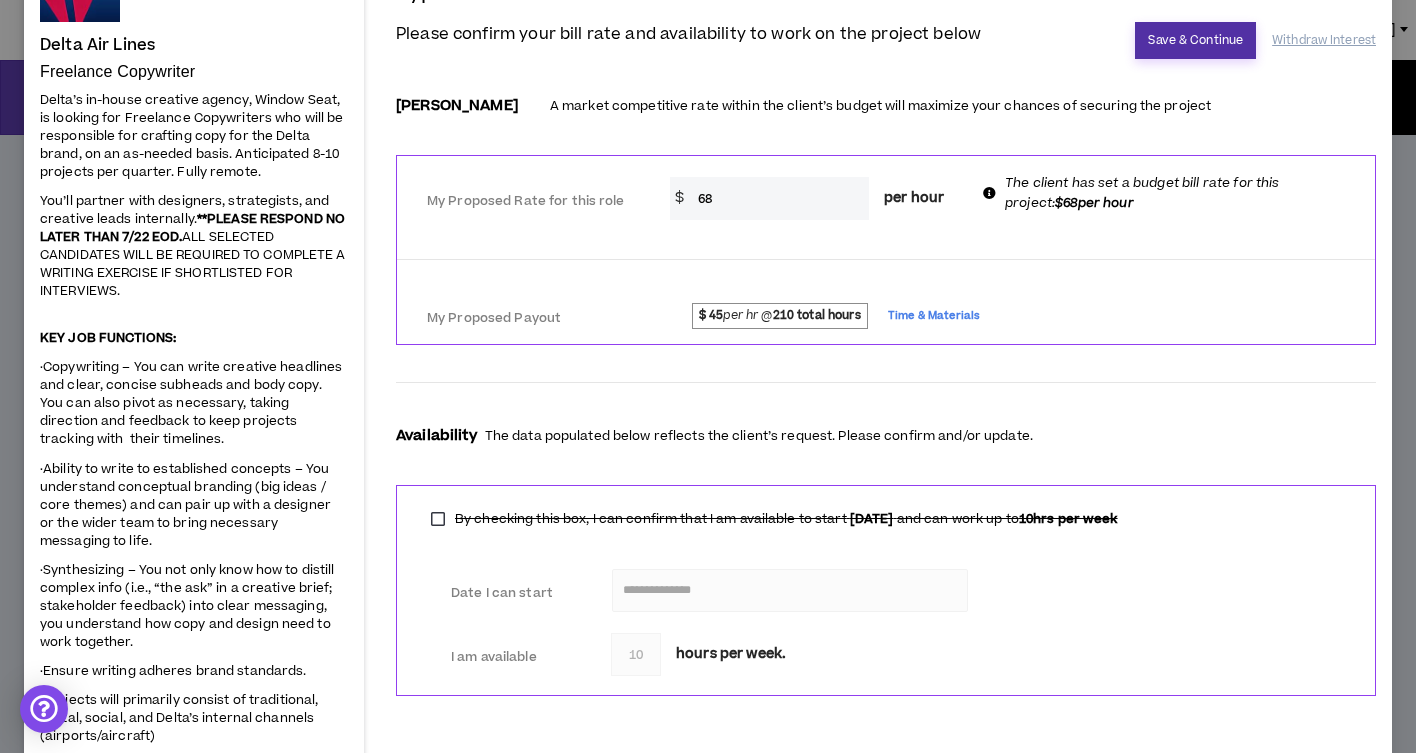 click on "Save & Continue" at bounding box center [1195, 40] 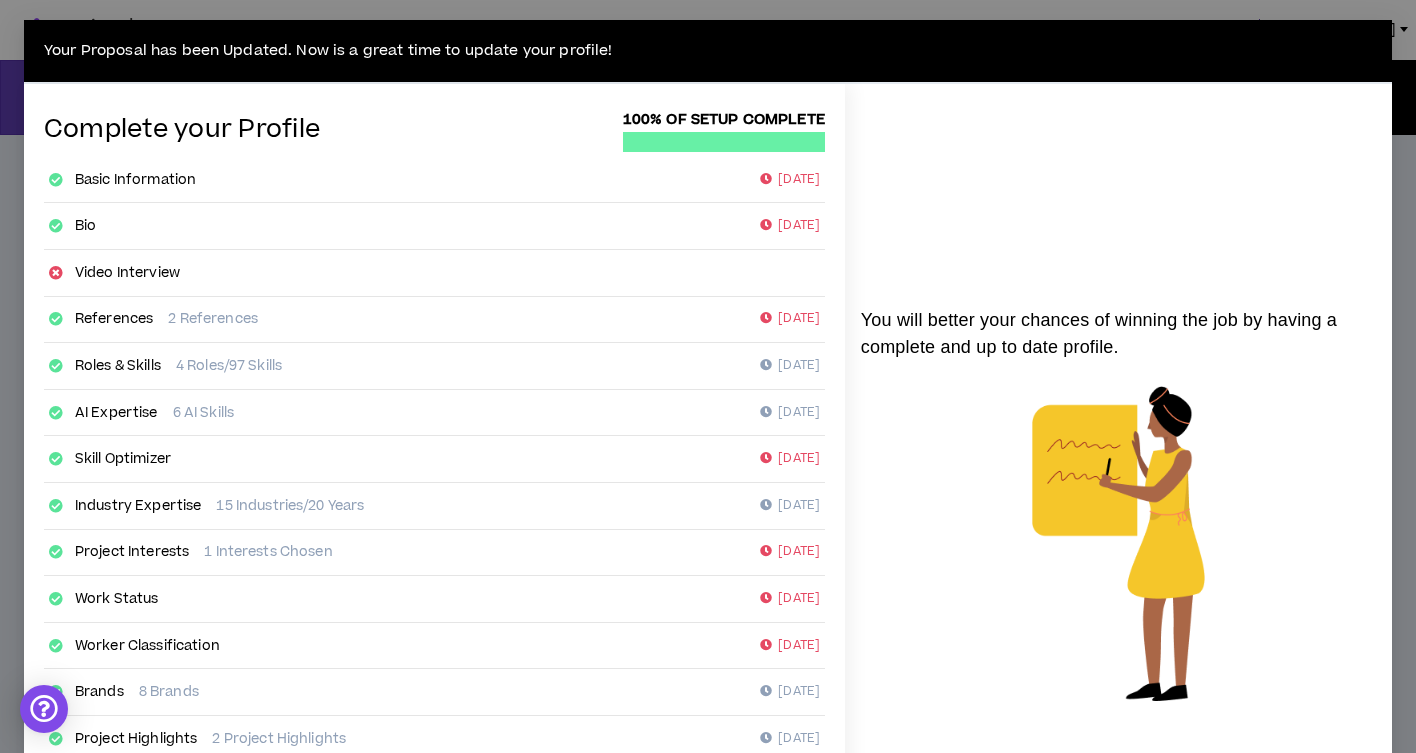 scroll, scrollTop: 299, scrollLeft: 0, axis: vertical 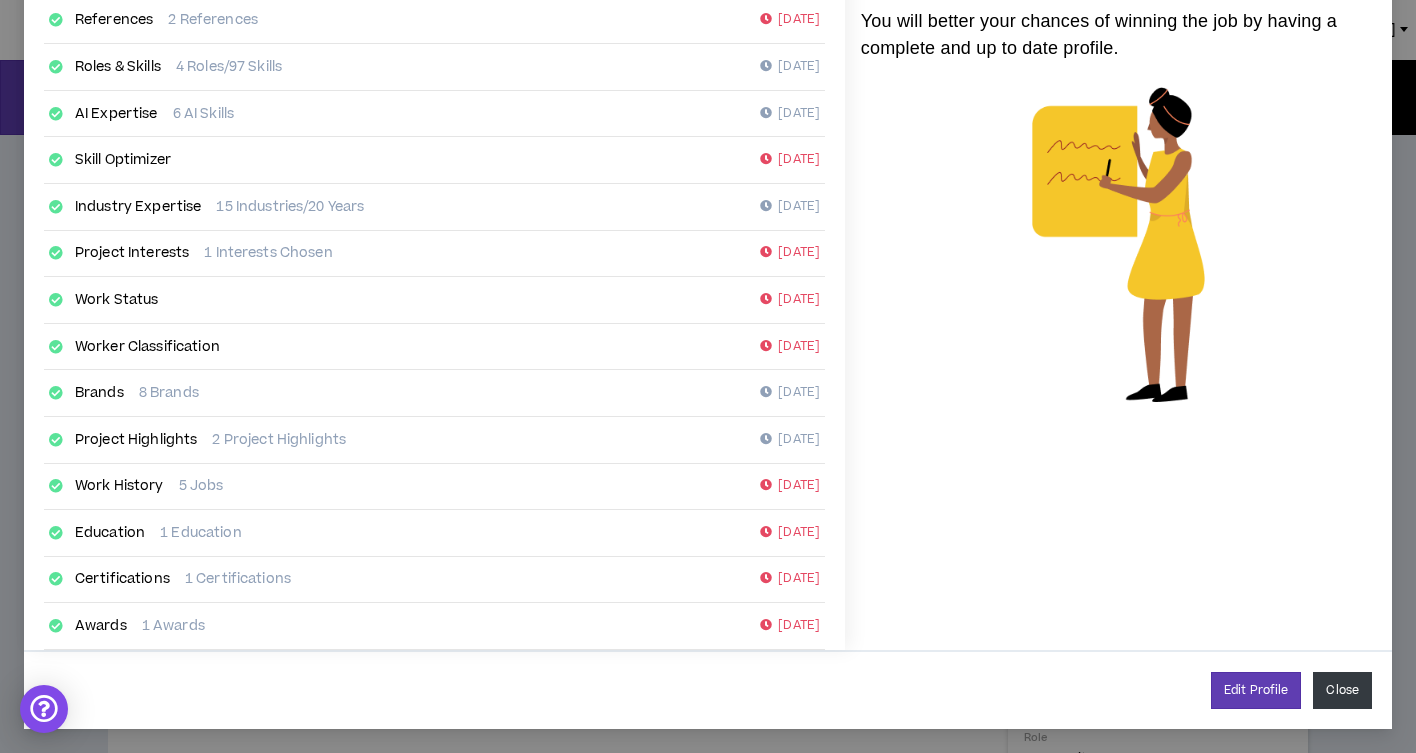 click on "Close" at bounding box center [1342, 690] 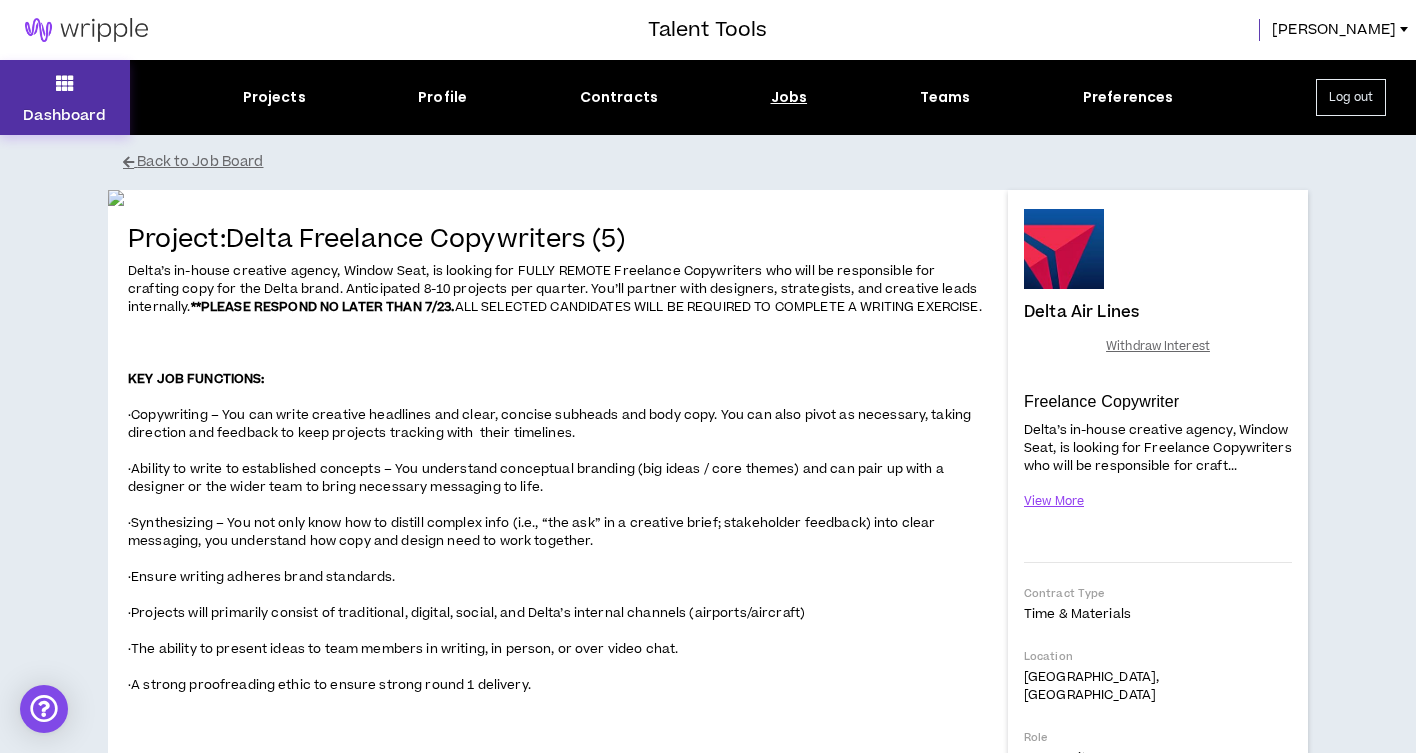 click on "Dashboard" at bounding box center (65, 97) 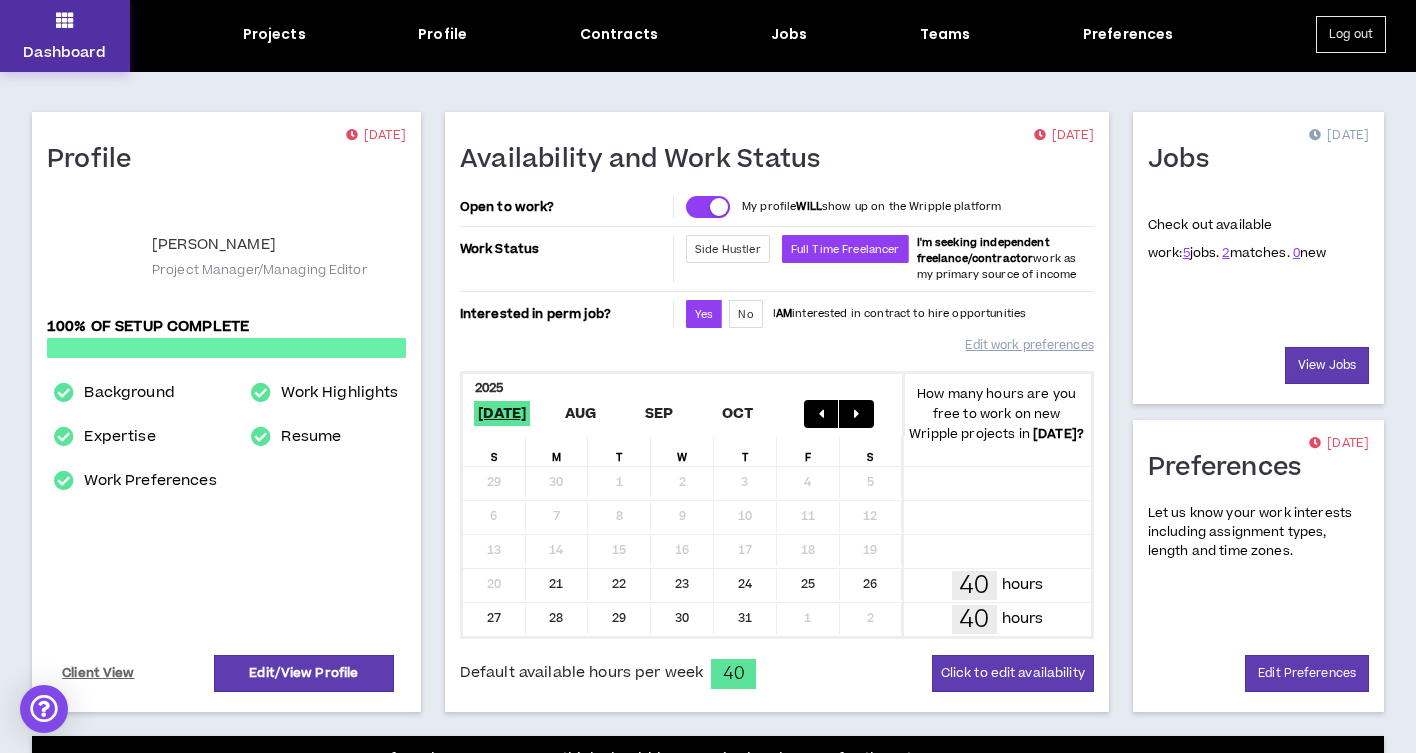 scroll, scrollTop: 64, scrollLeft: 0, axis: vertical 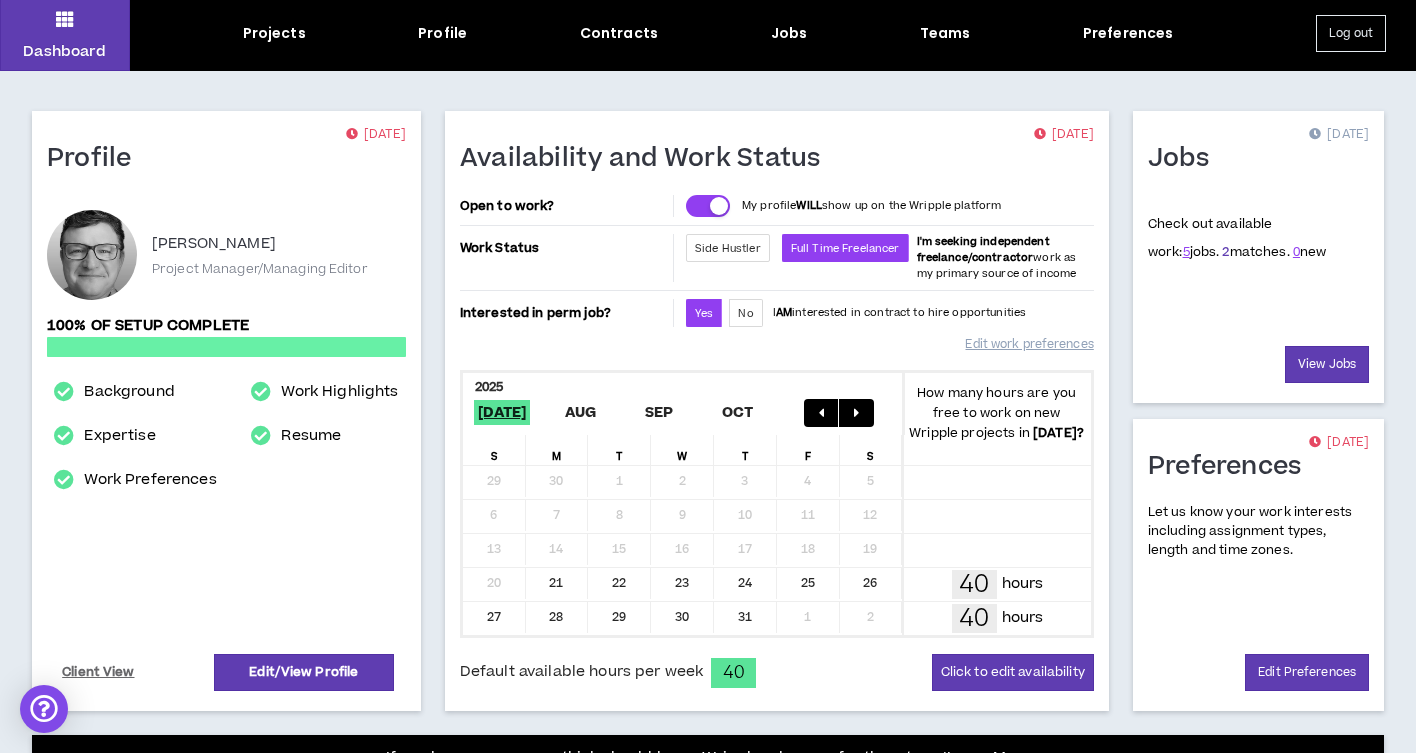 click on "2" at bounding box center (1225, 252) 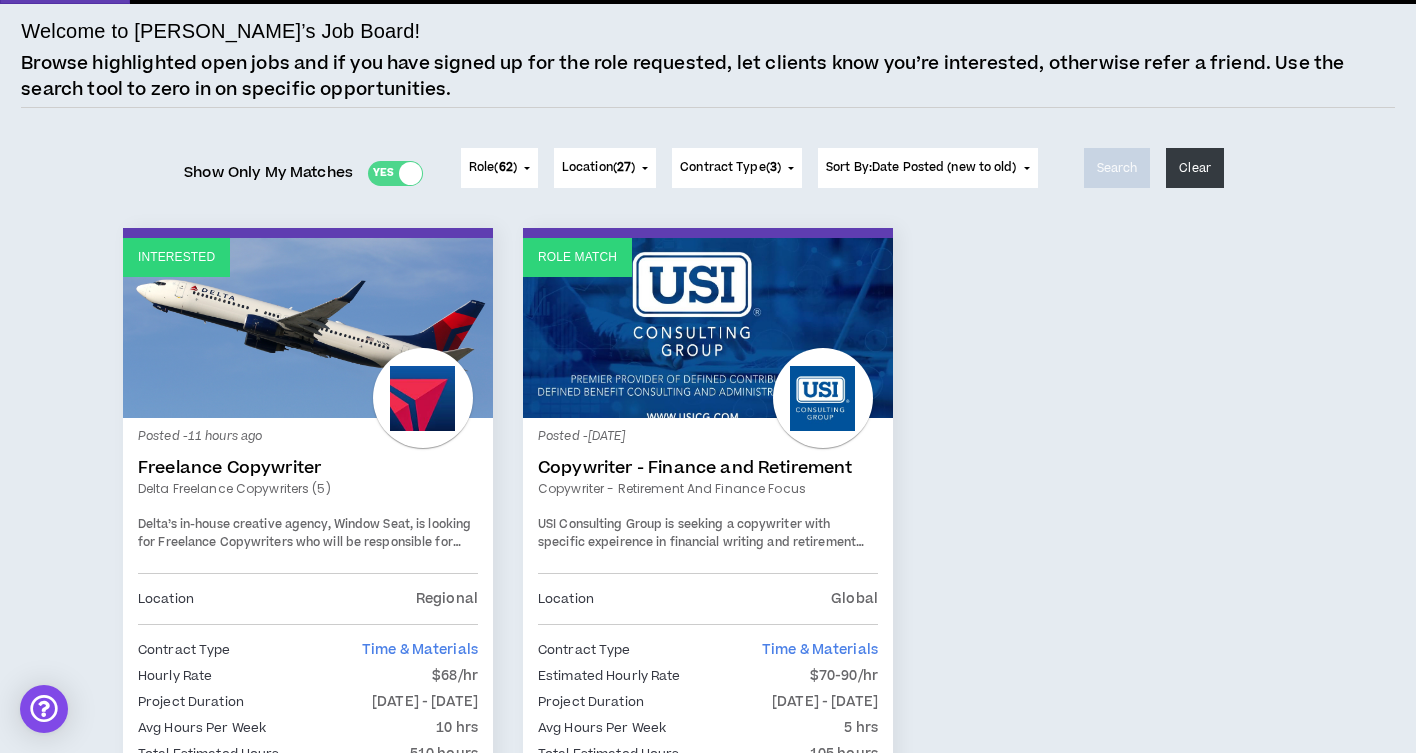 scroll, scrollTop: 0, scrollLeft: 0, axis: both 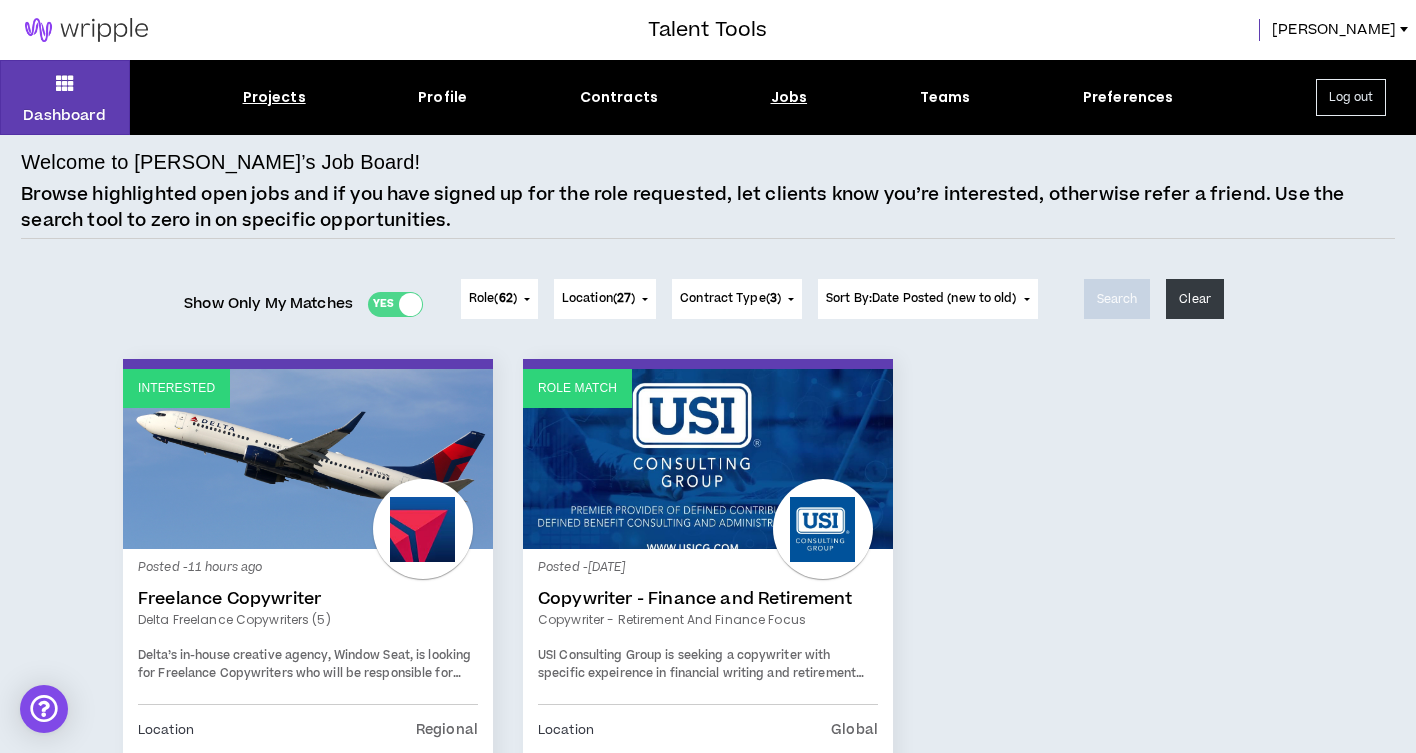 click on "Projects" at bounding box center [274, 97] 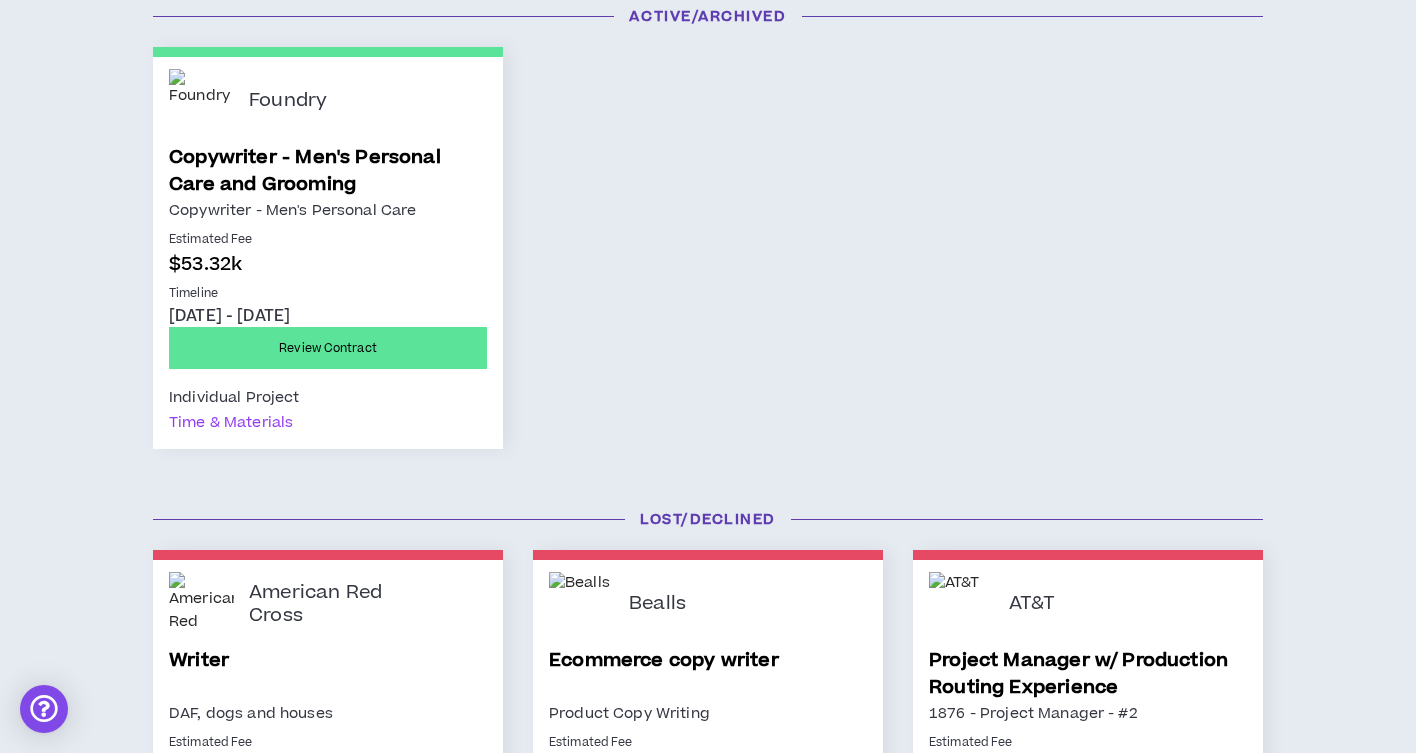 scroll, scrollTop: 1669, scrollLeft: 0, axis: vertical 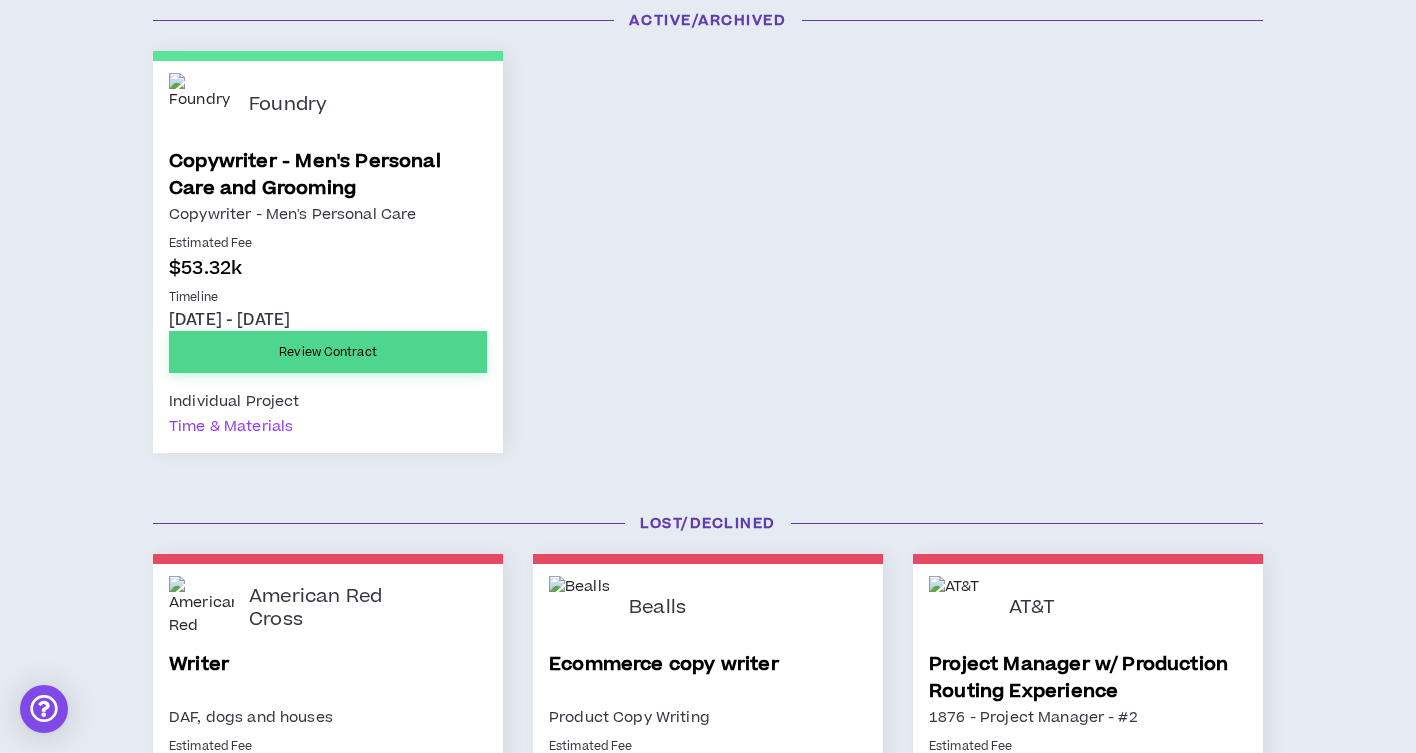 click on "Review Contract" at bounding box center (328, 352) 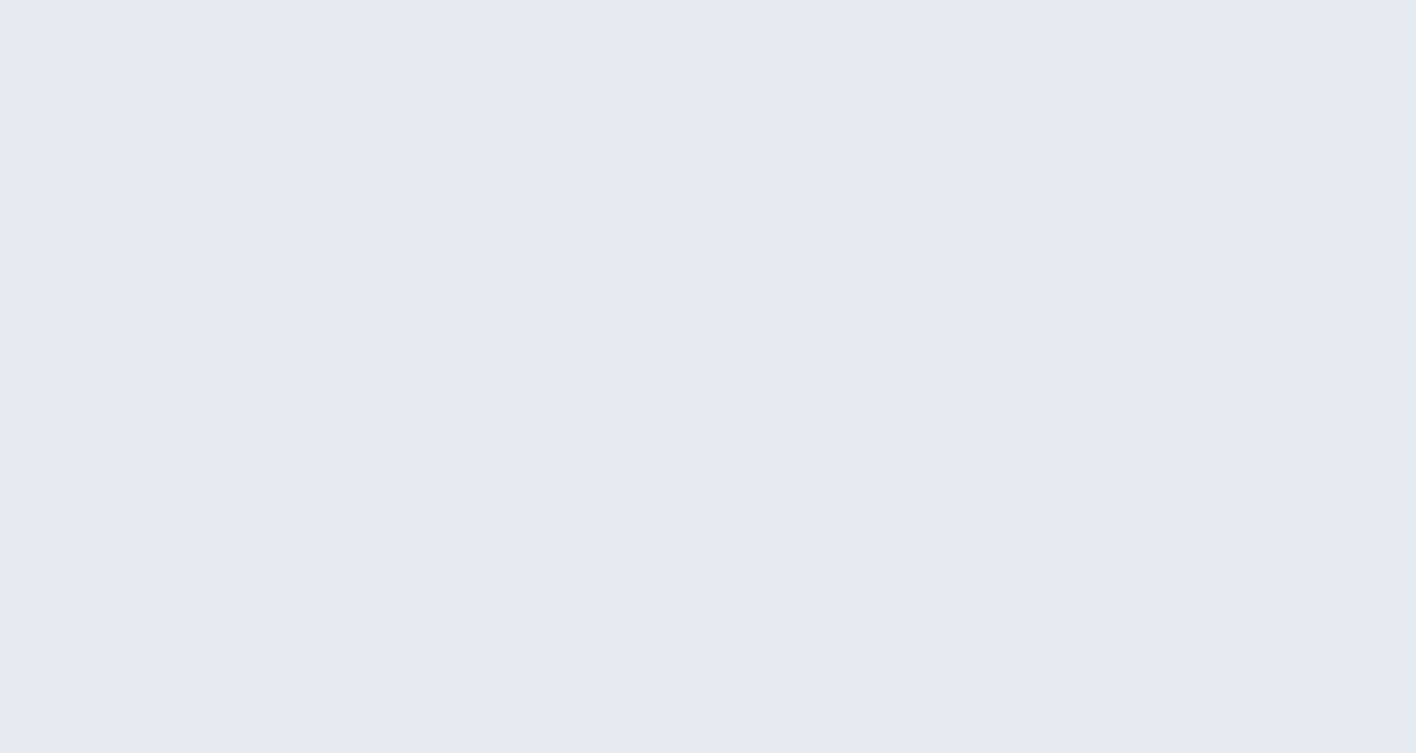 scroll, scrollTop: 0, scrollLeft: 0, axis: both 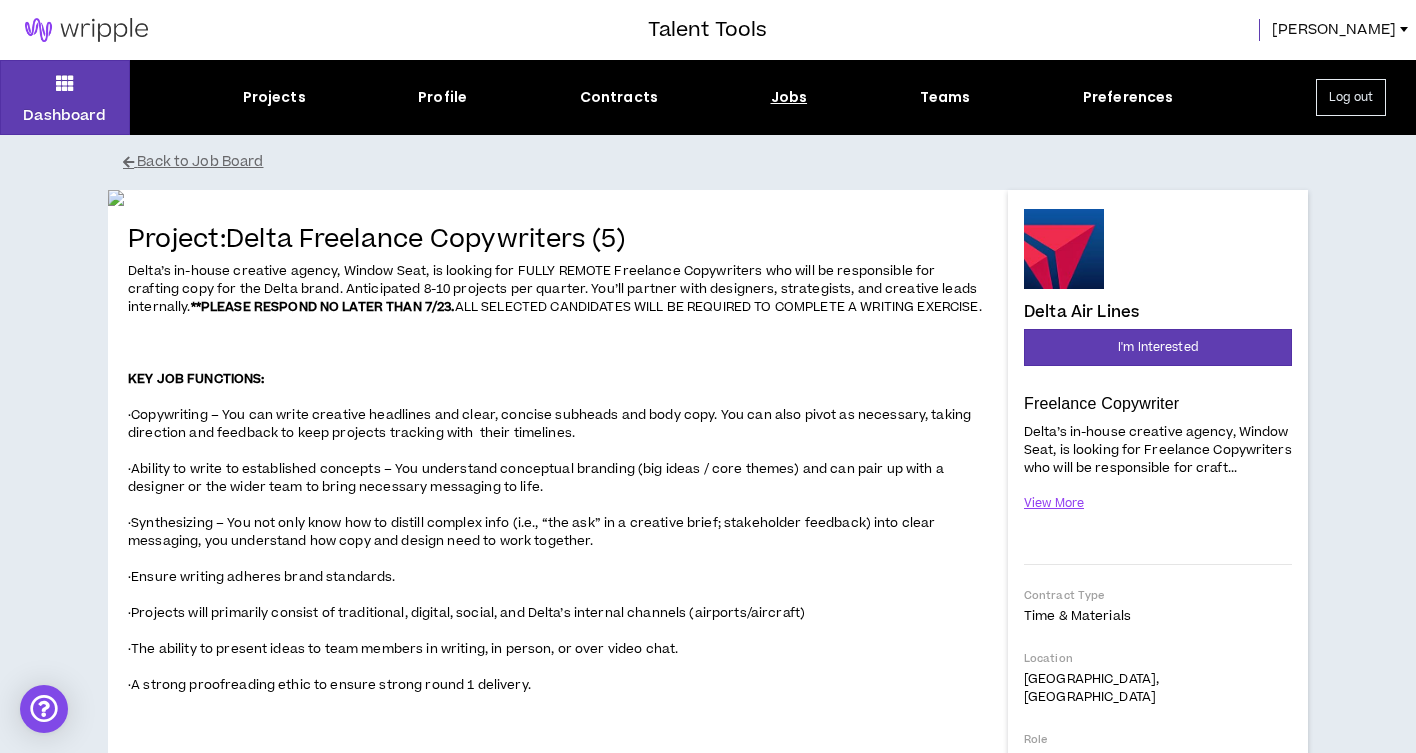 click on "[PERSON_NAME]" at bounding box center (1334, 30) 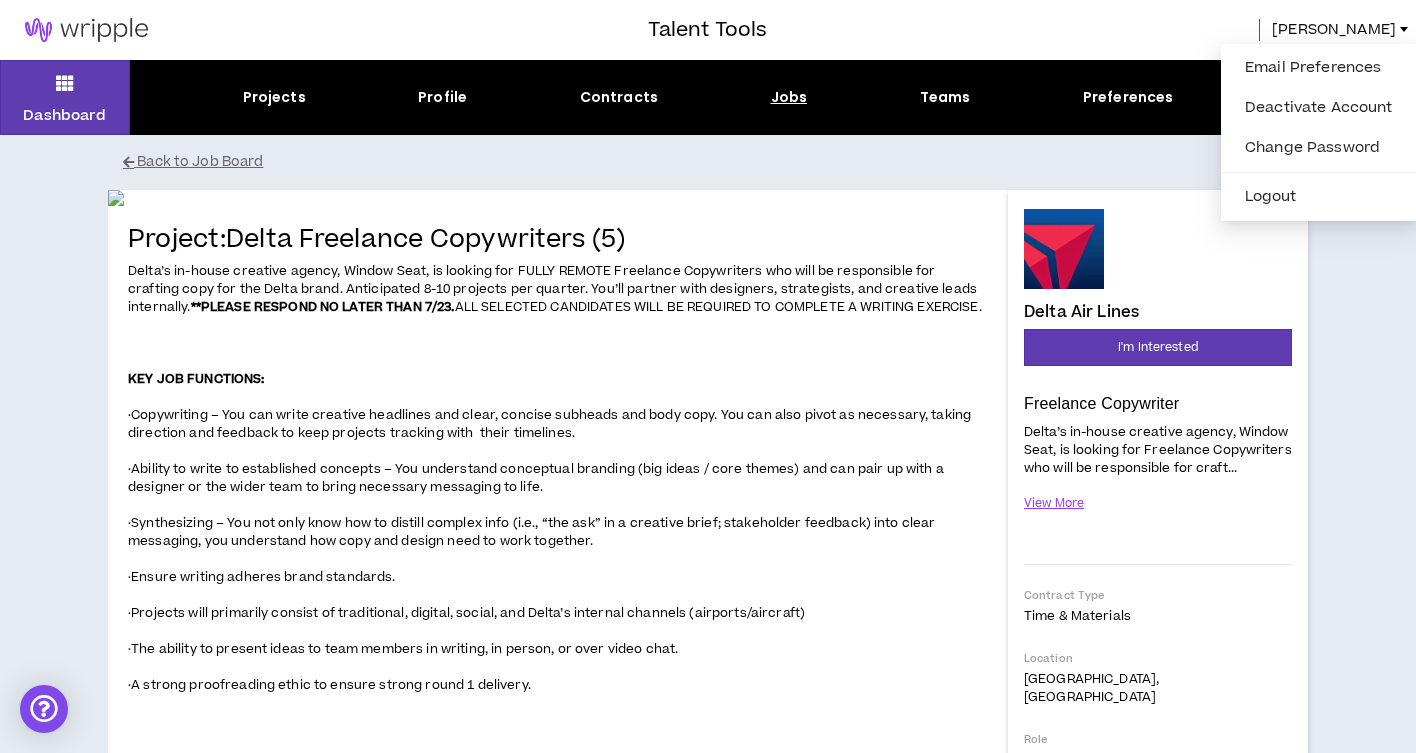 click on "[PERSON_NAME]" at bounding box center (1334, 30) 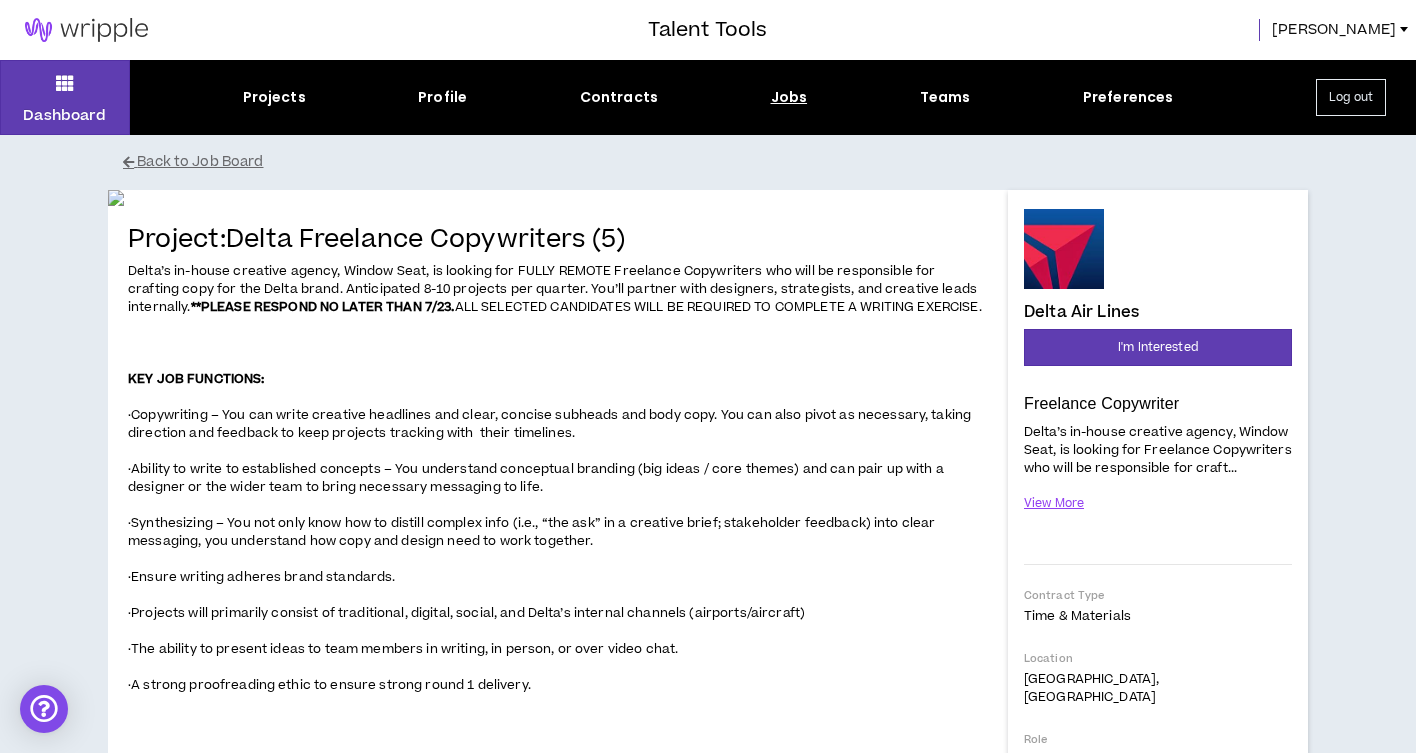 click on "[PERSON_NAME]" at bounding box center (1334, 30) 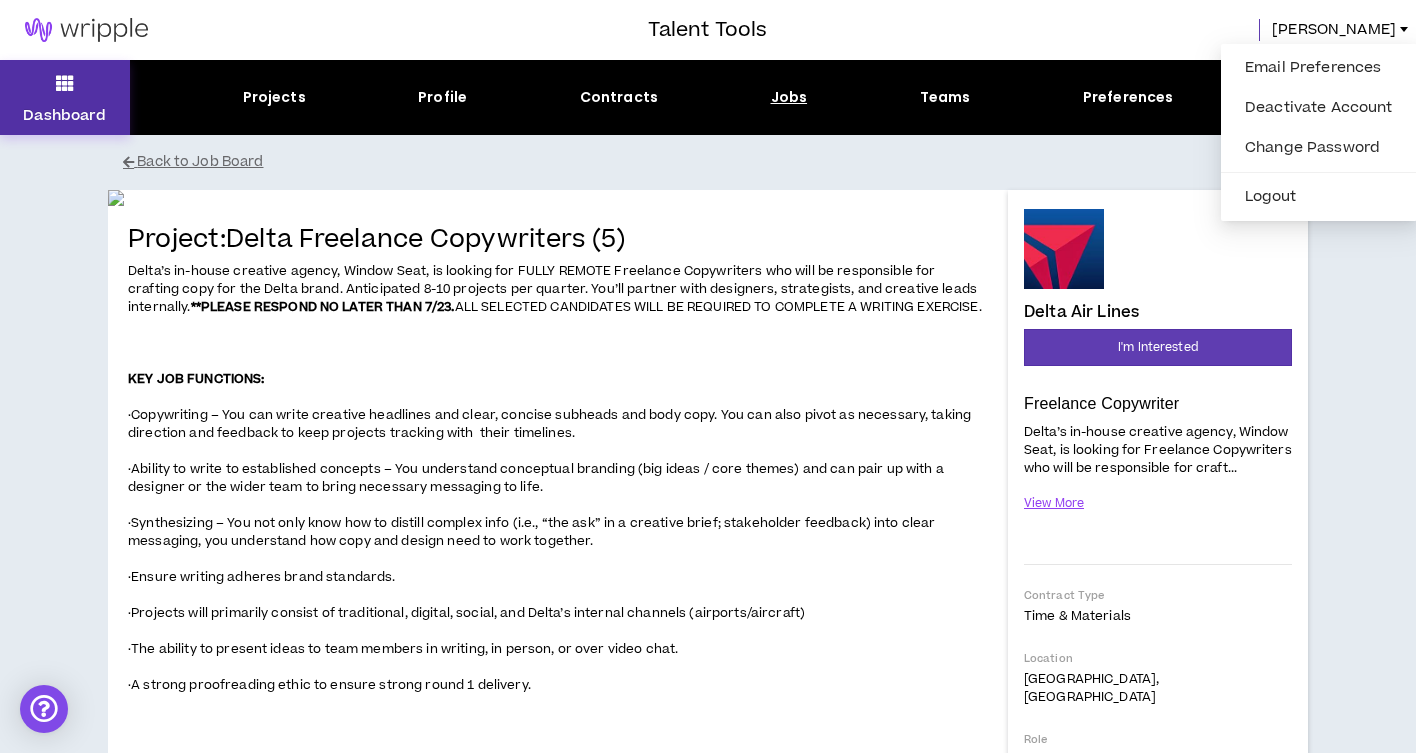 click on "Dashboard" at bounding box center (65, 97) 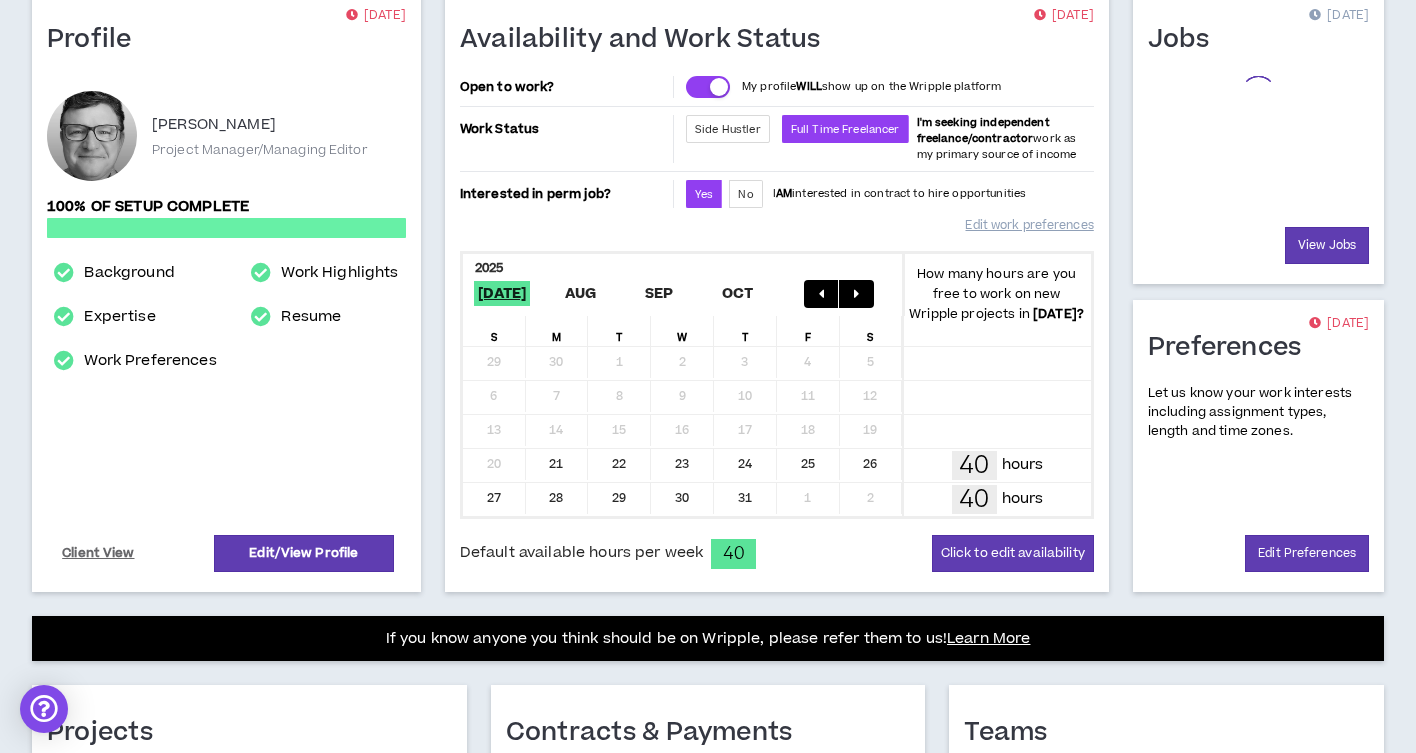 scroll, scrollTop: 185, scrollLeft: 0, axis: vertical 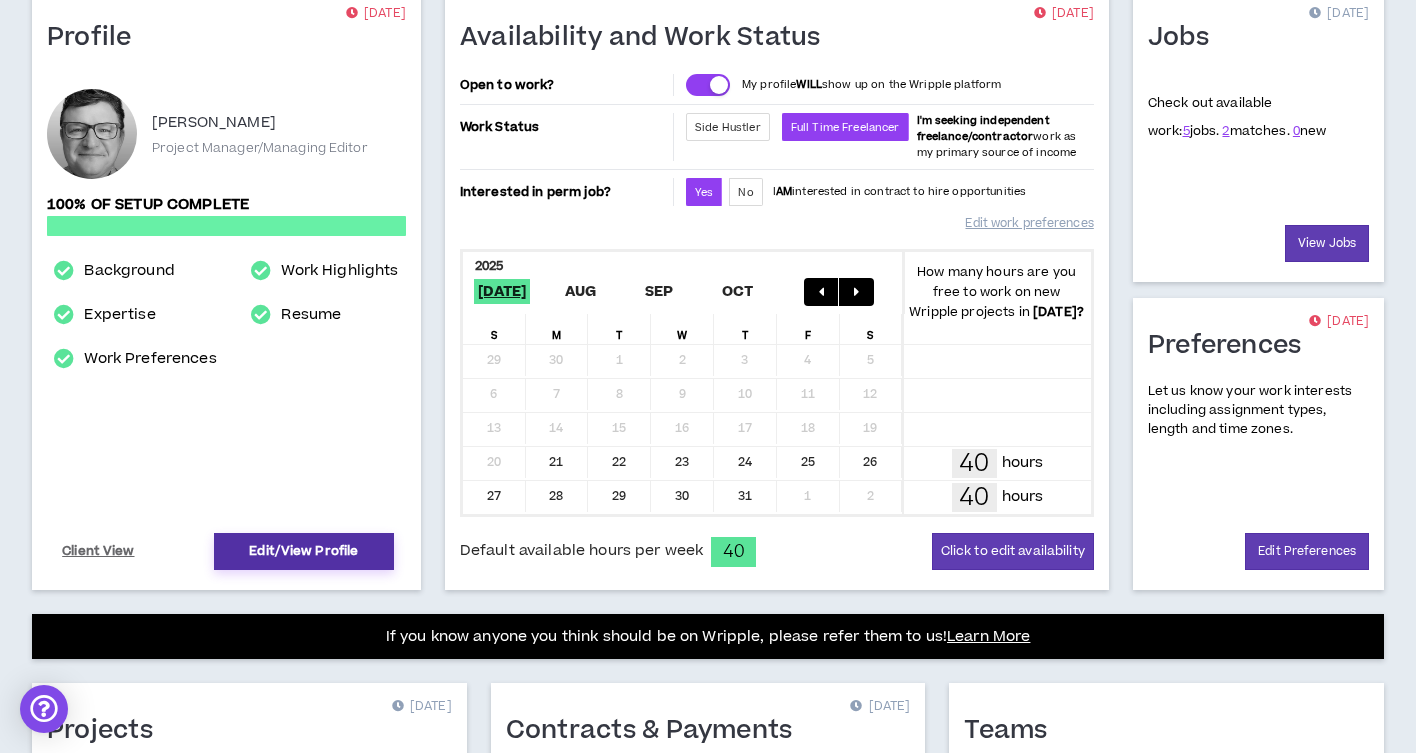 click on "Edit/View Profile" at bounding box center (304, 551) 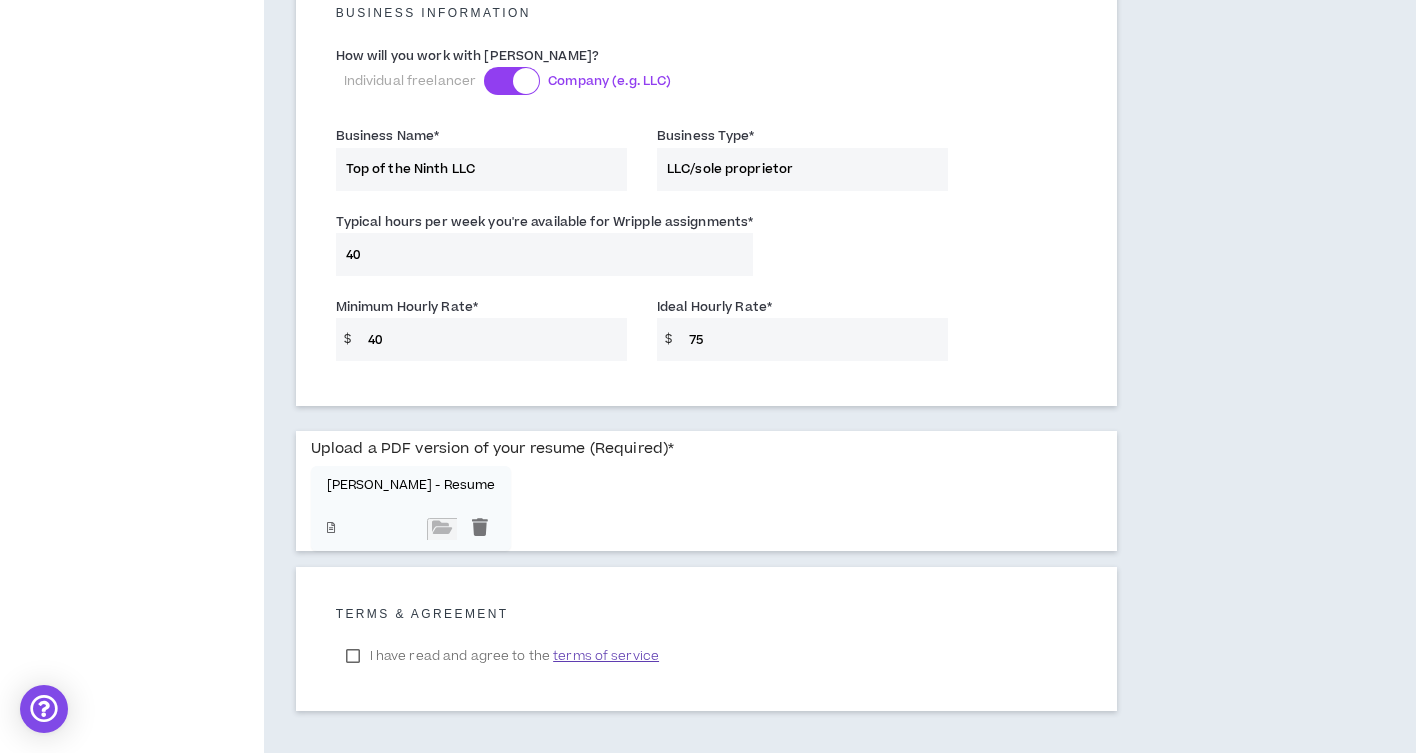 scroll, scrollTop: 1542, scrollLeft: 0, axis: vertical 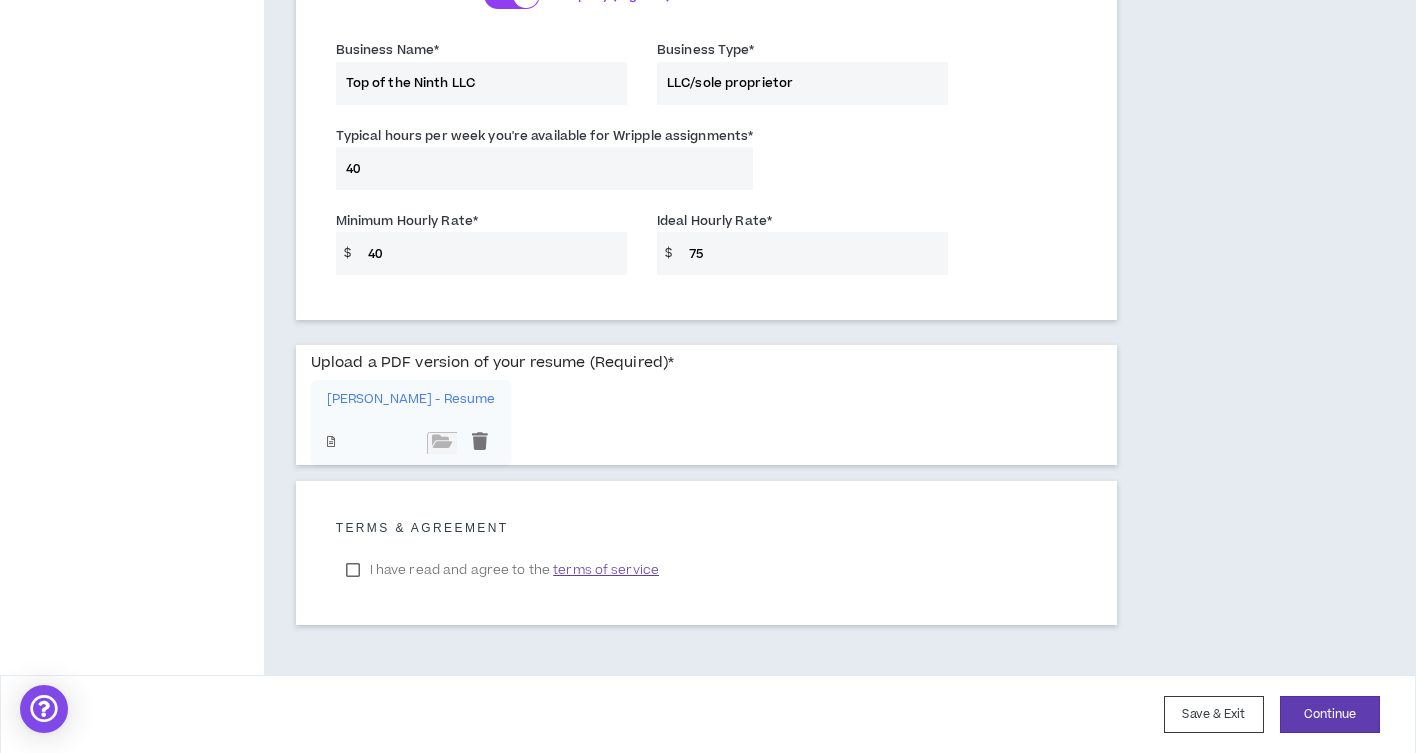 click on "Michael F. - Resume" at bounding box center [411, 399] 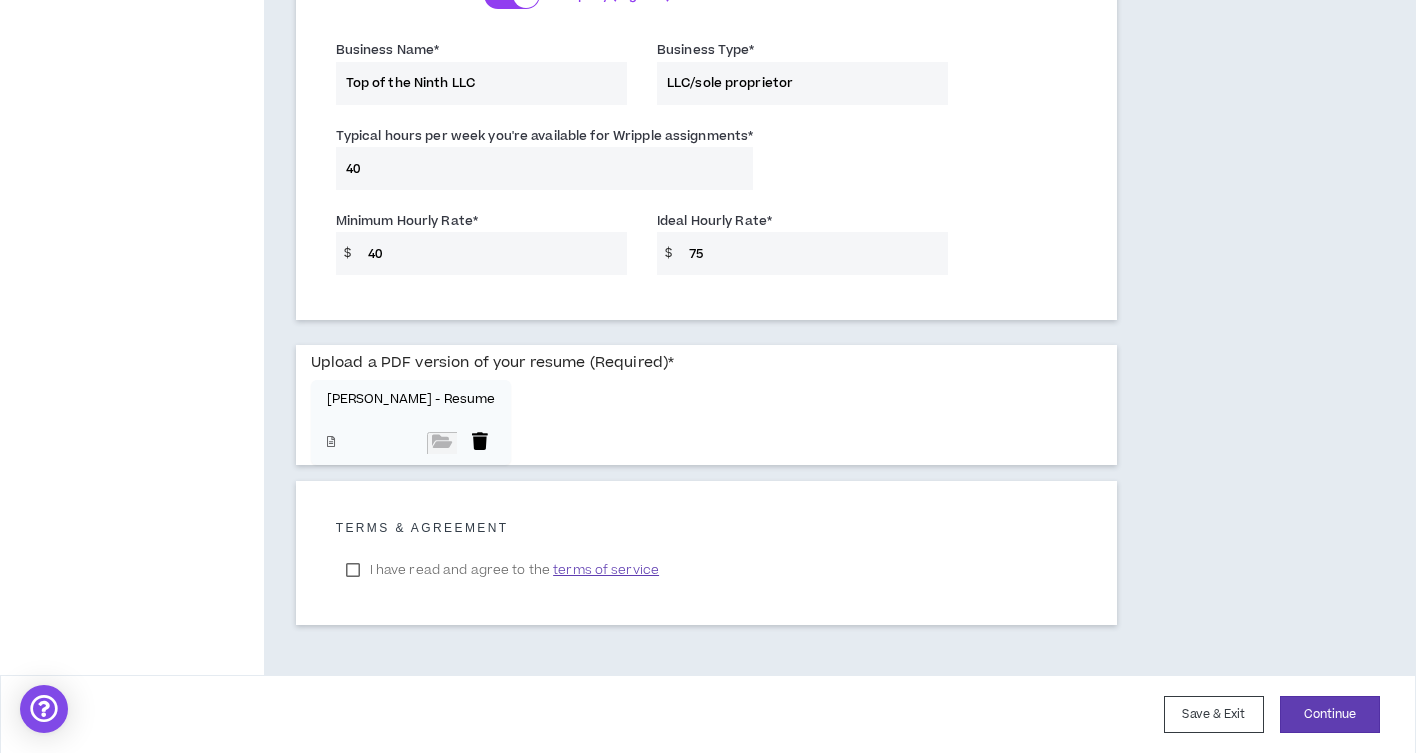 click at bounding box center (480, 443) 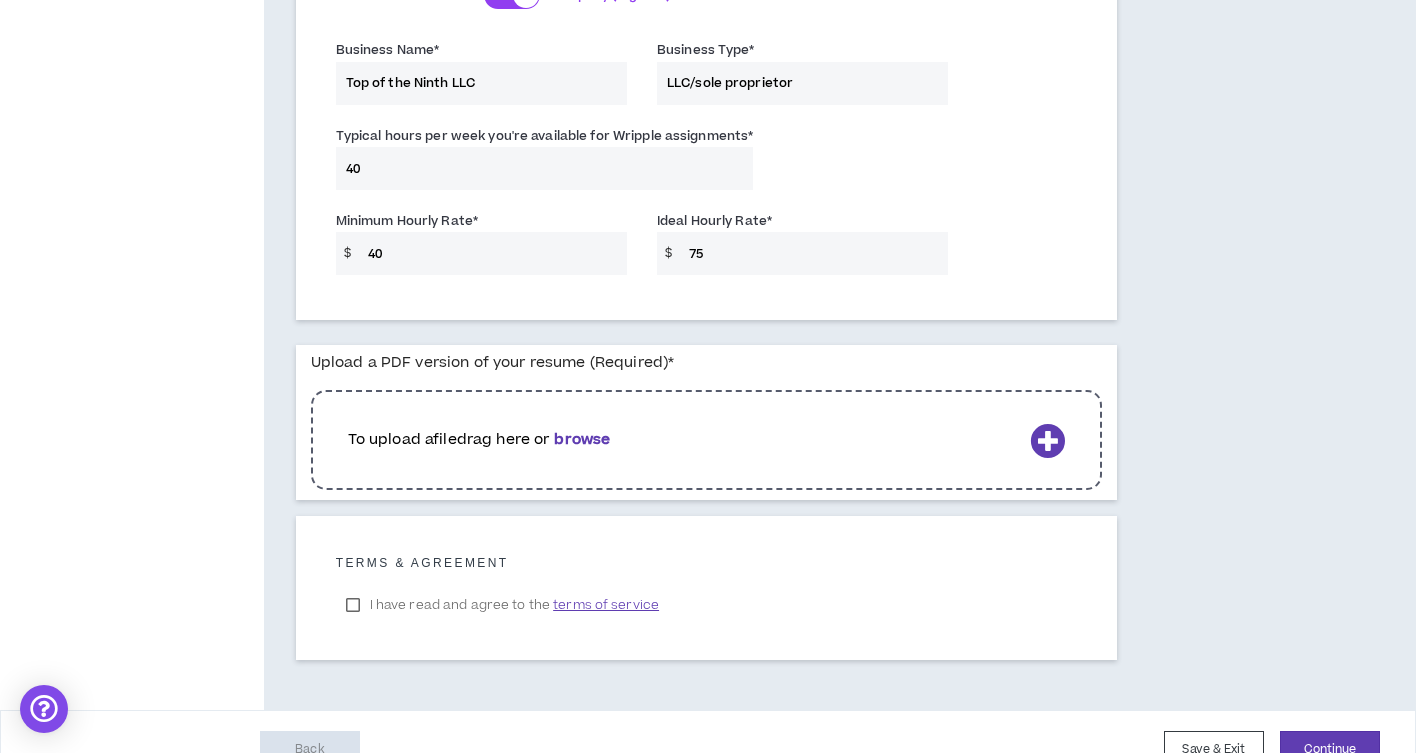 click on "browse" at bounding box center [582, 439] 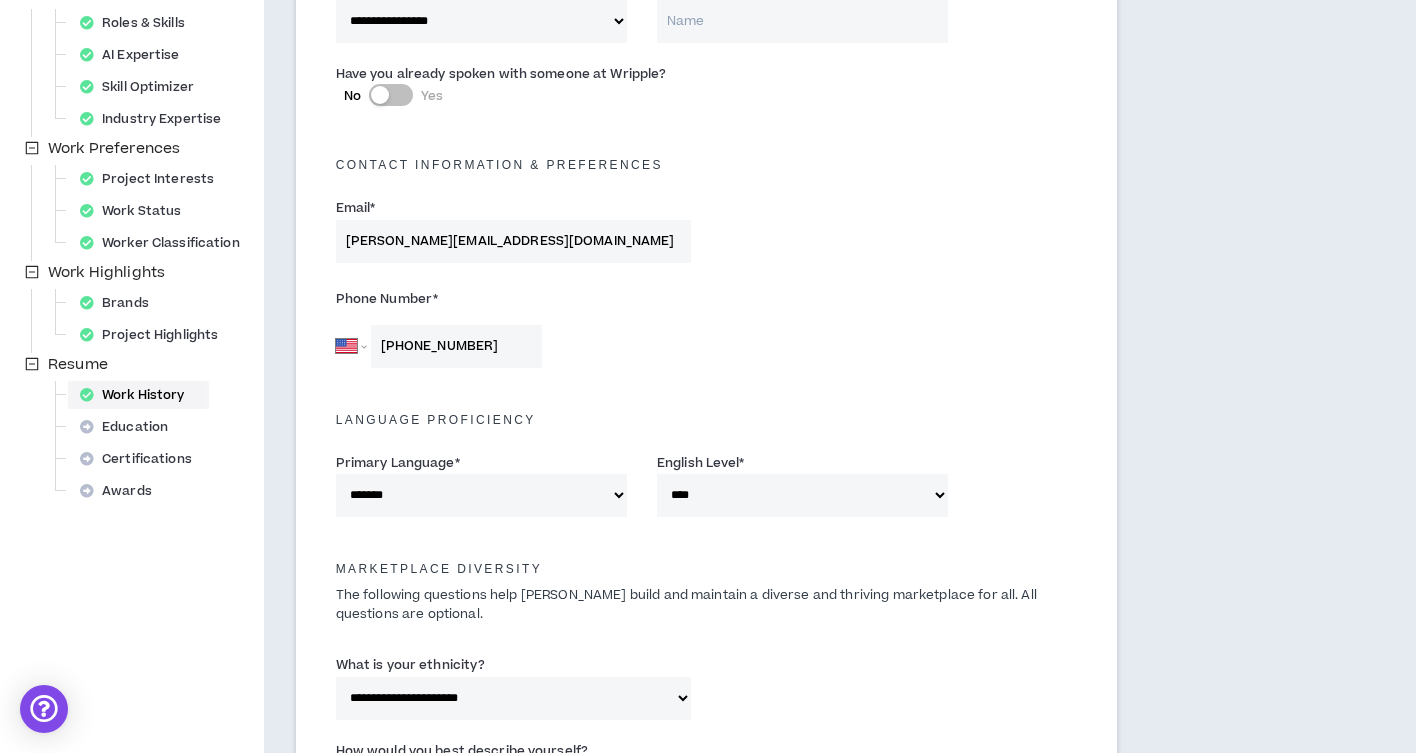 scroll, scrollTop: 266, scrollLeft: 0, axis: vertical 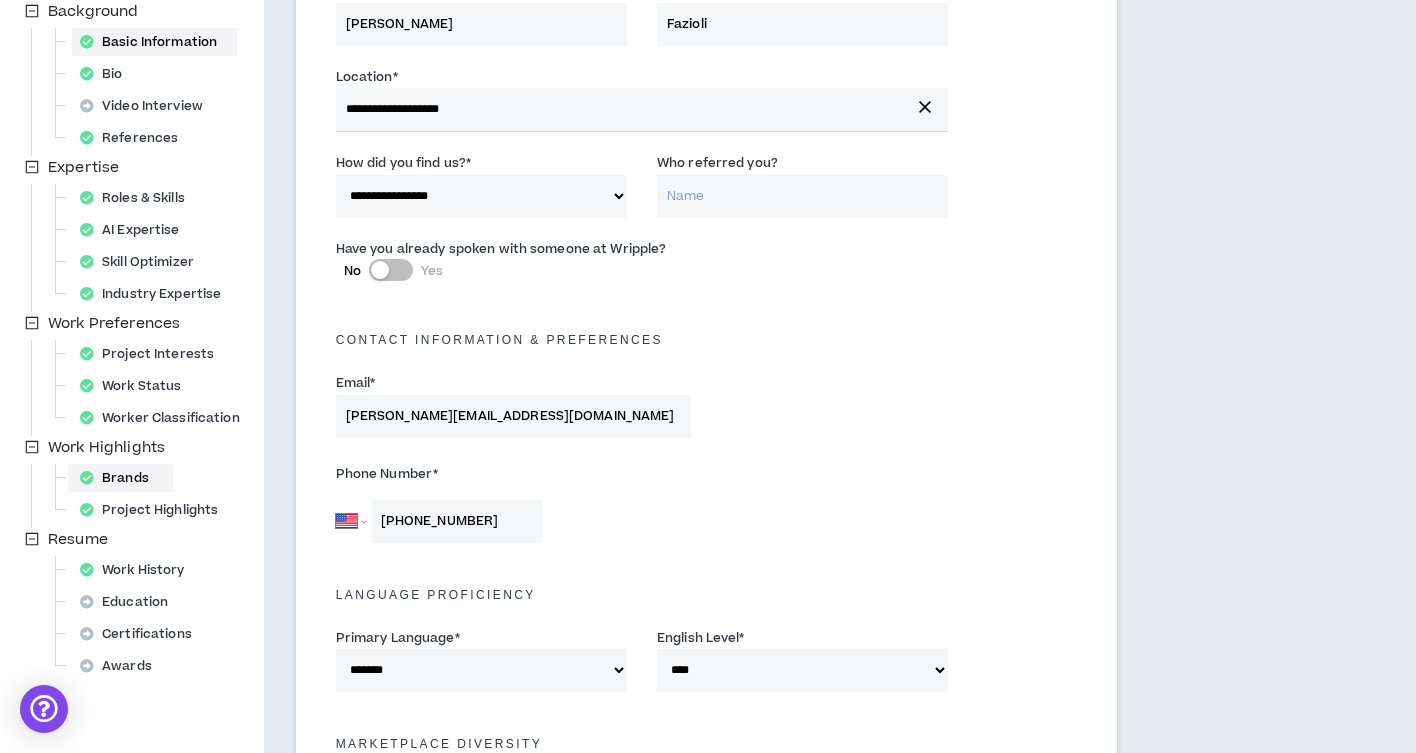 click on "Brands" at bounding box center [120, 478] 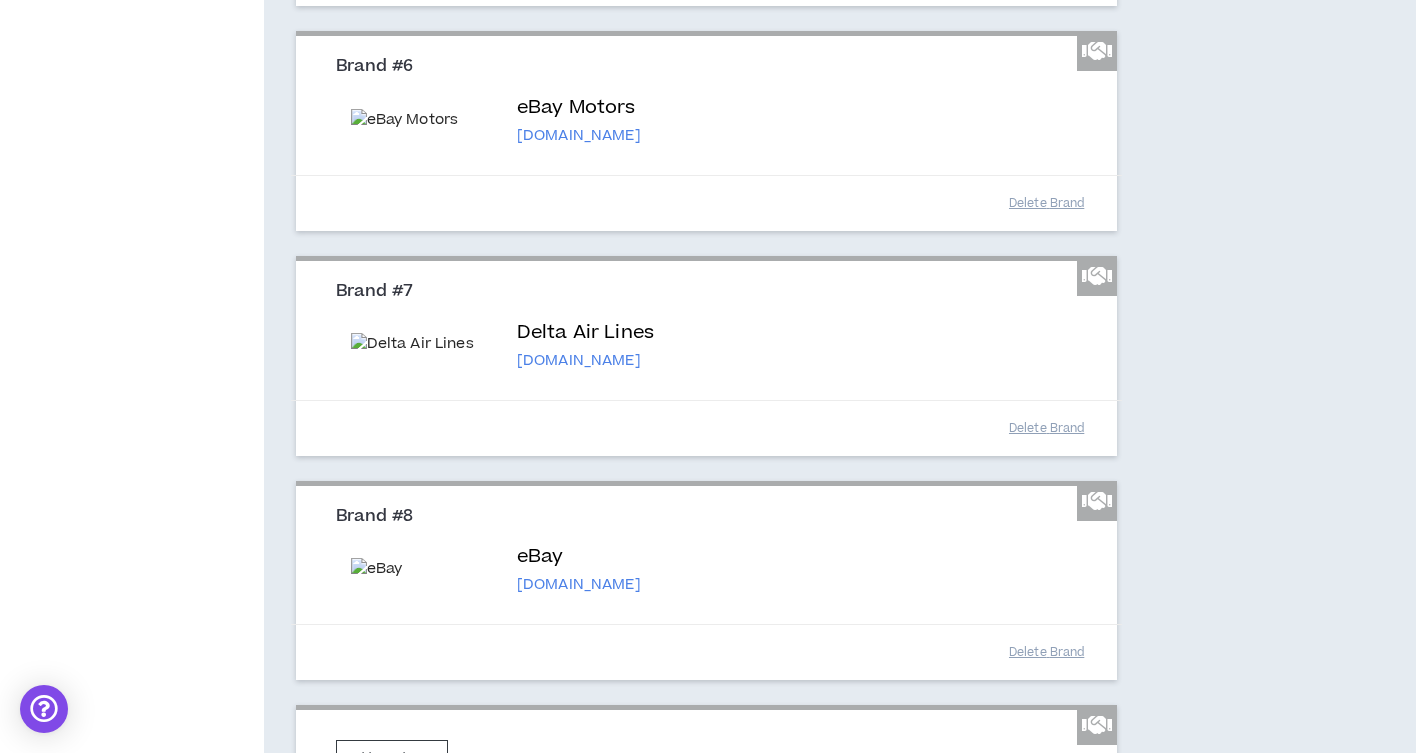 scroll, scrollTop: 1706, scrollLeft: 0, axis: vertical 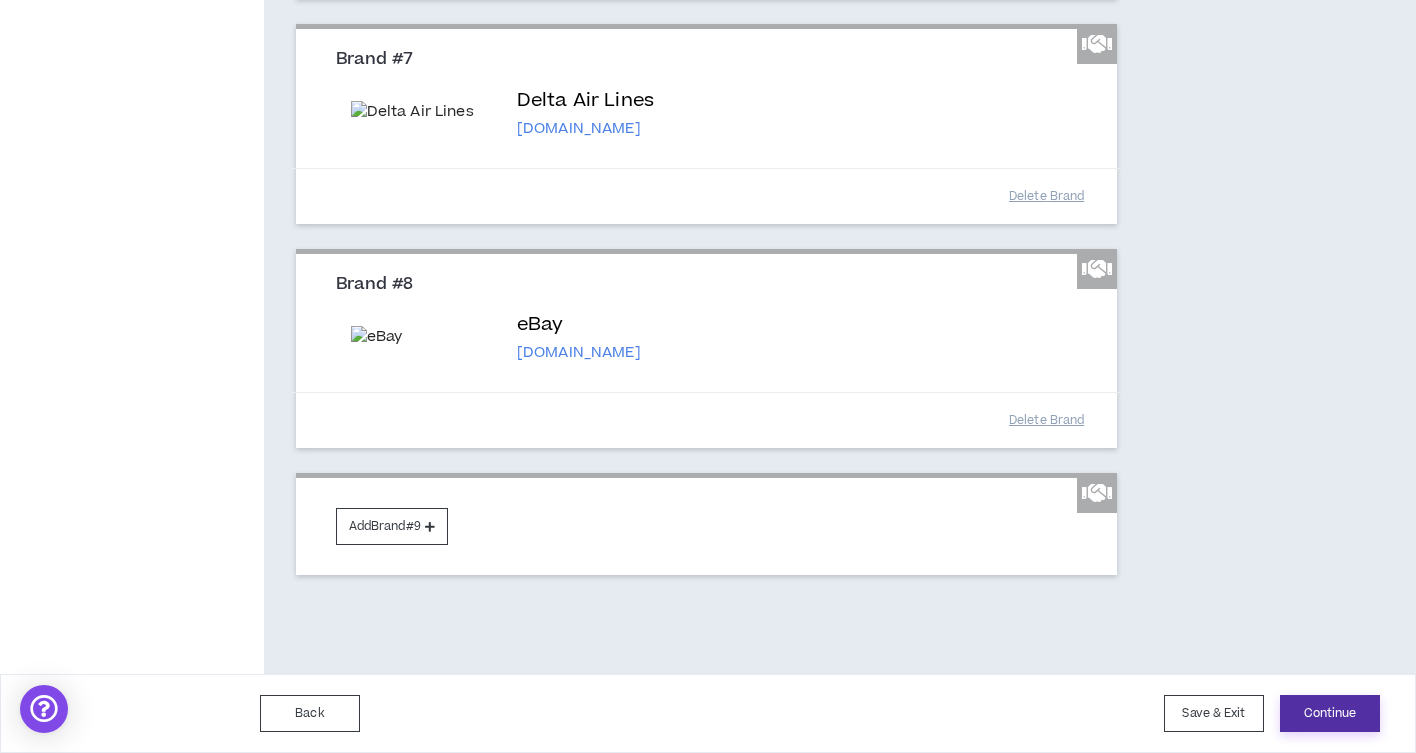 click on "Continue" at bounding box center (1330, 713) 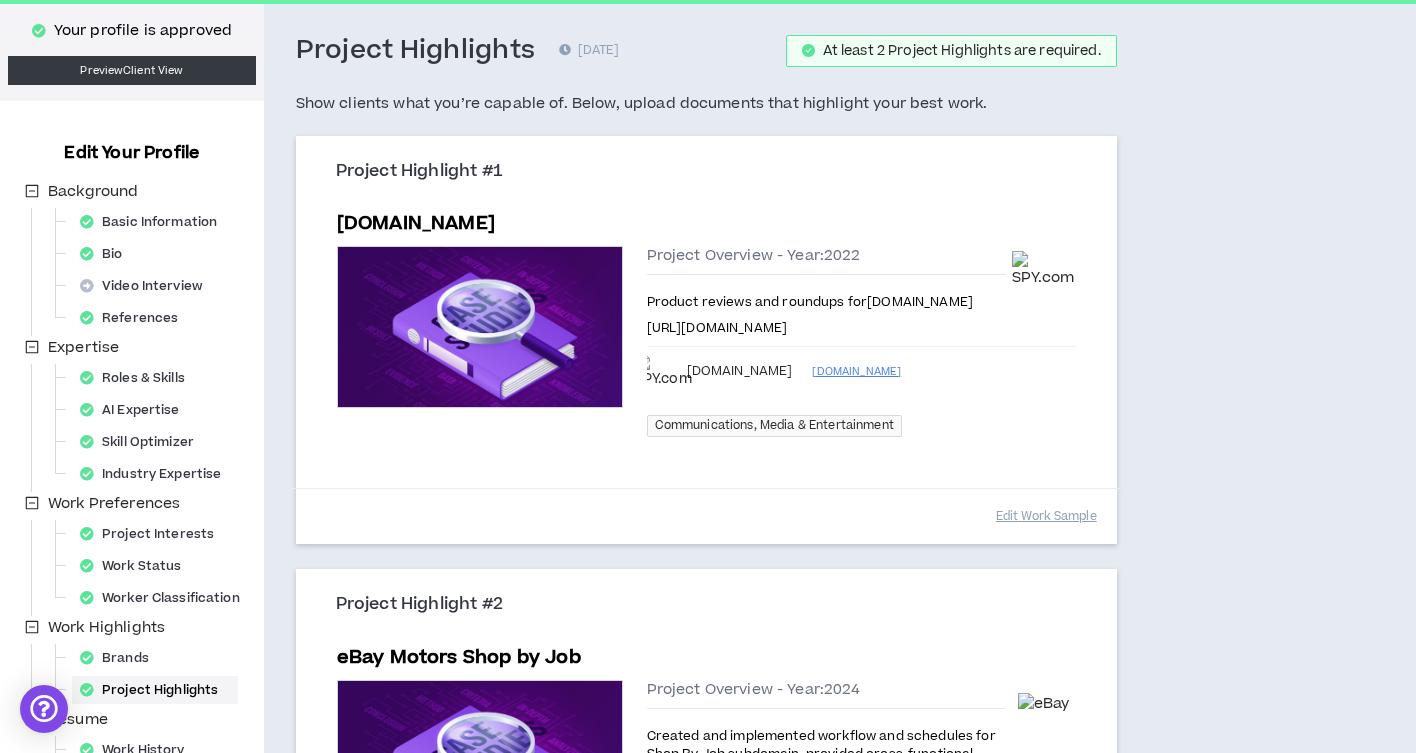 scroll, scrollTop: 0, scrollLeft: 0, axis: both 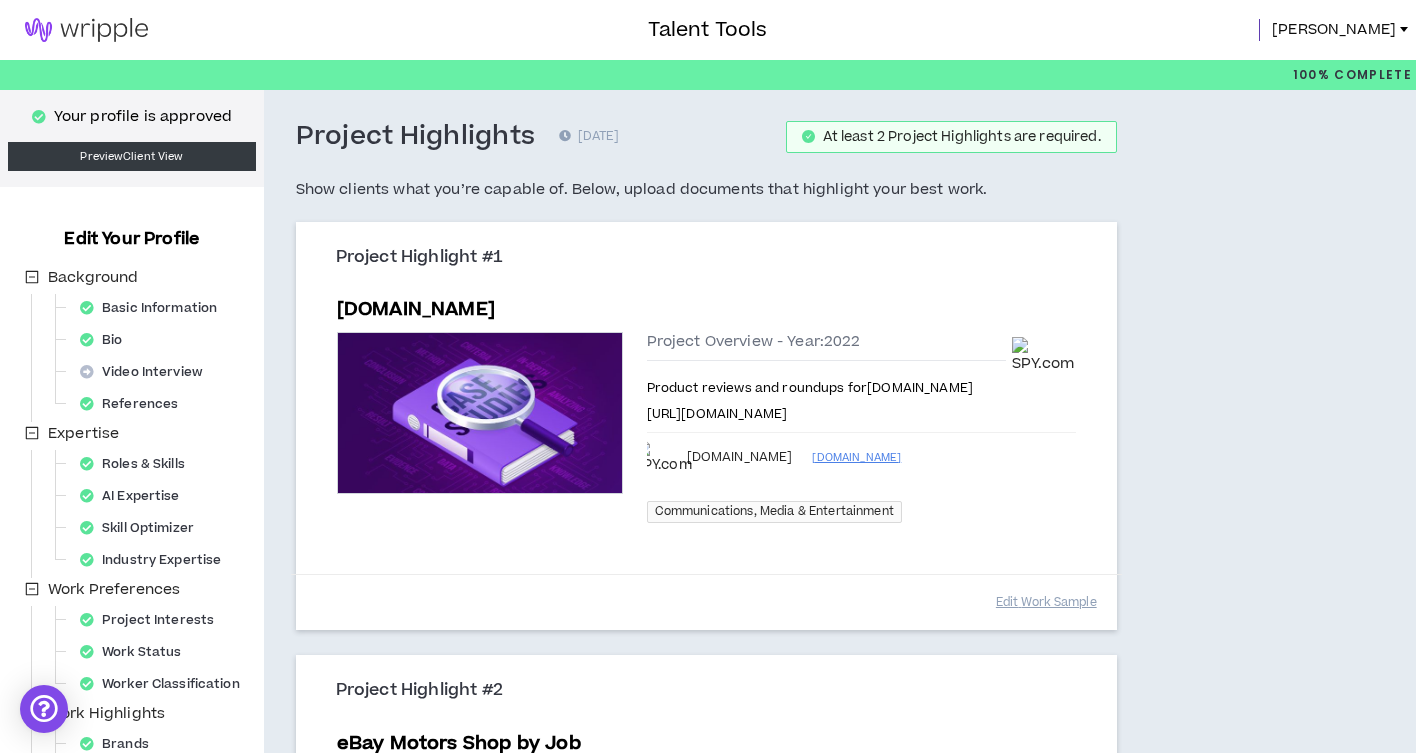 click on "[PERSON_NAME]" at bounding box center (1334, 30) 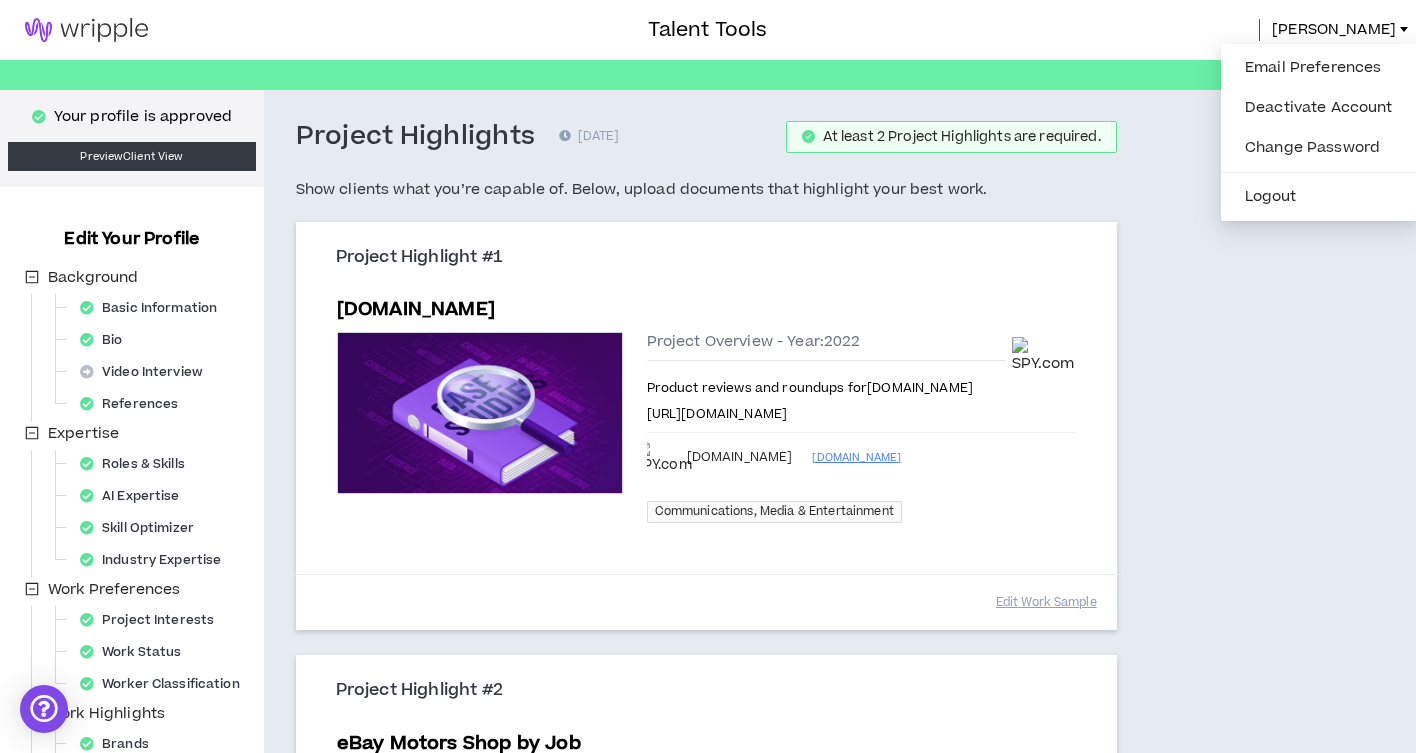 click on "Your profile is approved Preview   Client View Edit Your Profile Background Basic Information Bio Video Interview References Expertise Roles & Skills AI Expertise Skill Optimizer Industry Expertise Work Preferences Project Interests Work Status Worker Classification Work Highlights Brands Project Highlights Resume Work History Education Certifications Awards Project Highlights    7 days ago At least 2 Project Highlights are required. Show clients what you’re capable of. Below, upload documents that highlight your best work. Project Highlight #1 SPY.com Preview Project Overview - Year:  2022 Product reviews and roundups for  SPY.com
https://authory.com/MikeFazioli
SPY.com spy.com Communications, Media & Entertainment Edit   Work Sample Project Highlight #2 eBay Motors Shop by Job Preview Project Overview - Year:  2024 eBay ebay.com Creative Project Management Content Workflow Creative workflow CMS Platforms Editing Links: https://www.ebay.com/motors/diy Edit   Work Sample Add  Project Highlight  #3" at bounding box center (708, 748) 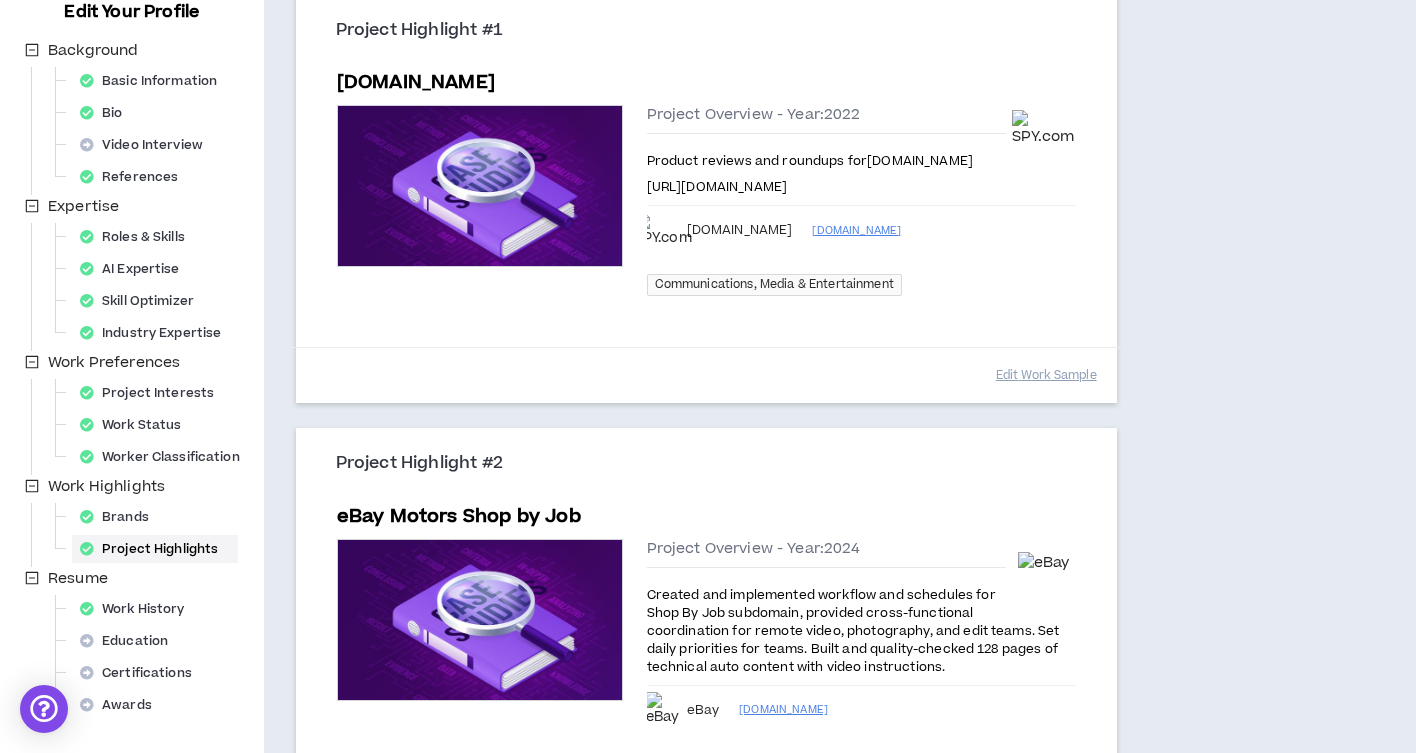 scroll, scrollTop: 732, scrollLeft: 0, axis: vertical 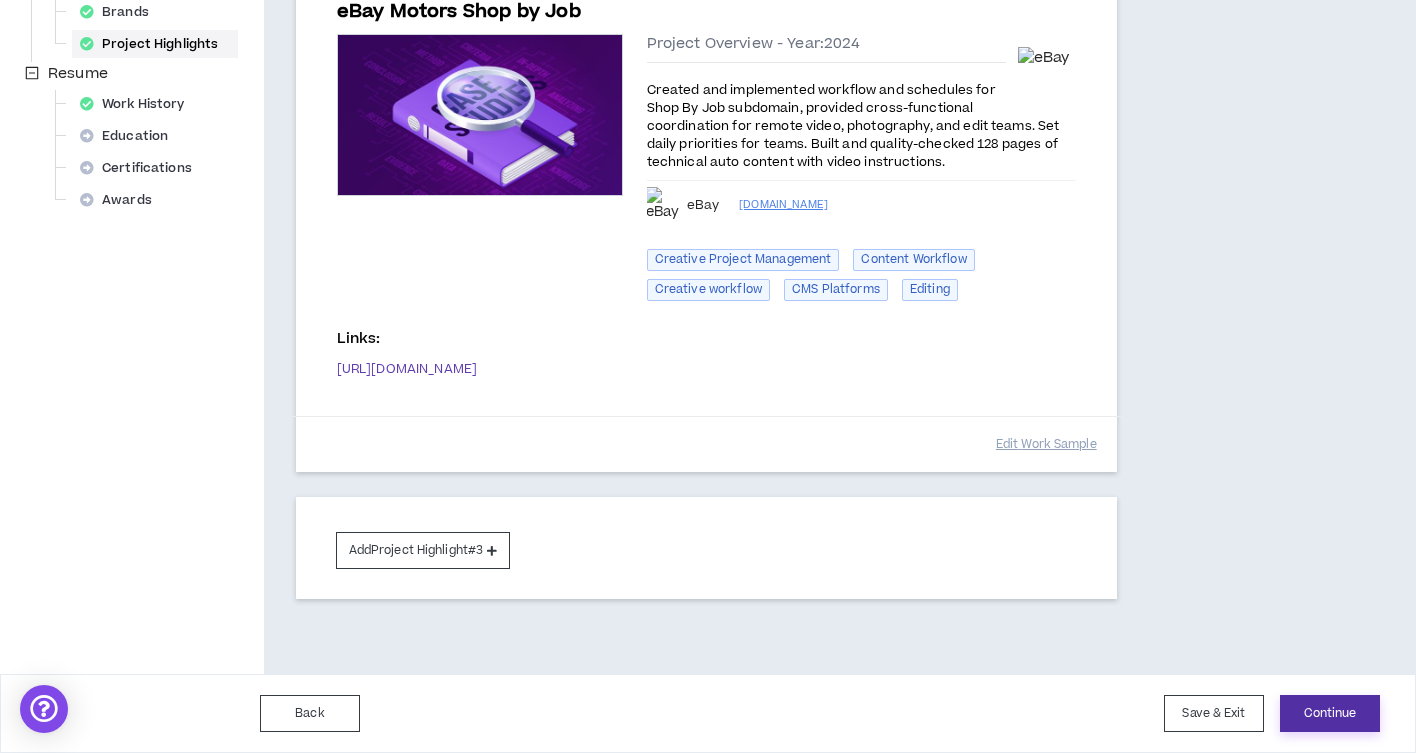 click on "Continue" at bounding box center [1330, 713] 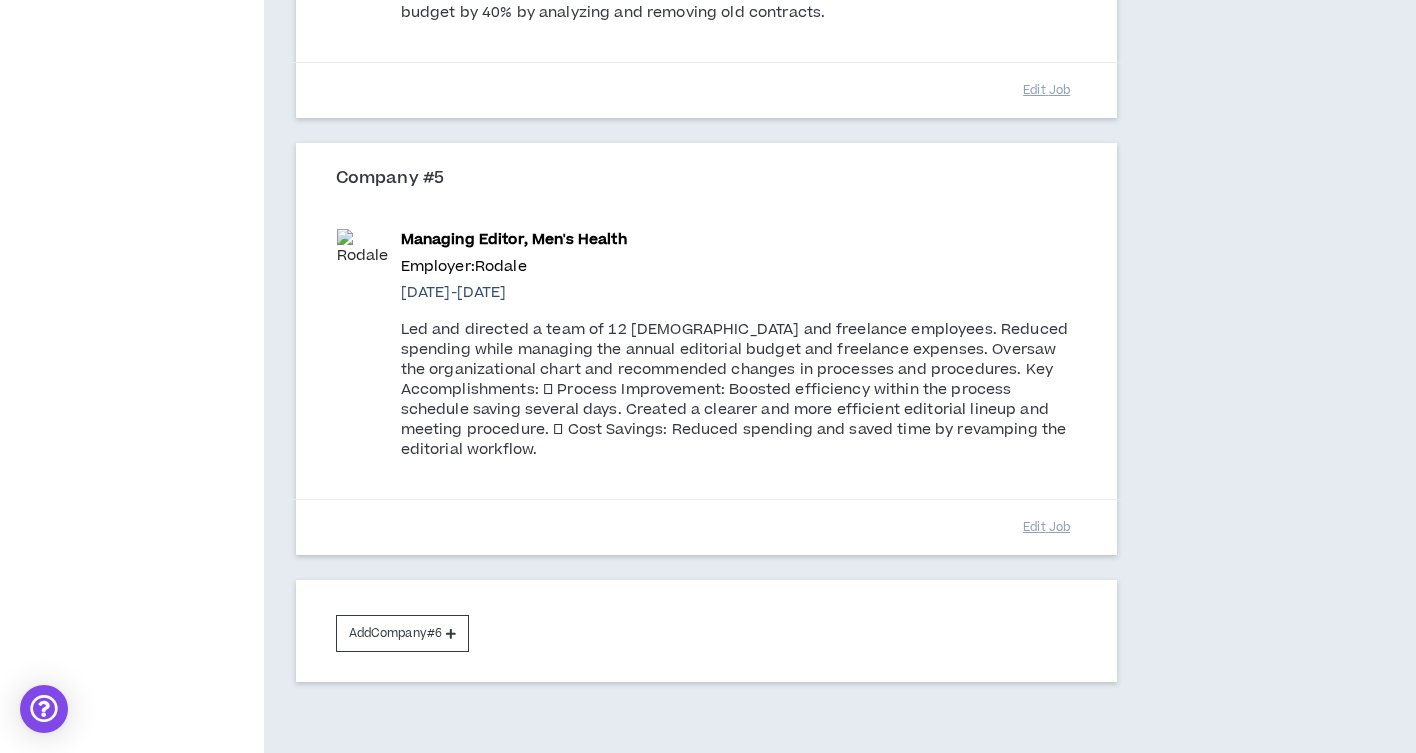 scroll, scrollTop: 1997, scrollLeft: 0, axis: vertical 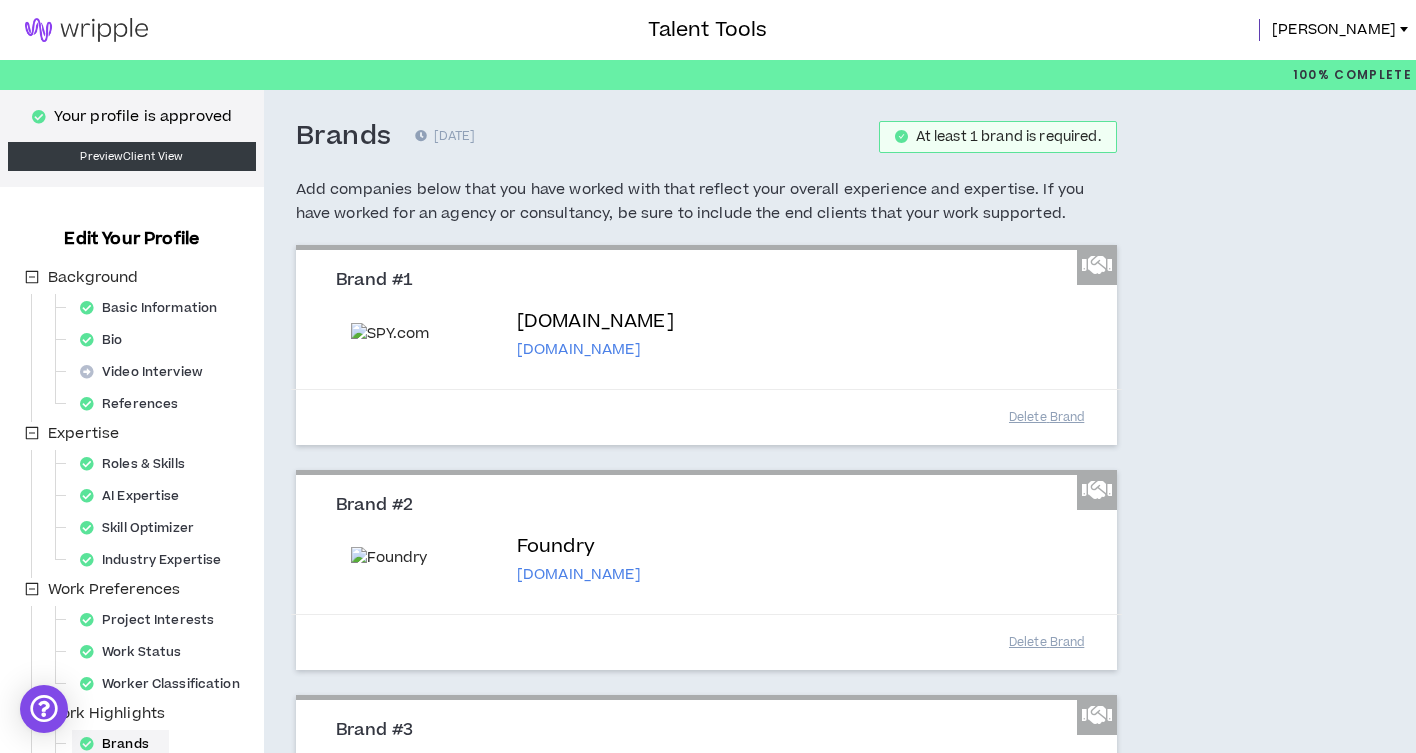 select on "*" 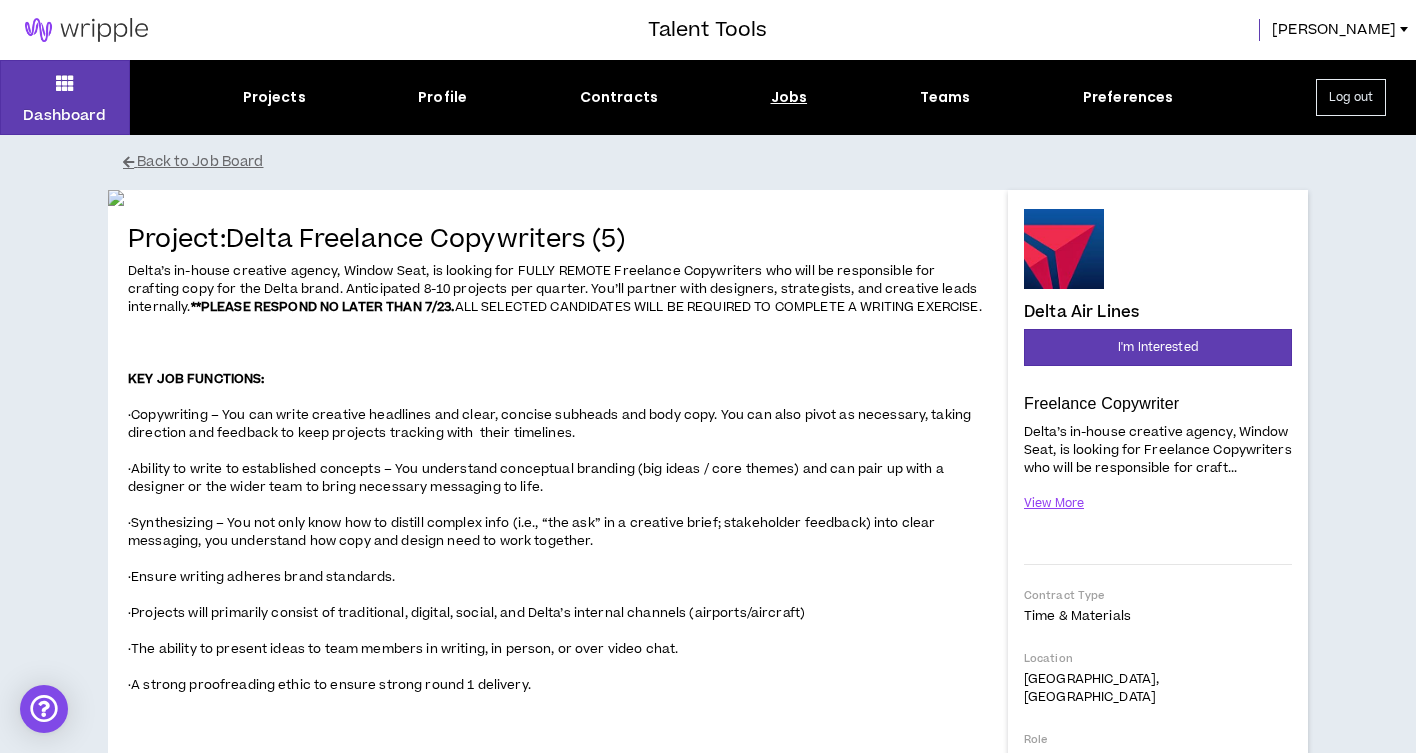 scroll, scrollTop: 206, scrollLeft: 0, axis: vertical 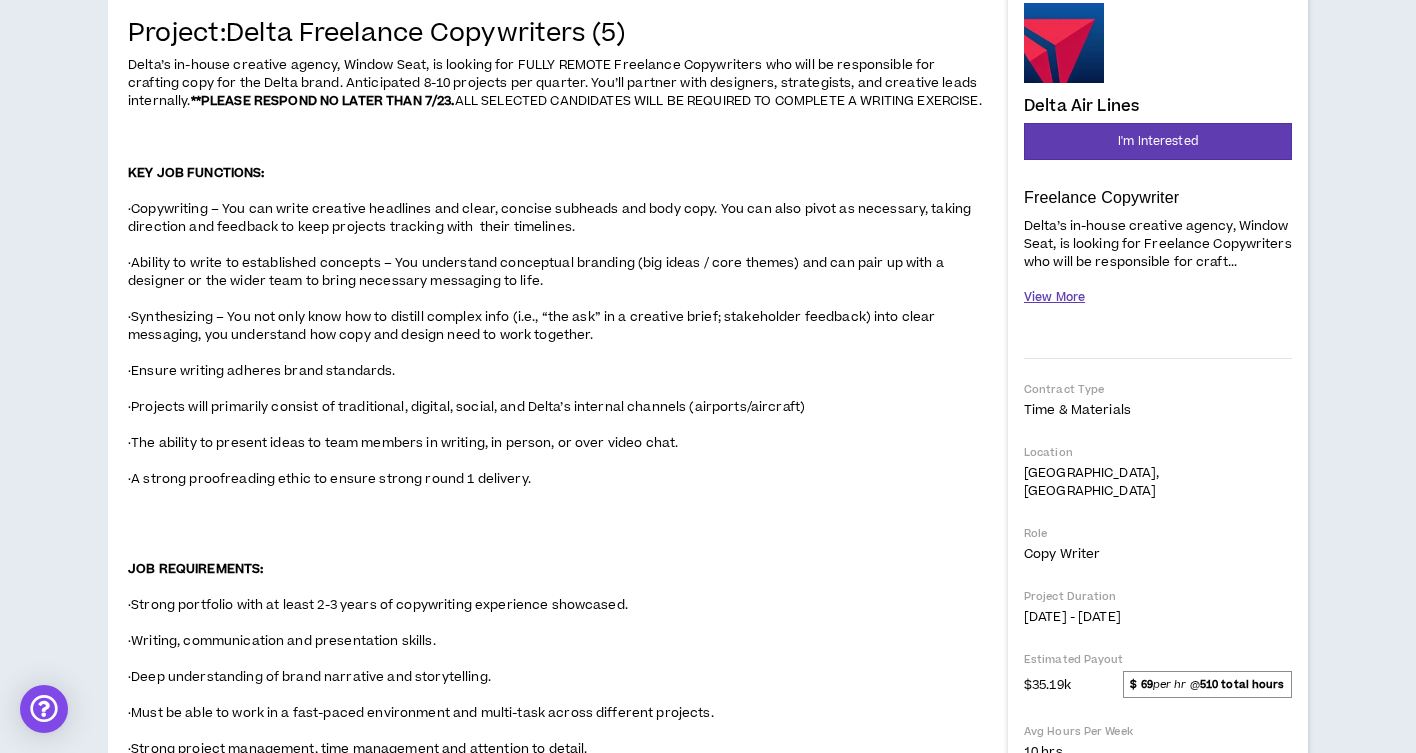 click on "View More" at bounding box center (1054, 297) 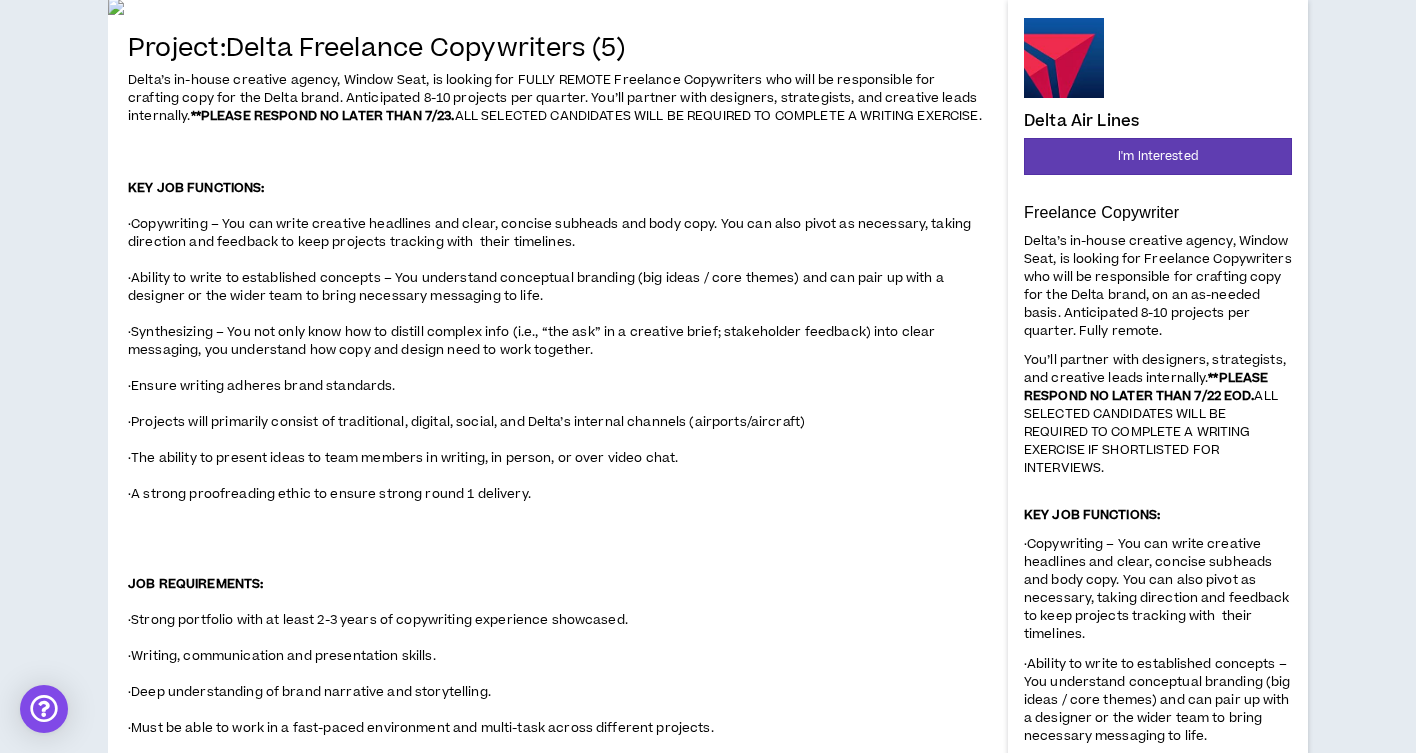 scroll, scrollTop: 0, scrollLeft: 0, axis: both 